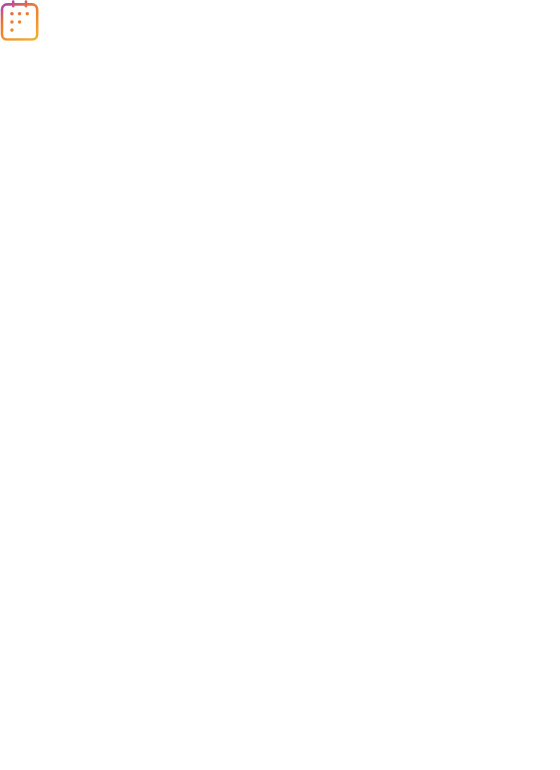 scroll, scrollTop: 0, scrollLeft: 0, axis: both 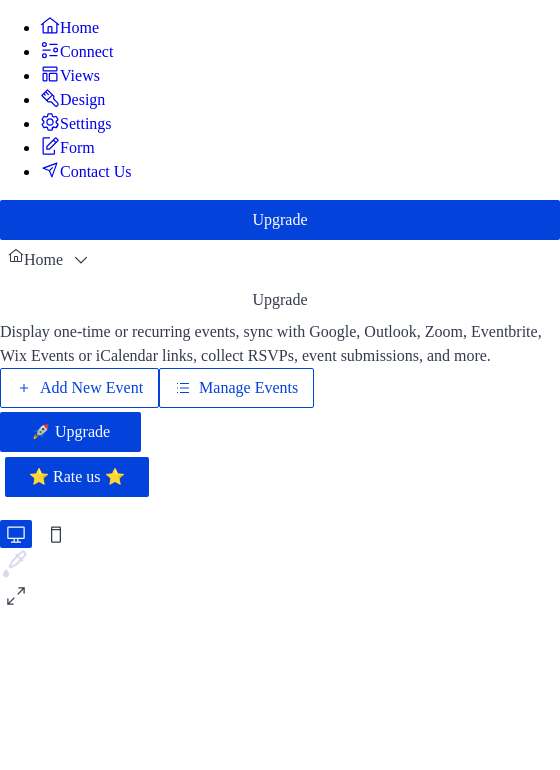 click on "Manage Events" at bounding box center (248, 388) 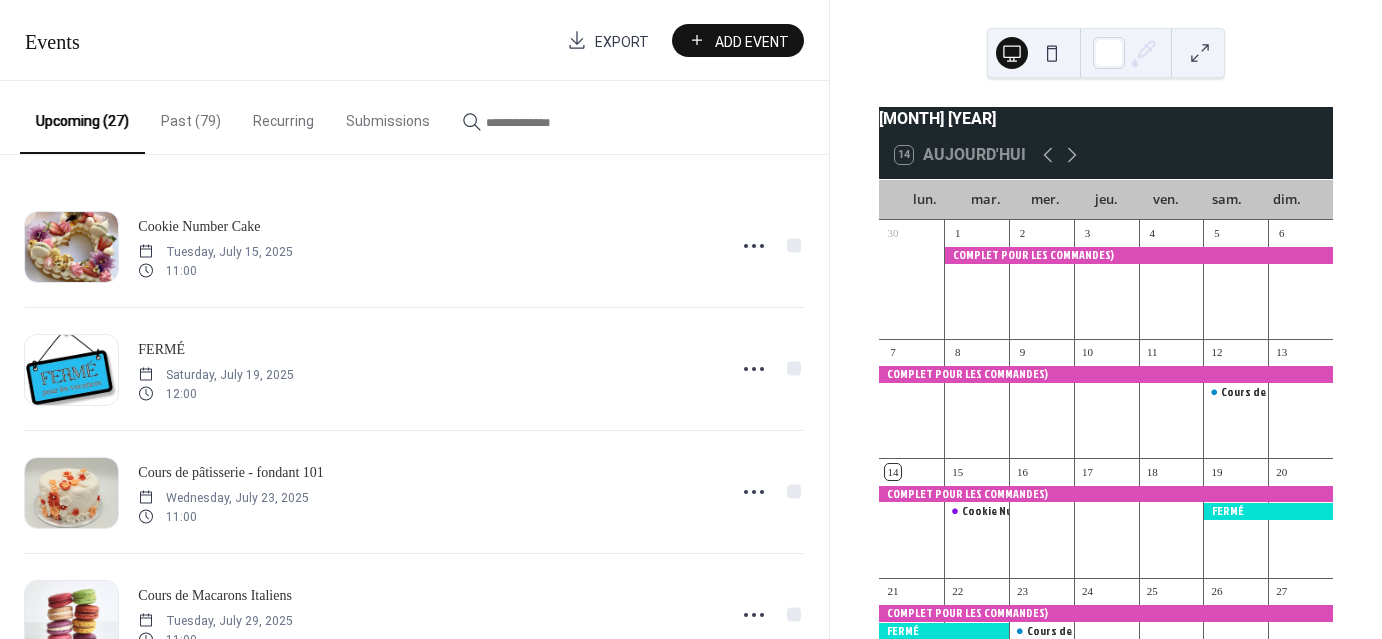 scroll, scrollTop: 0, scrollLeft: 0, axis: both 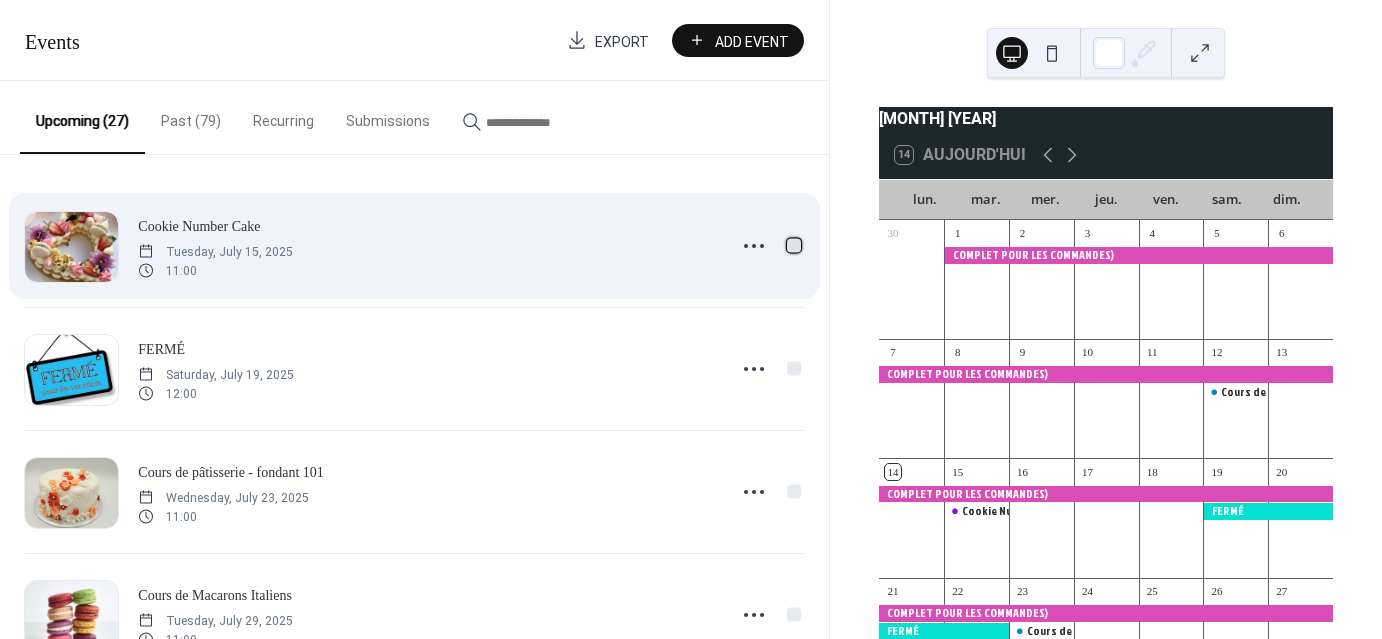 click at bounding box center (794, 245) 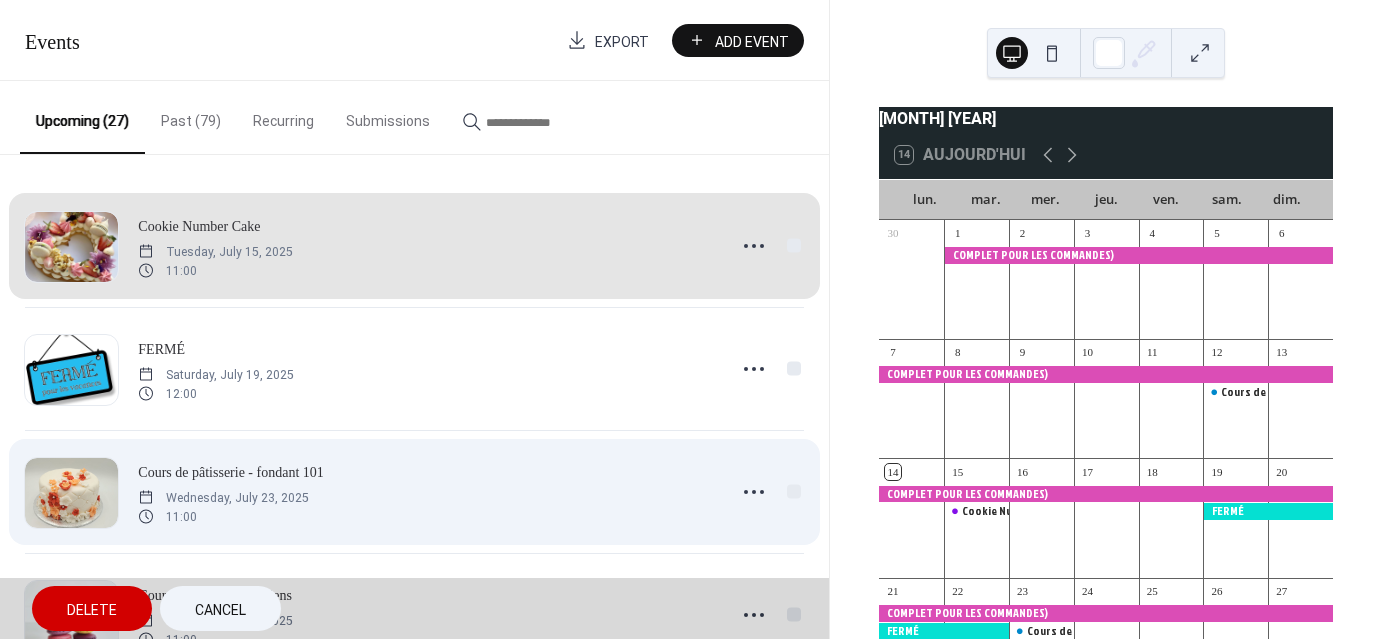 click on "Cours de pâtisserie - fondant 101 [DATE] [TIME]" at bounding box center (414, 491) 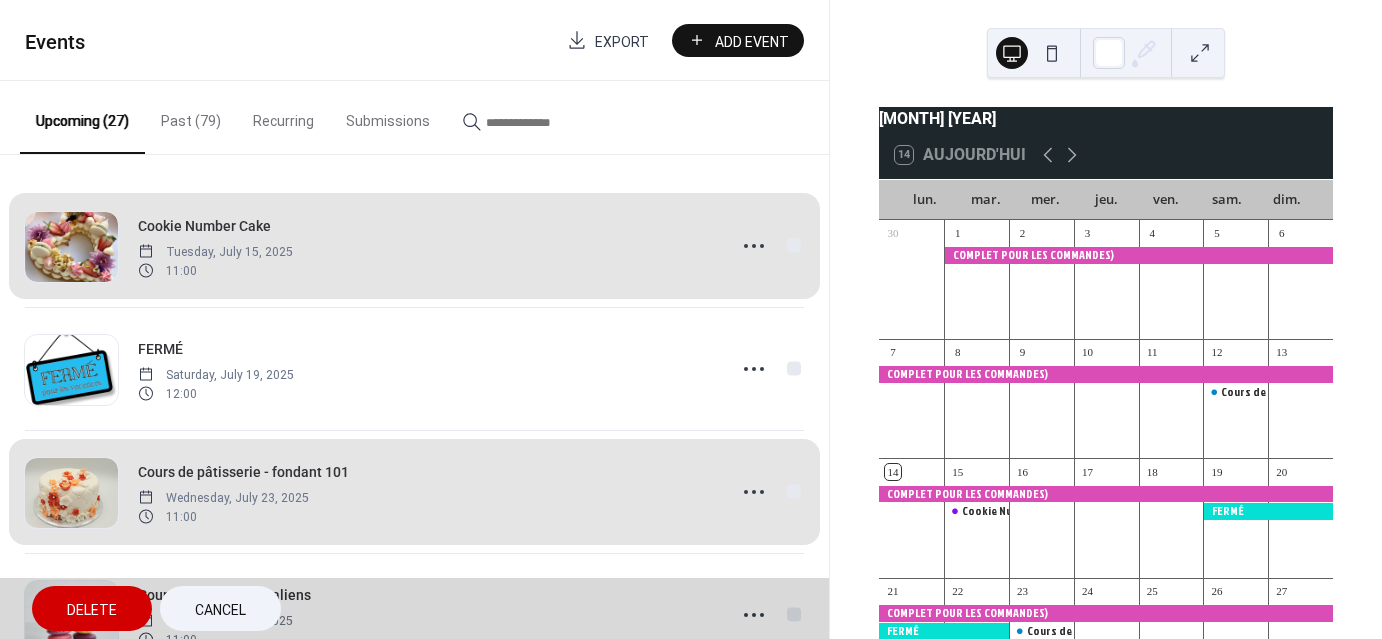scroll, scrollTop: 166, scrollLeft: 0, axis: vertical 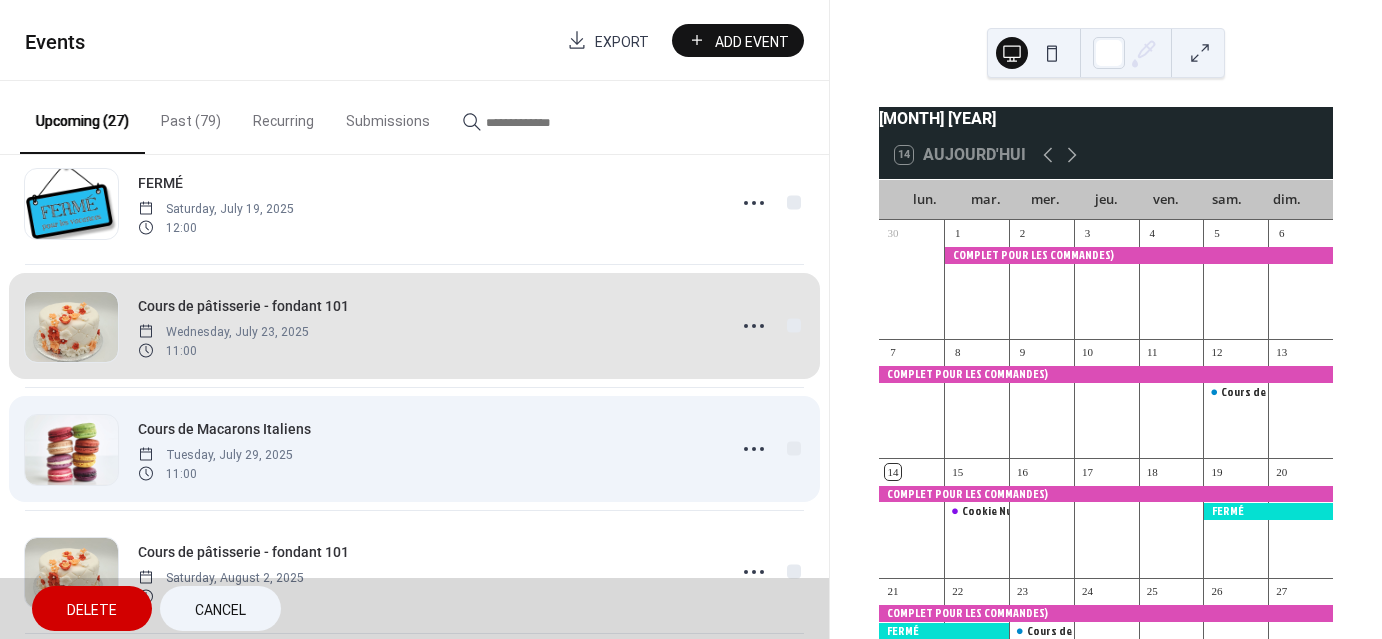 click on "Cours de Macarons Italiens [DATE] [TIME]" at bounding box center (414, 448) 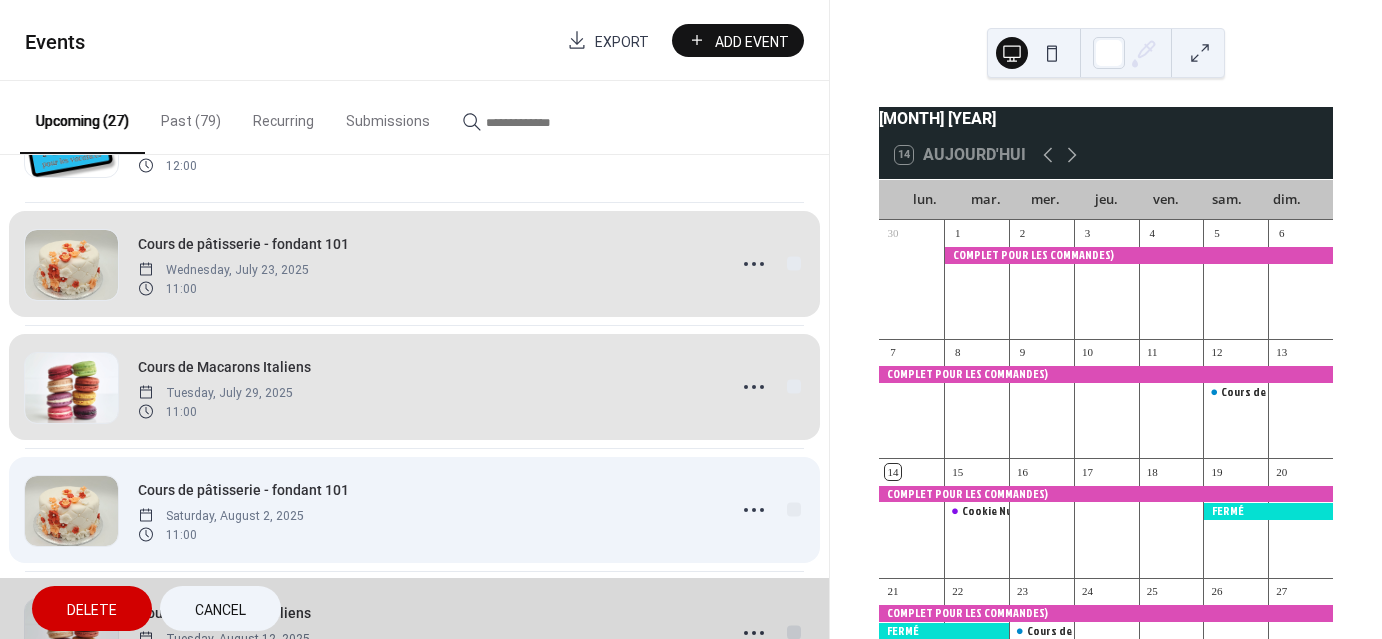 scroll, scrollTop: 500, scrollLeft: 0, axis: vertical 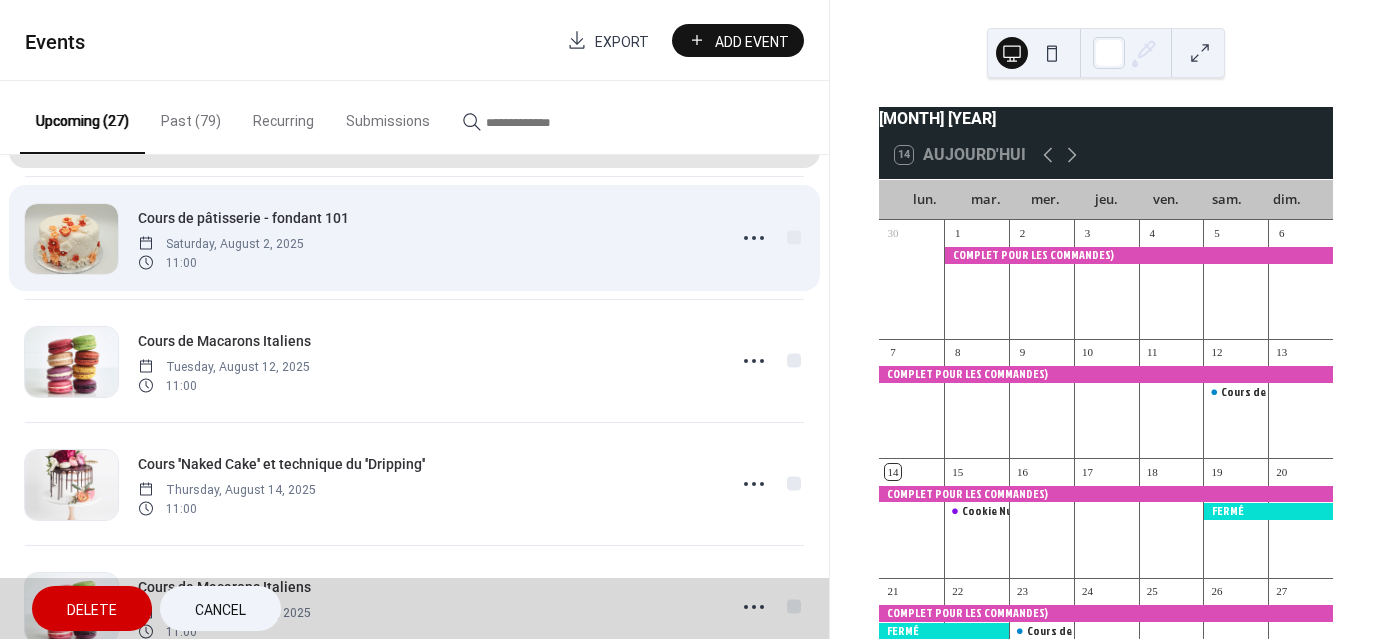 click on "Cours de pâtisserie - fondant 101 [DATE] [TIME]" at bounding box center [414, 237] 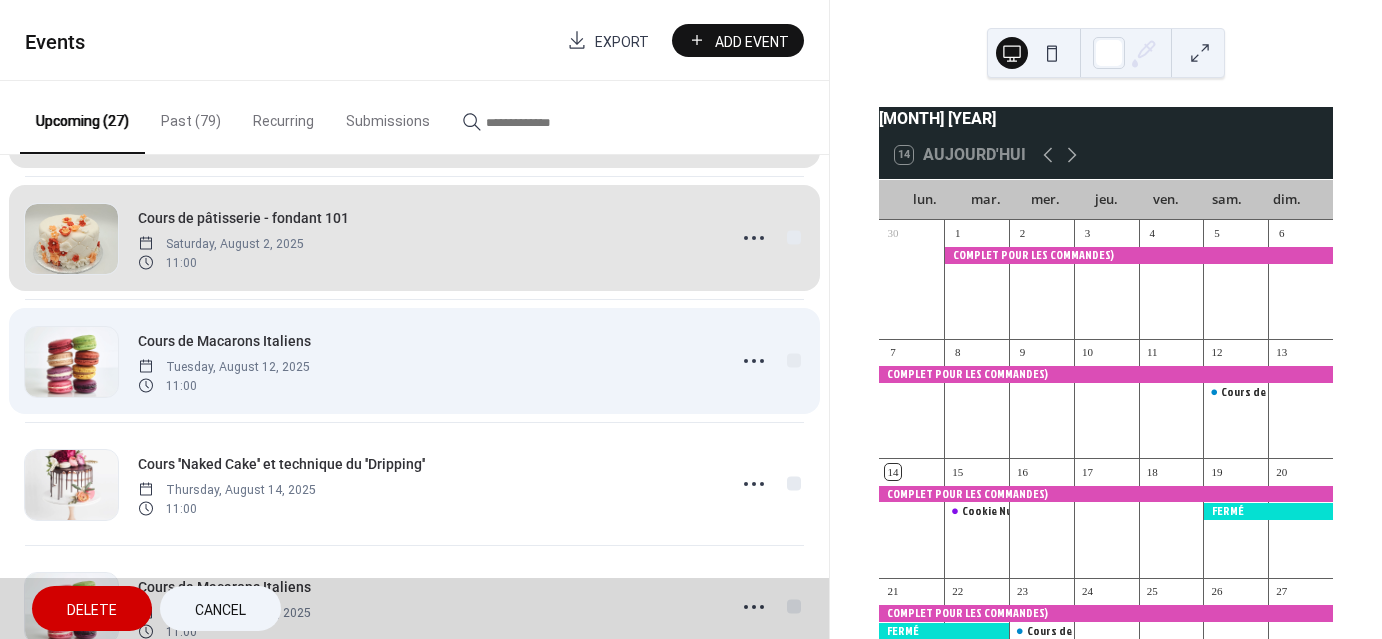 click on "Cours de Macarons Italiens [DATE] [TIME]" at bounding box center [414, 360] 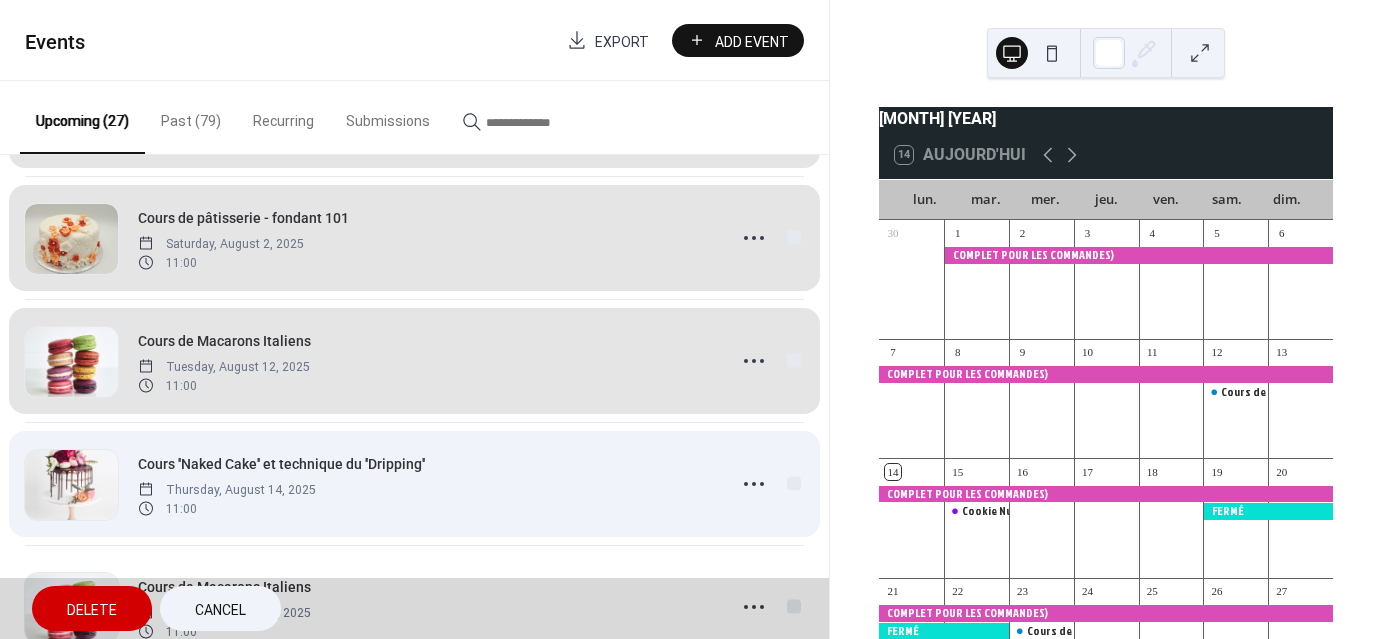 click on "Cours ''Naked Cake'' et technique du ''Dripping'' [DATE] [TIME]" at bounding box center (414, 483) 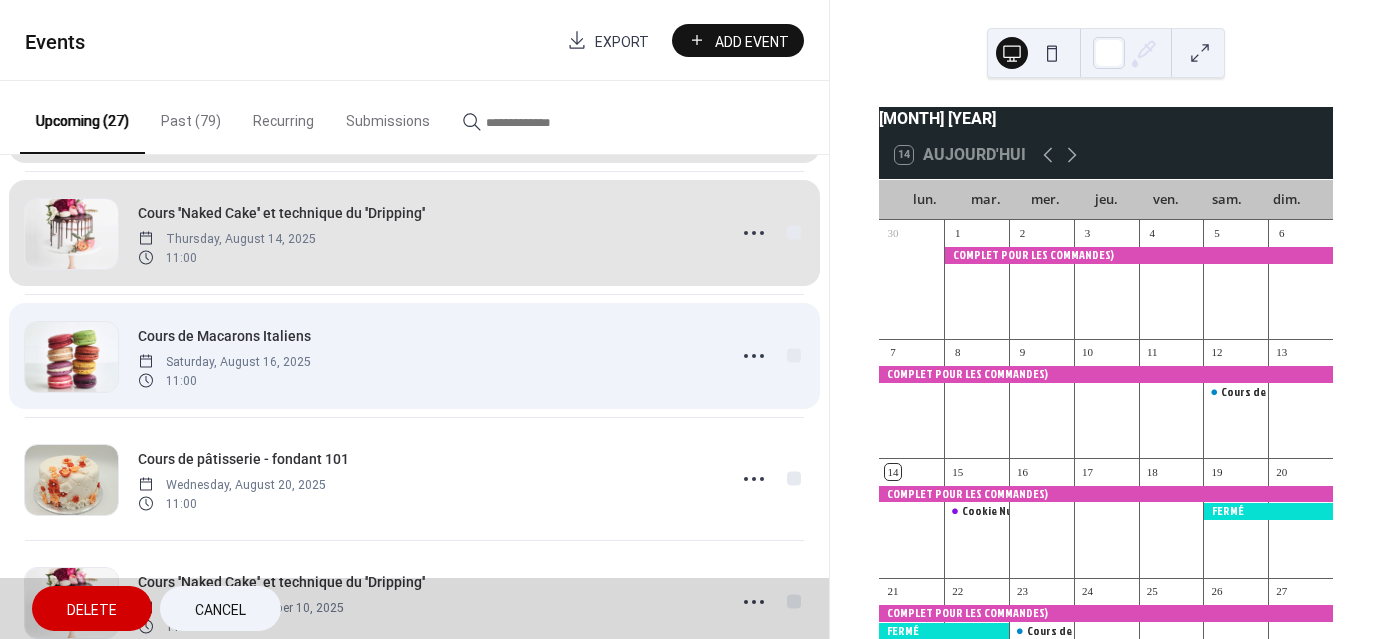 scroll, scrollTop: 833, scrollLeft: 0, axis: vertical 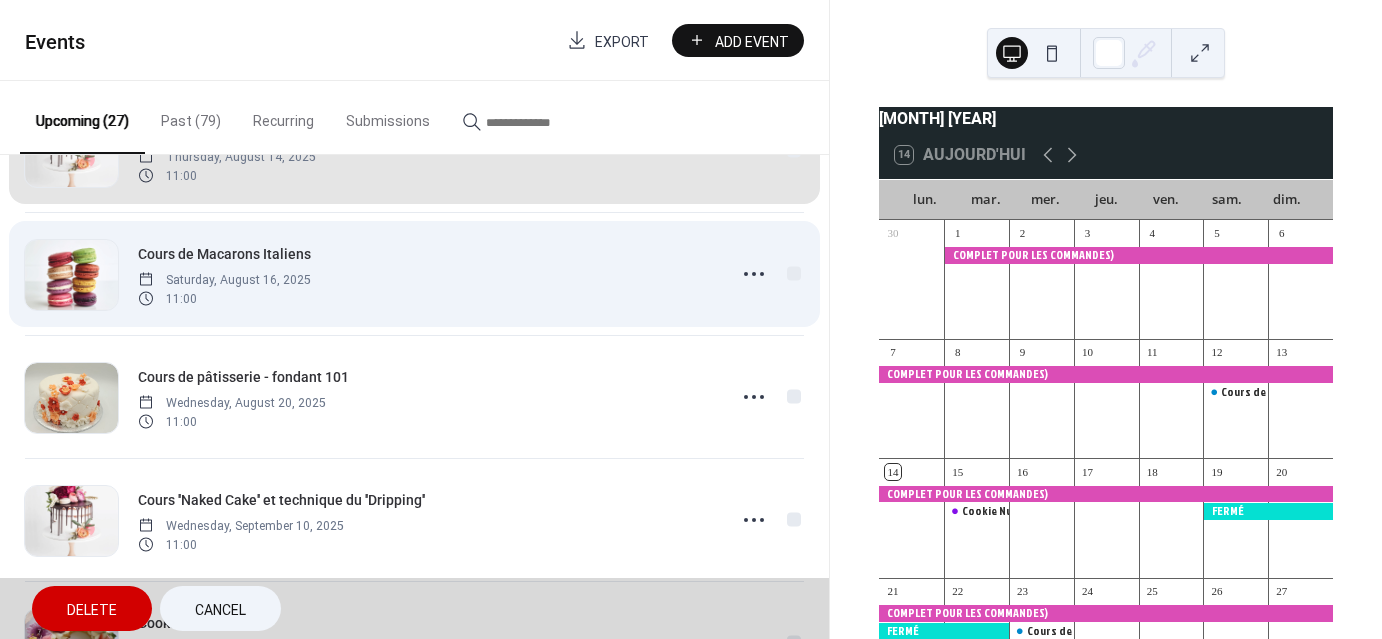 click on "Cours de Macarons Italiens [DATE] [TIME]" at bounding box center (414, 273) 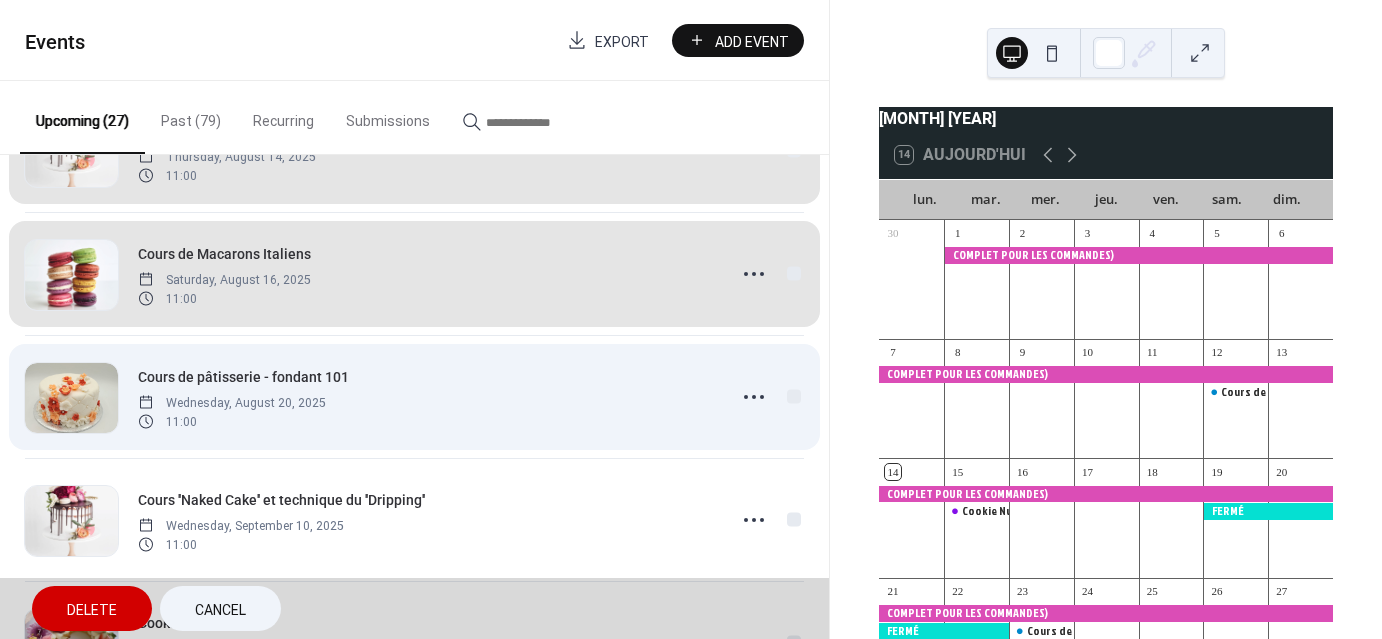 click on "Cours de pâtisserie - fondant 101 [DATE] [TIME]" at bounding box center (414, 396) 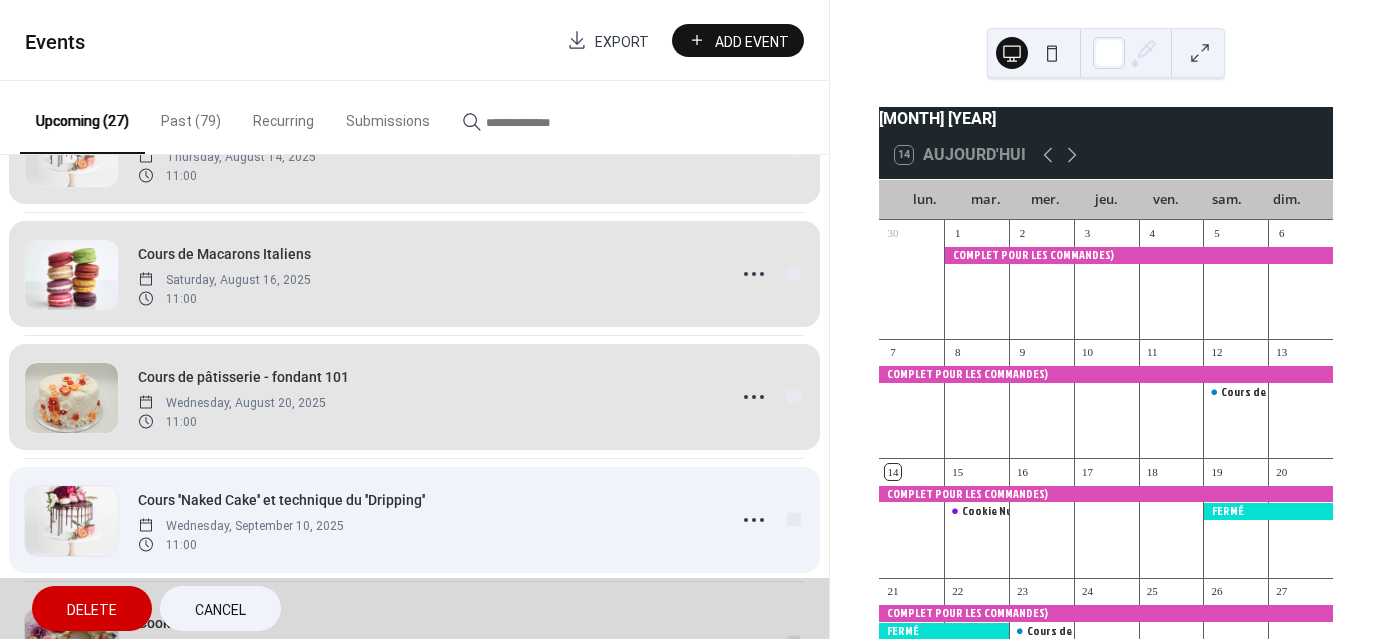 click on "Cours ''Naked Cake'' et technique du ''Dripping'' [DATE] [TIME]" at bounding box center [414, 519] 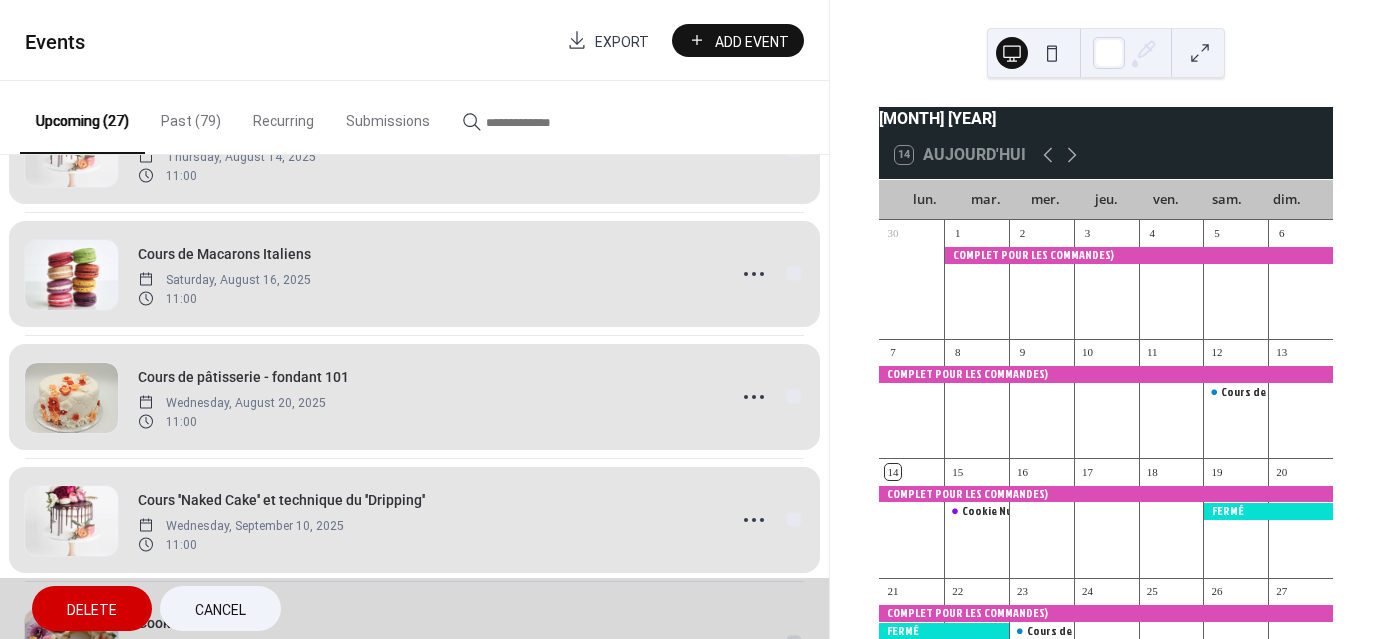 click on "Cours ''Naked Cake'' et technique du ''Dripping'' [DATE] [TIME]" at bounding box center [414, 519] 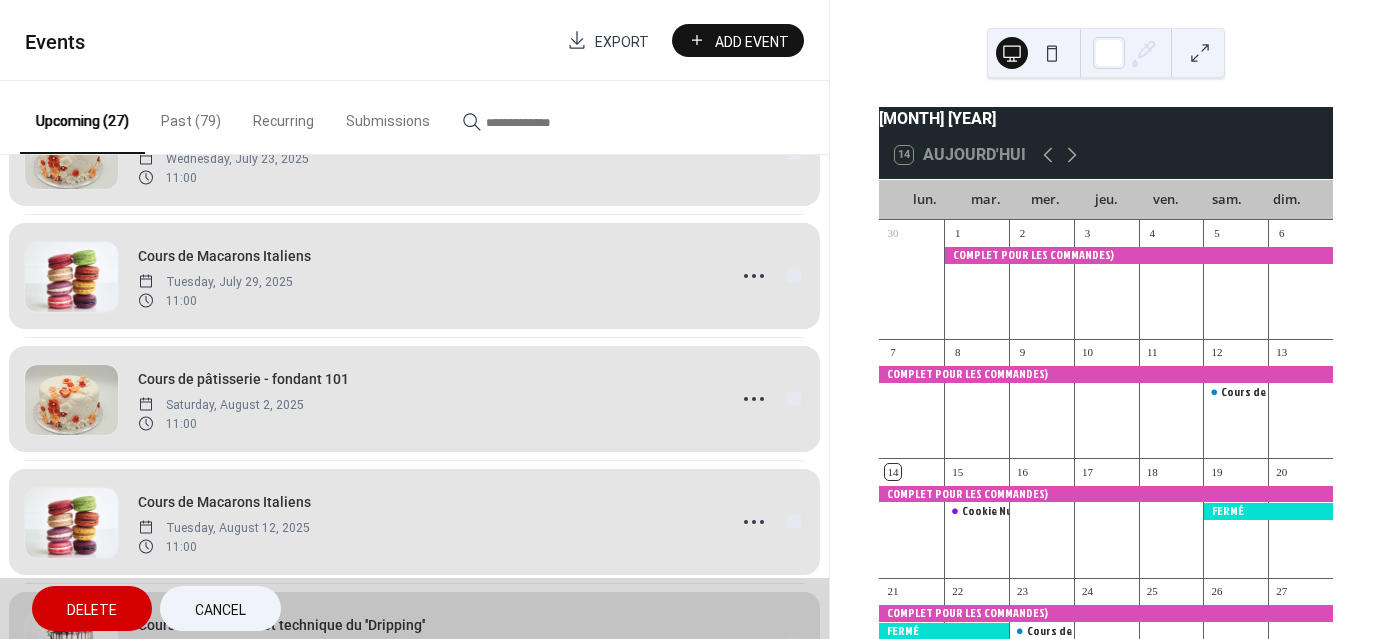 scroll, scrollTop: 333, scrollLeft: 0, axis: vertical 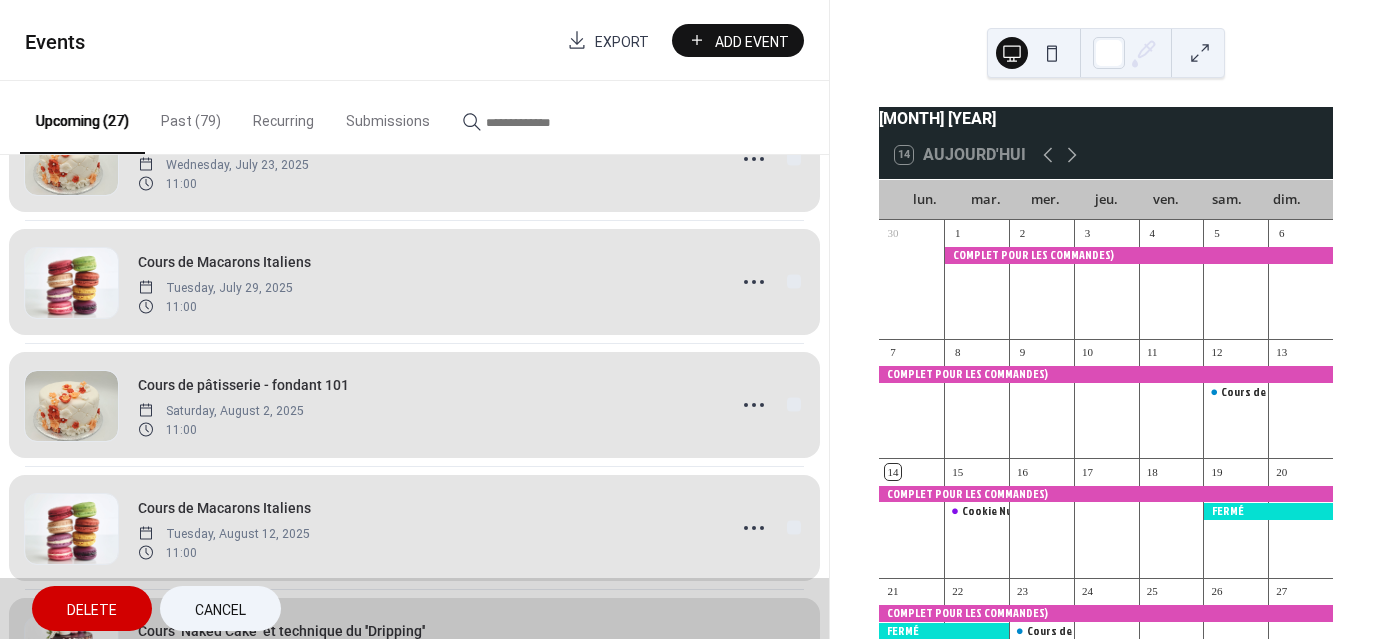 click on "Delete" at bounding box center [92, 610] 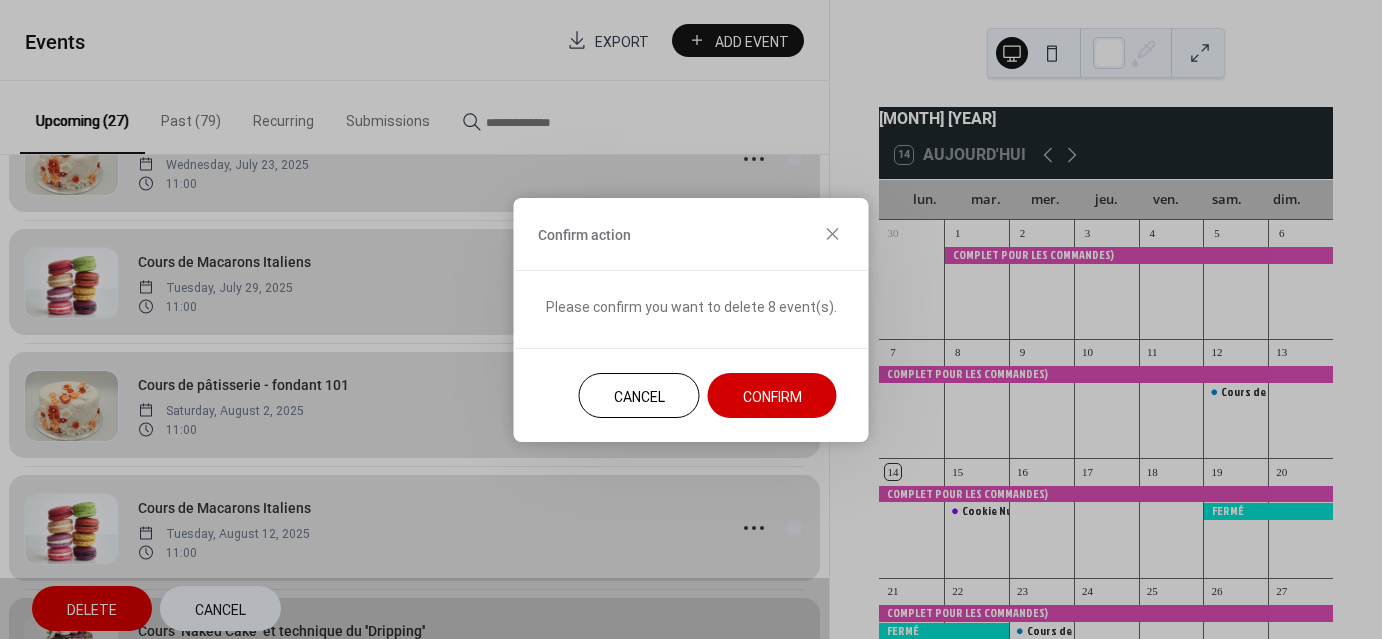 click on "Confirm" at bounding box center (772, 396) 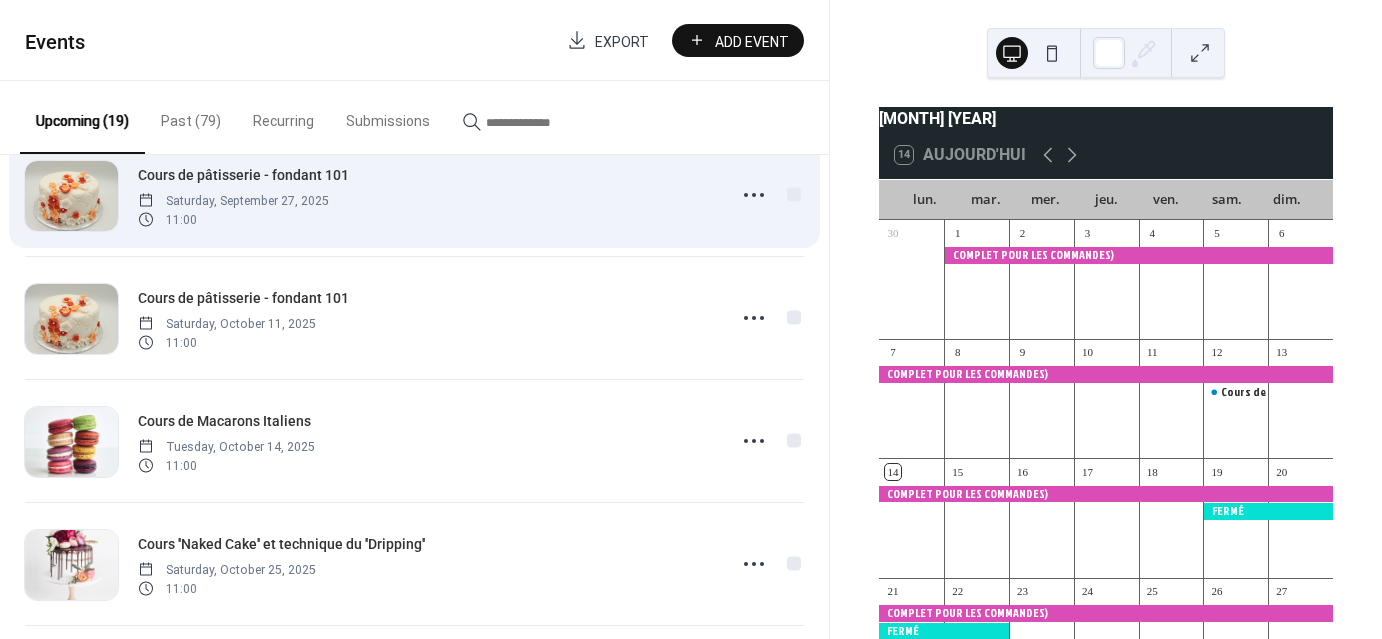 scroll, scrollTop: 833, scrollLeft: 0, axis: vertical 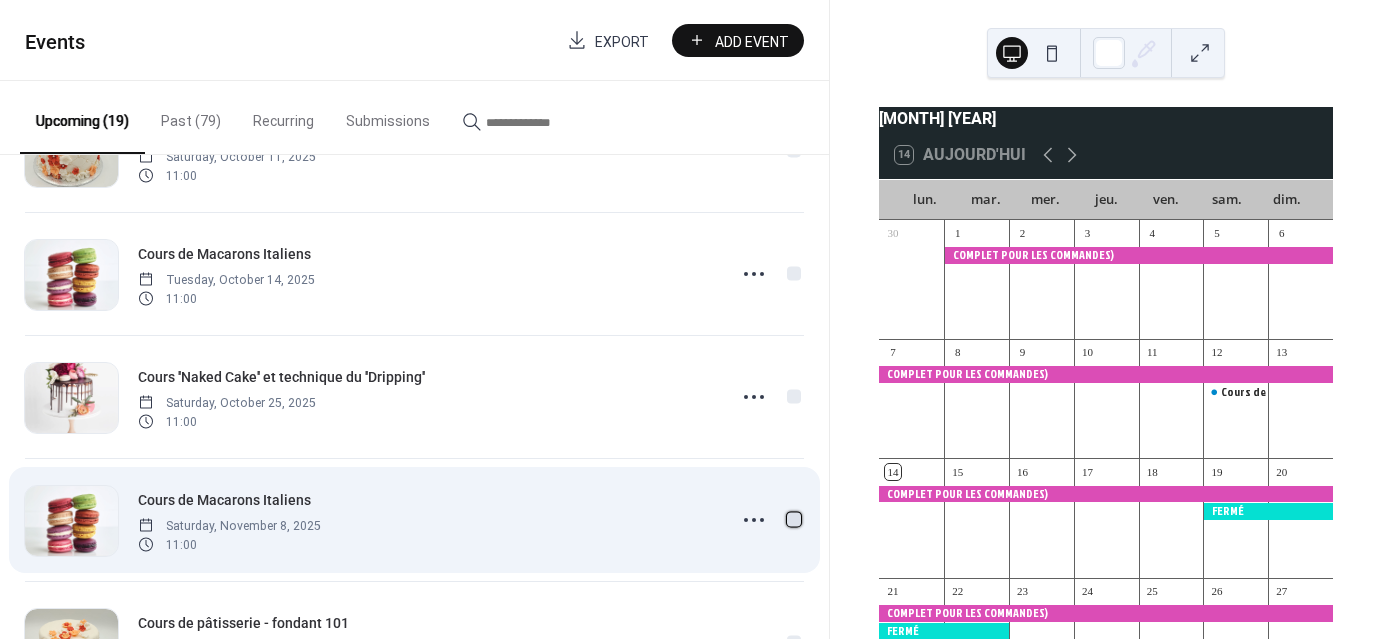 click at bounding box center [794, 519] 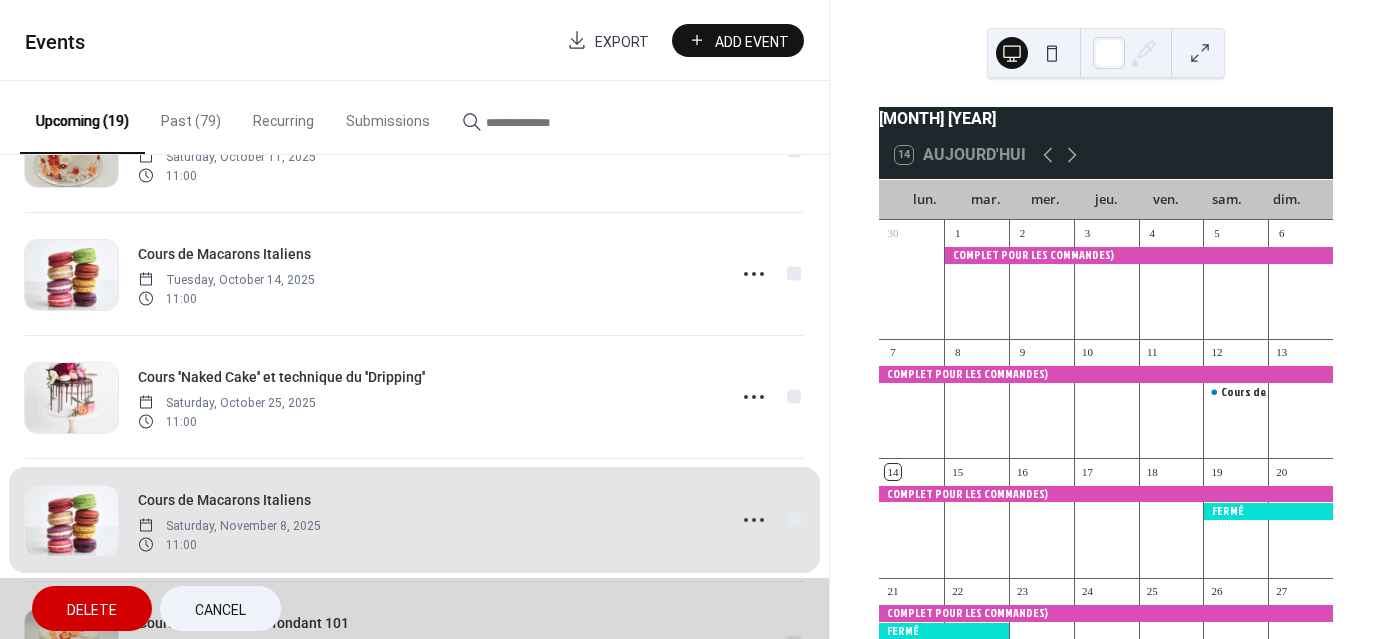 scroll, scrollTop: 1000, scrollLeft: 0, axis: vertical 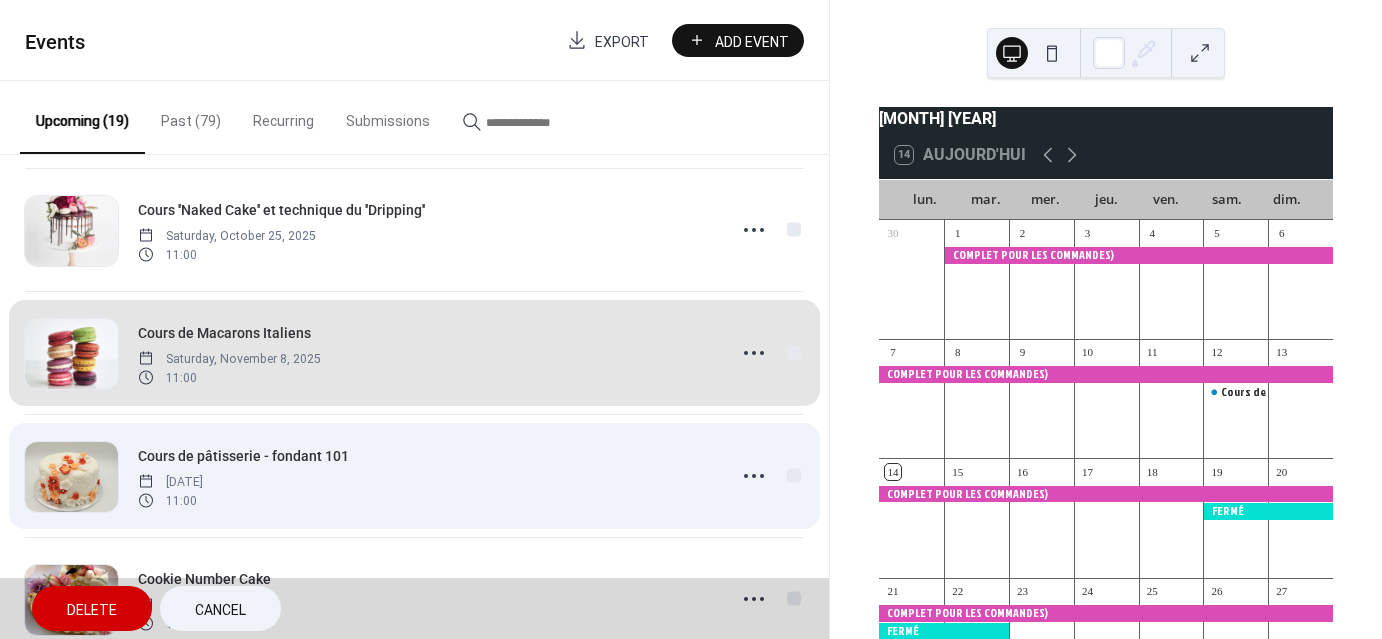 click on "Cours de pâtisserie - fondant 101 [DATE] [TIME]" at bounding box center (414, 475) 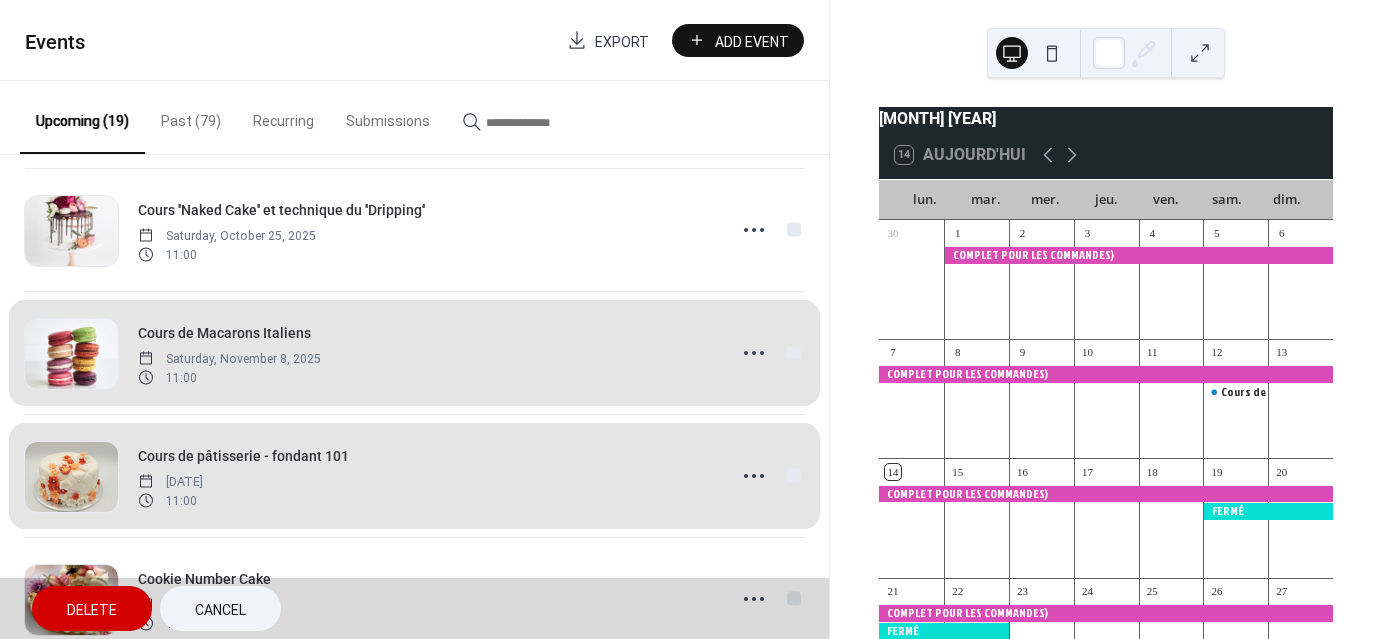 scroll, scrollTop: 1166, scrollLeft: 0, axis: vertical 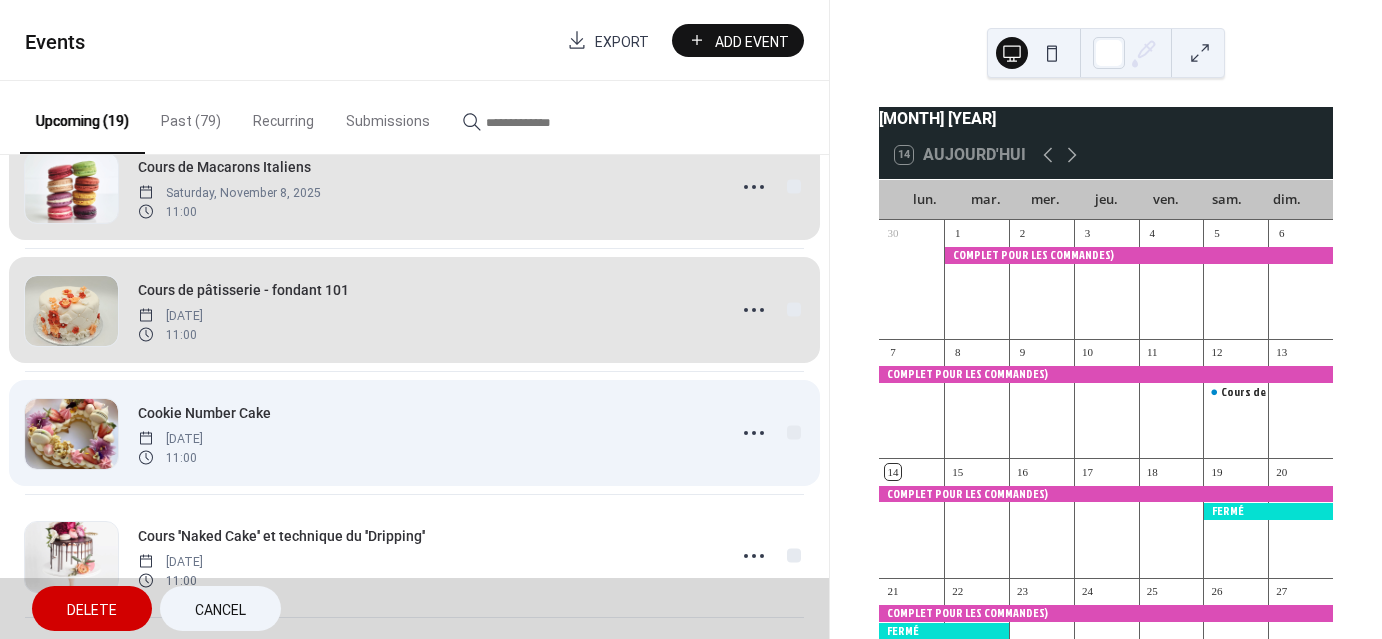 click on "Cookie Number Cake [DATE] [TIME]" at bounding box center [414, 432] 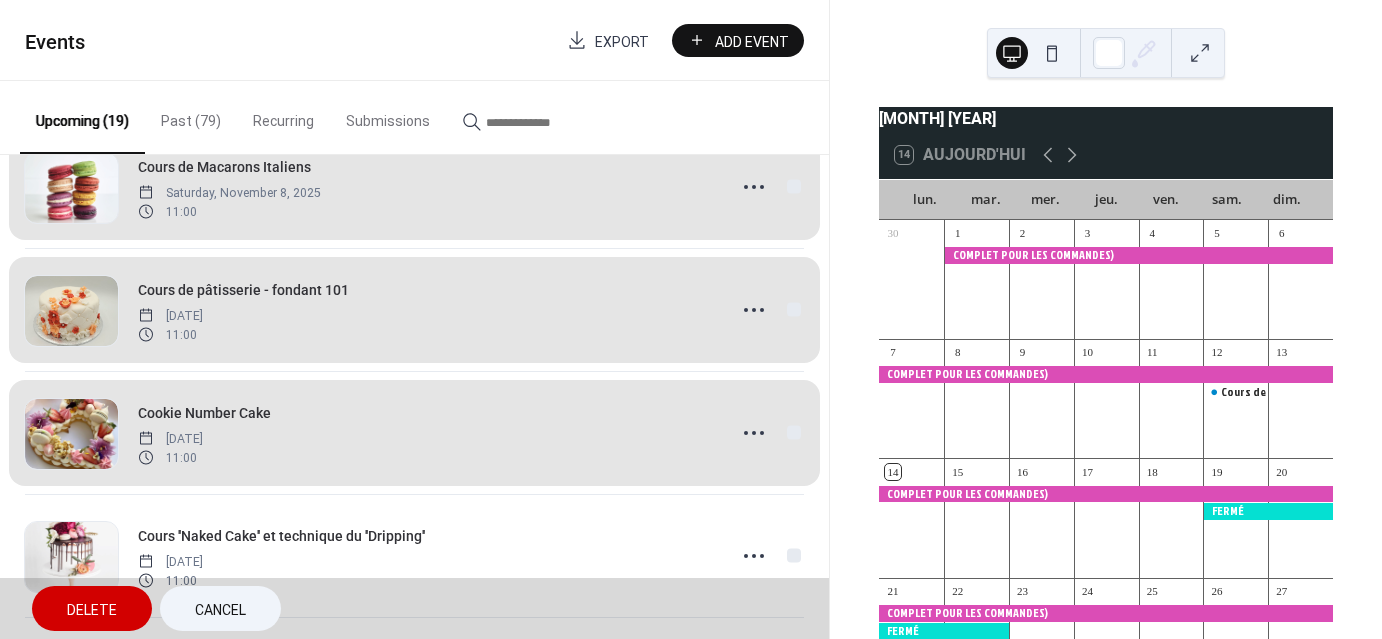 click on "Delete" at bounding box center (92, 608) 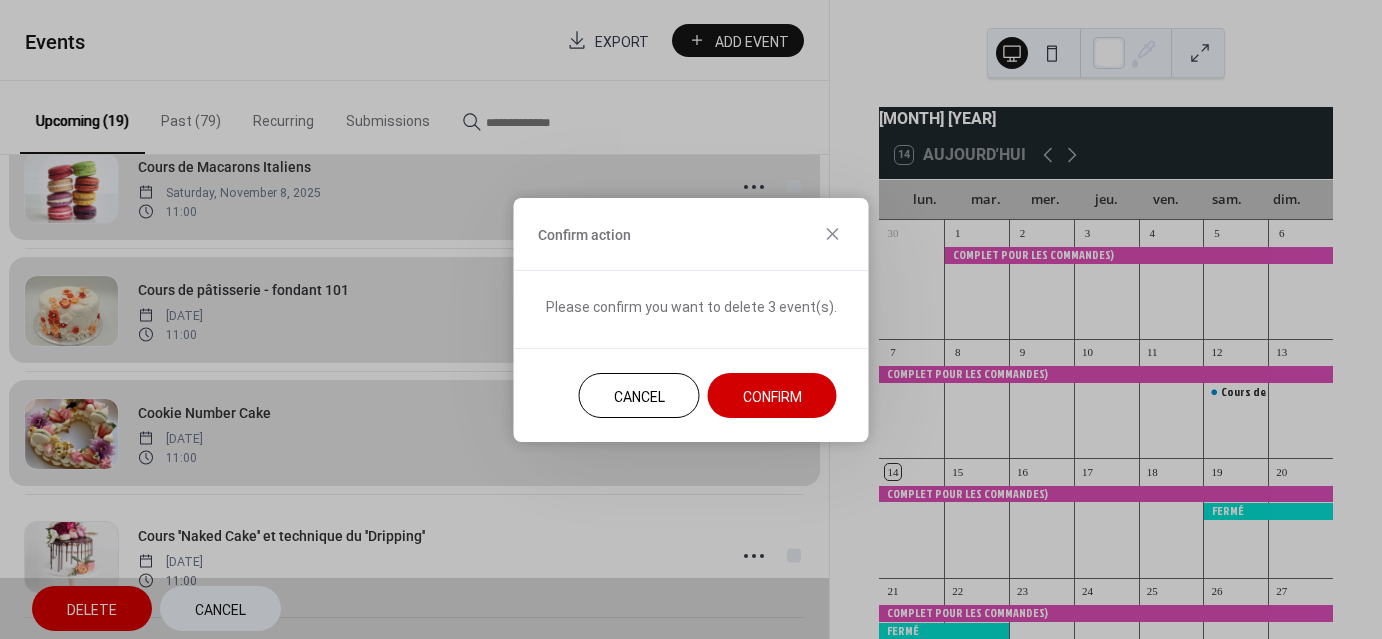 click on "Cancel" at bounding box center (639, 396) 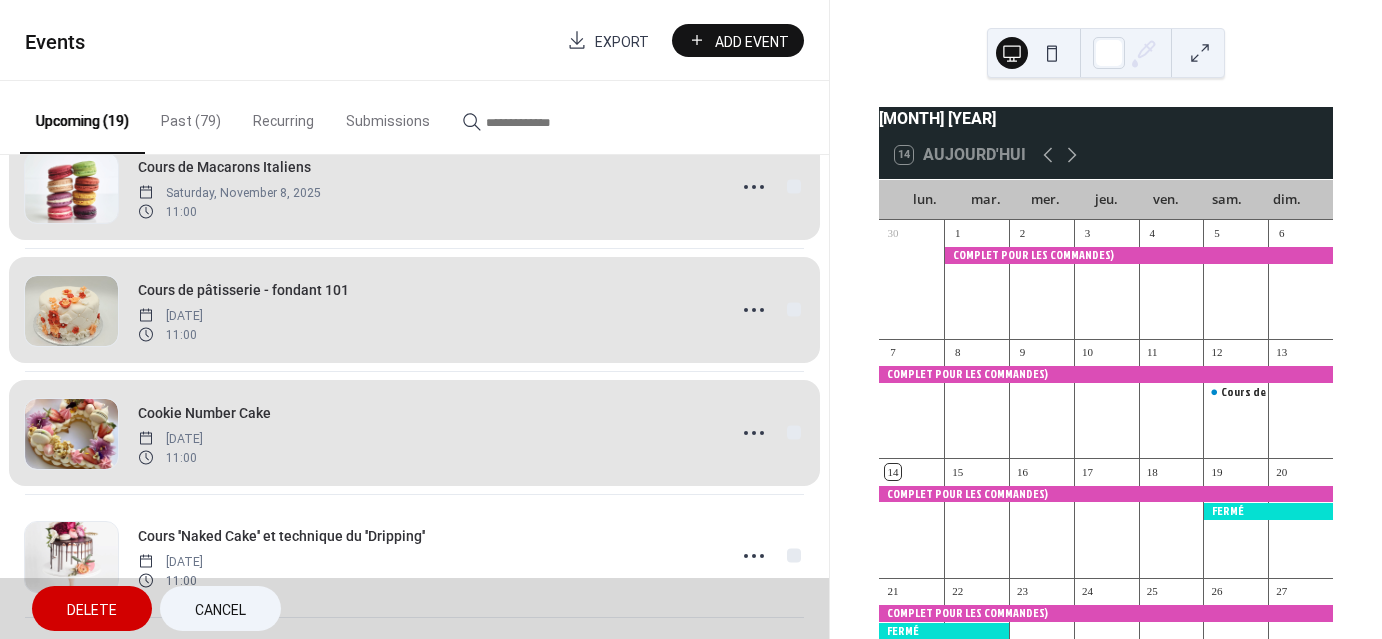 click on "Delete" at bounding box center [92, 610] 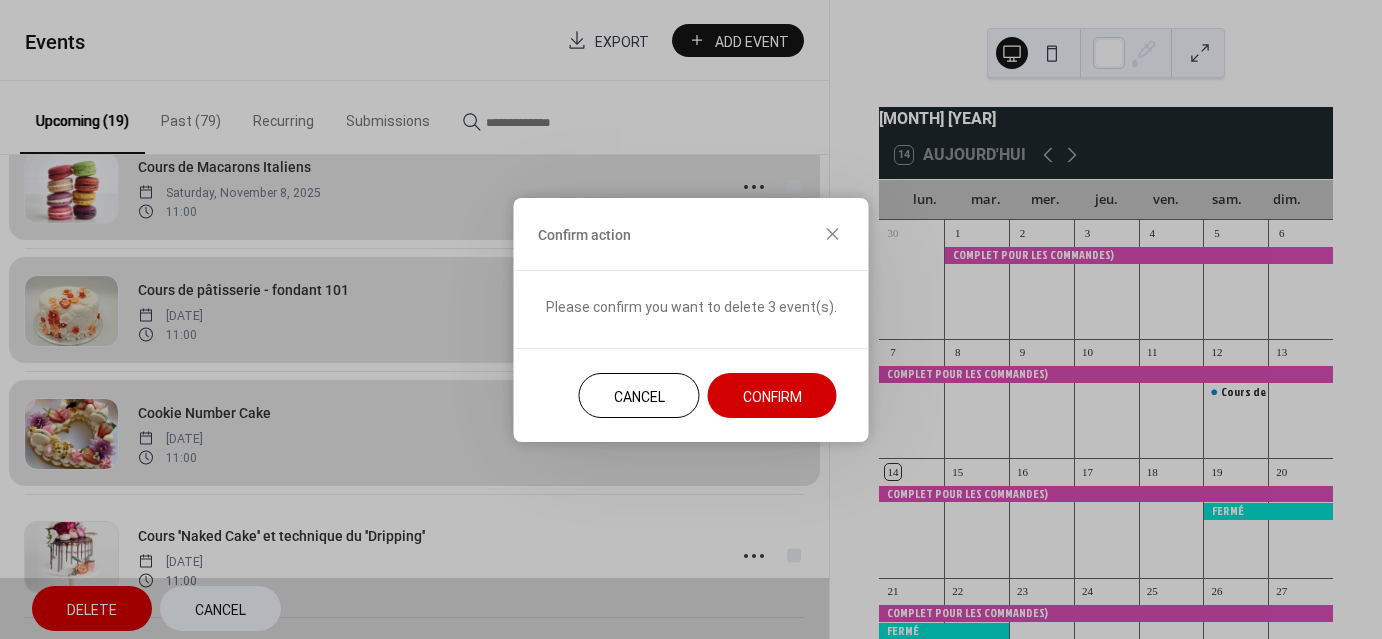 click on "Confirm" at bounding box center [772, 396] 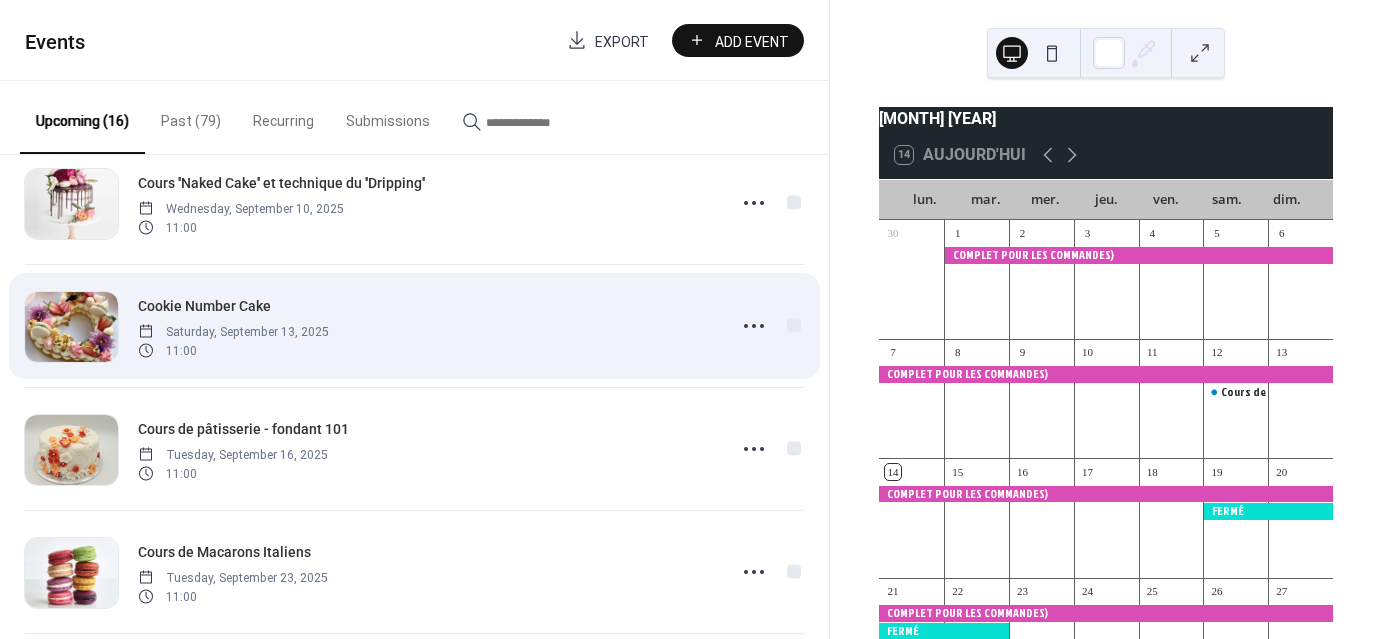 scroll, scrollTop: 0, scrollLeft: 0, axis: both 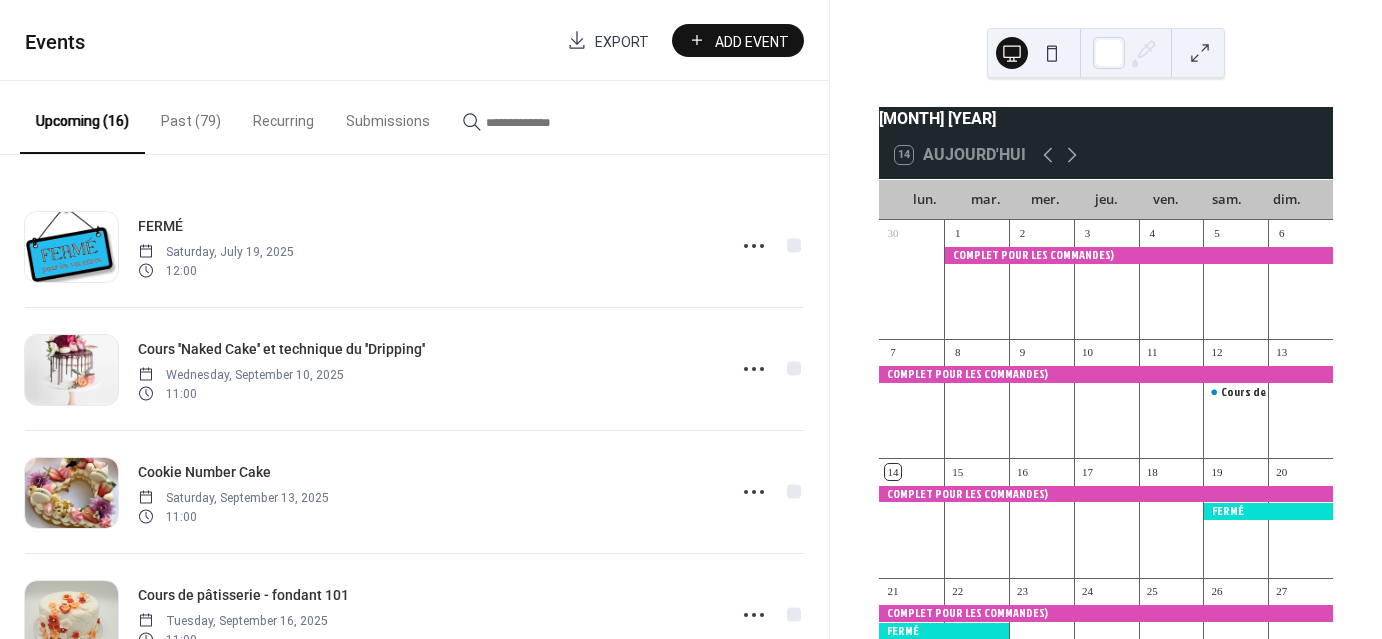 click on "Past (79)" at bounding box center (191, 116) 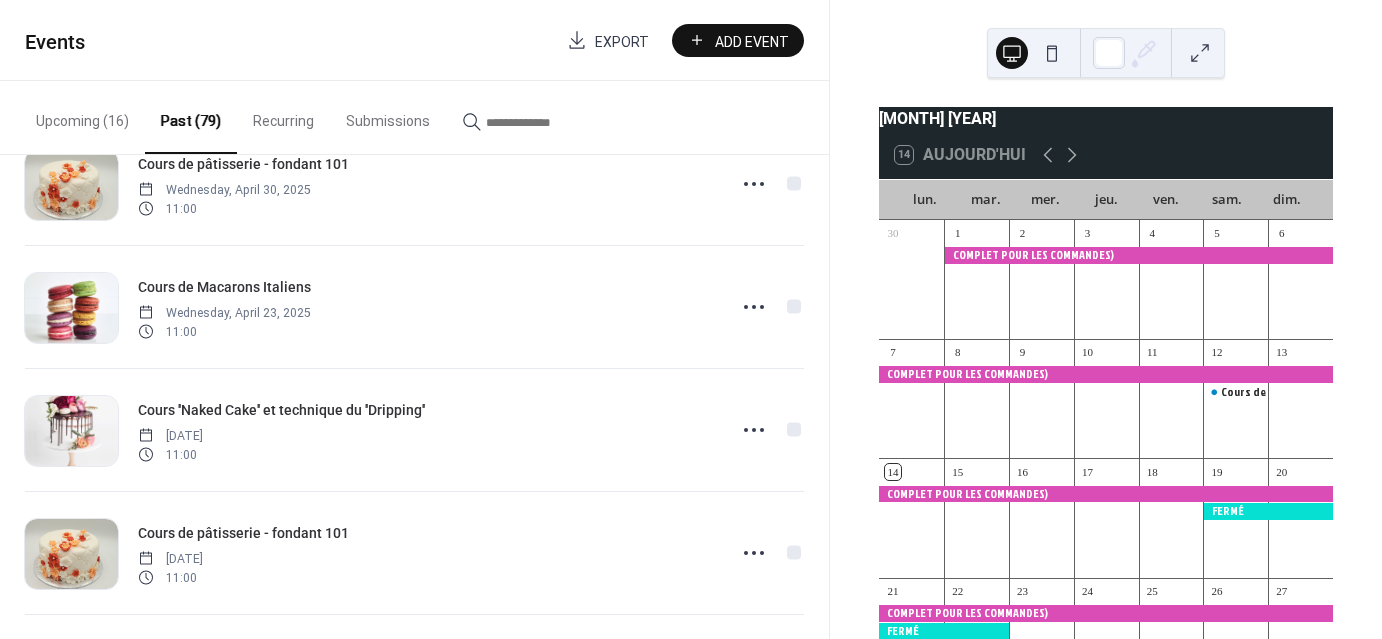 scroll, scrollTop: 1166, scrollLeft: 0, axis: vertical 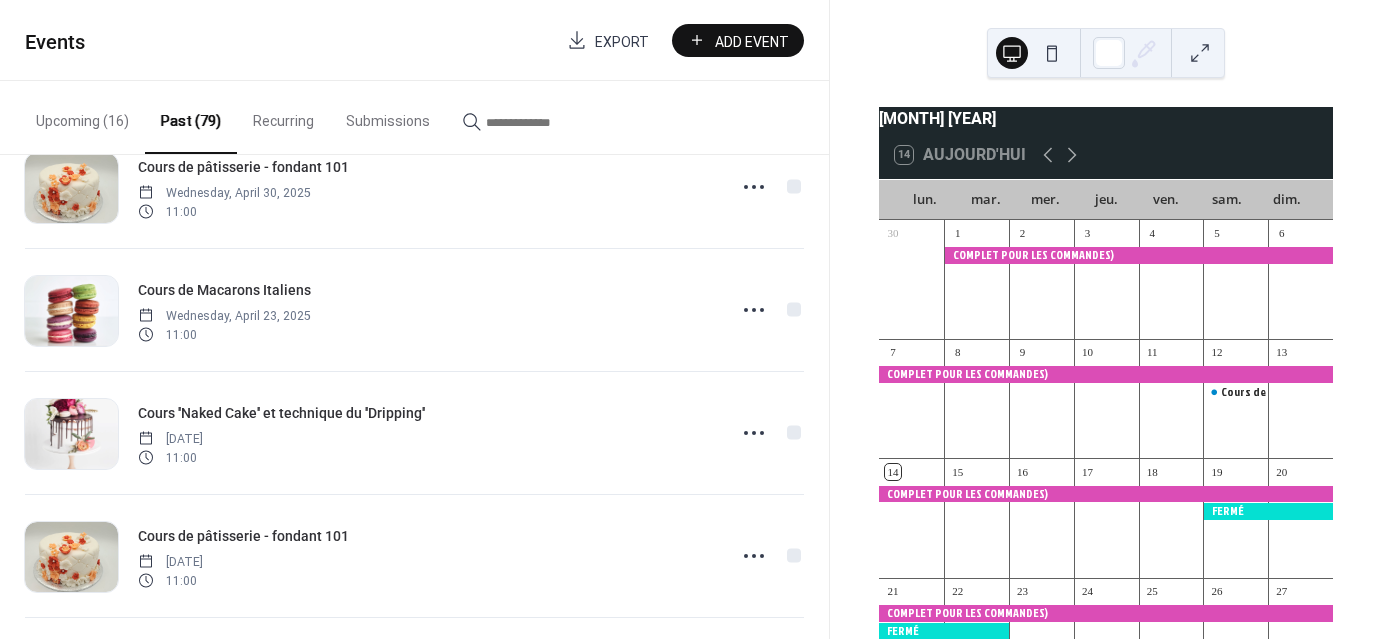 click on "Upcoming (16)" at bounding box center (82, 116) 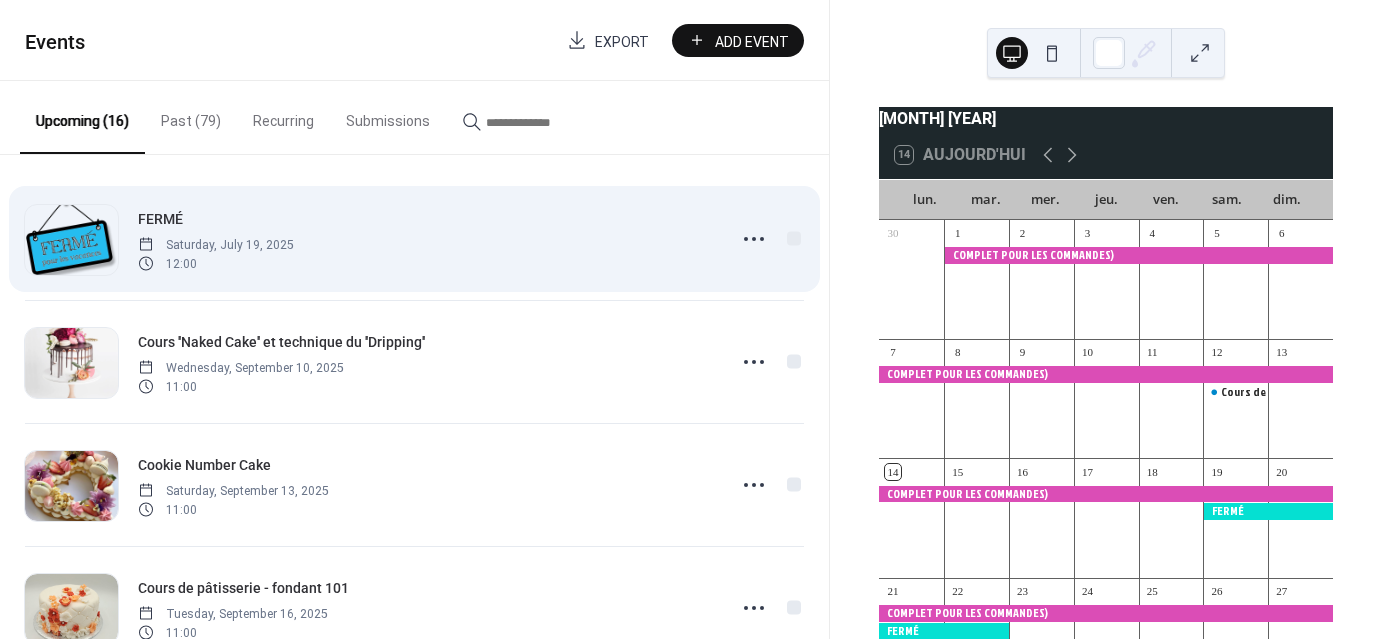 scroll, scrollTop: 0, scrollLeft: 0, axis: both 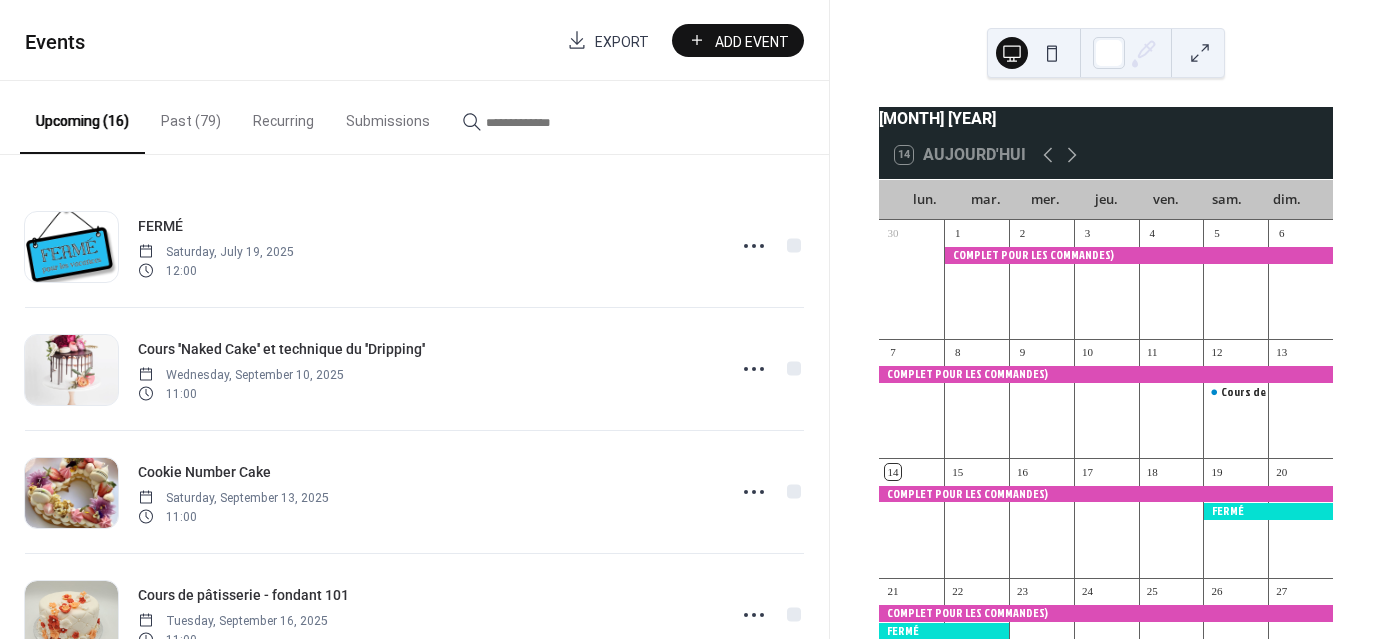 click 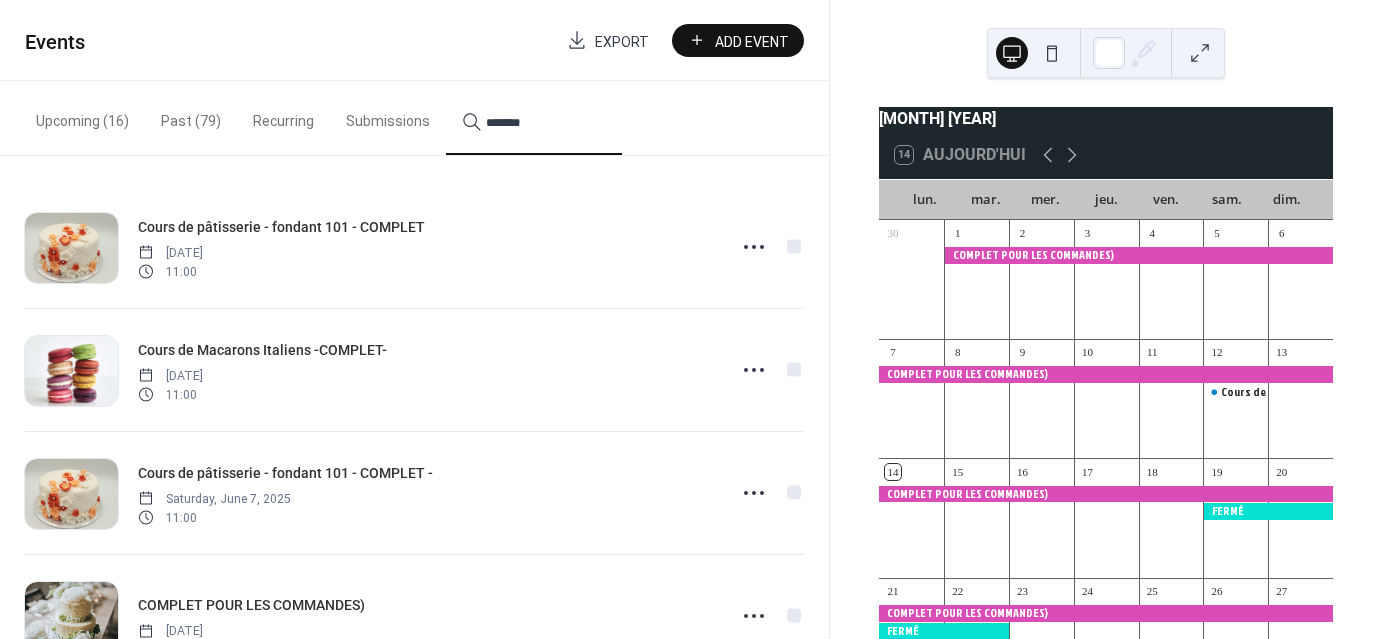 type on "*******" 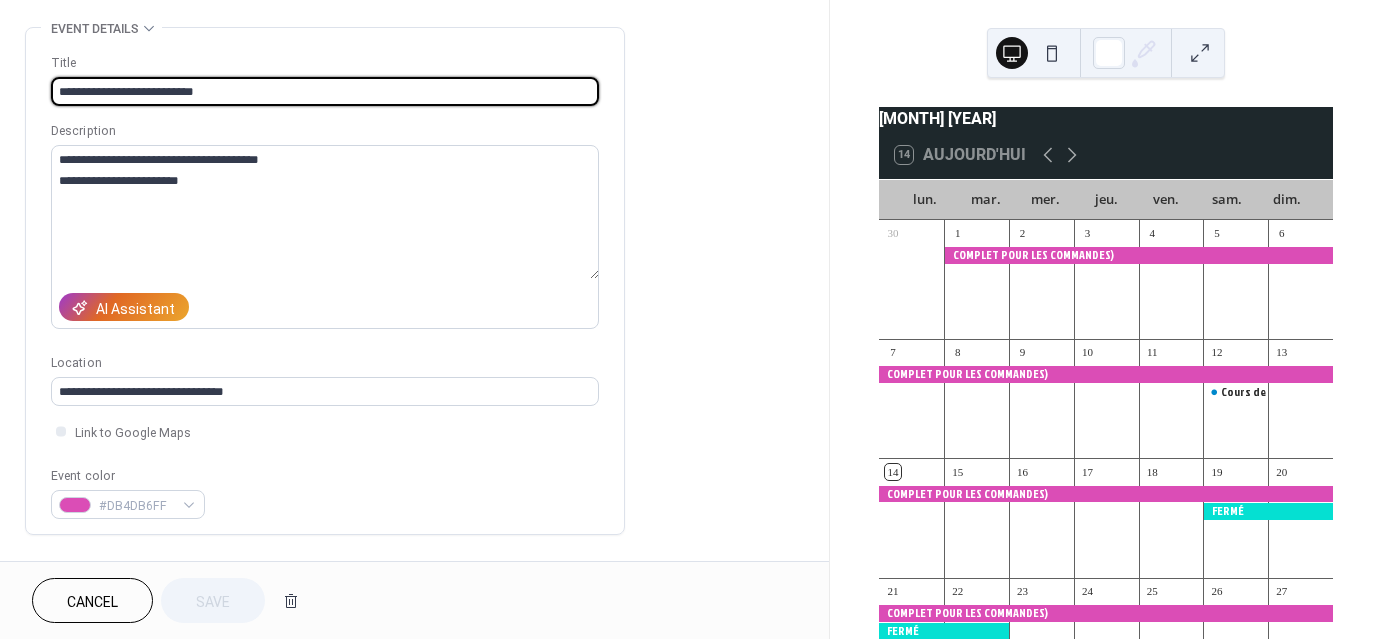 scroll, scrollTop: 333, scrollLeft: 0, axis: vertical 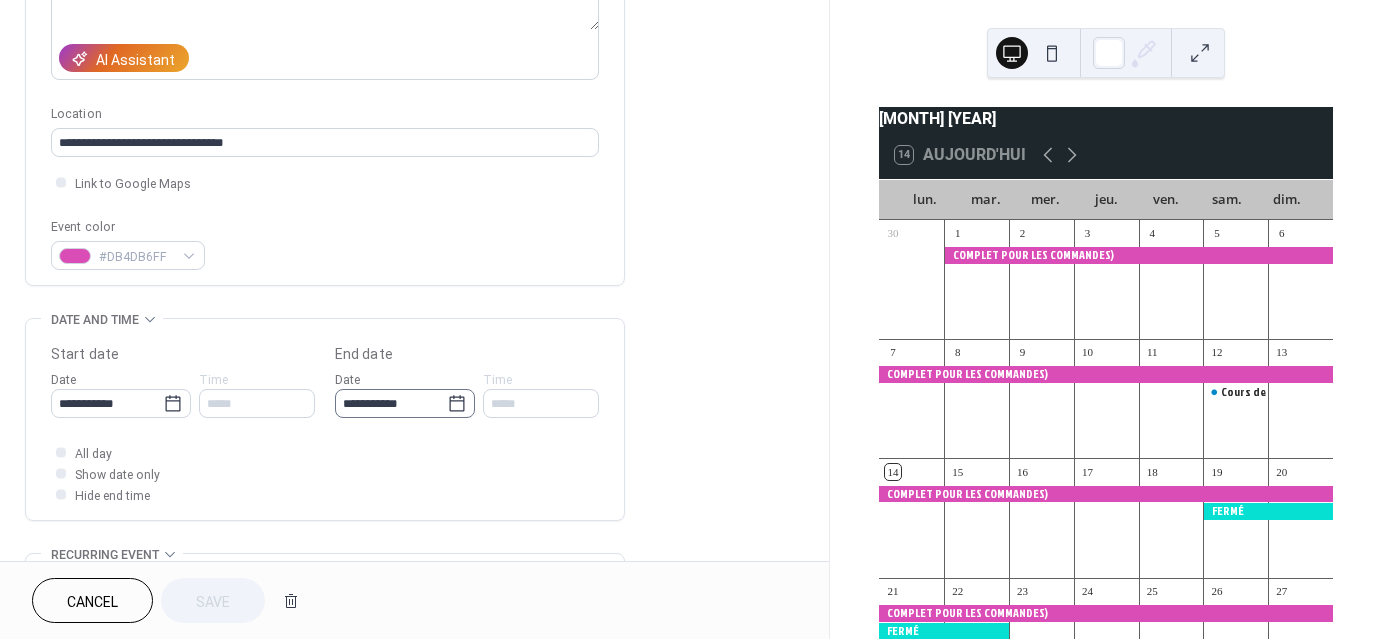 click 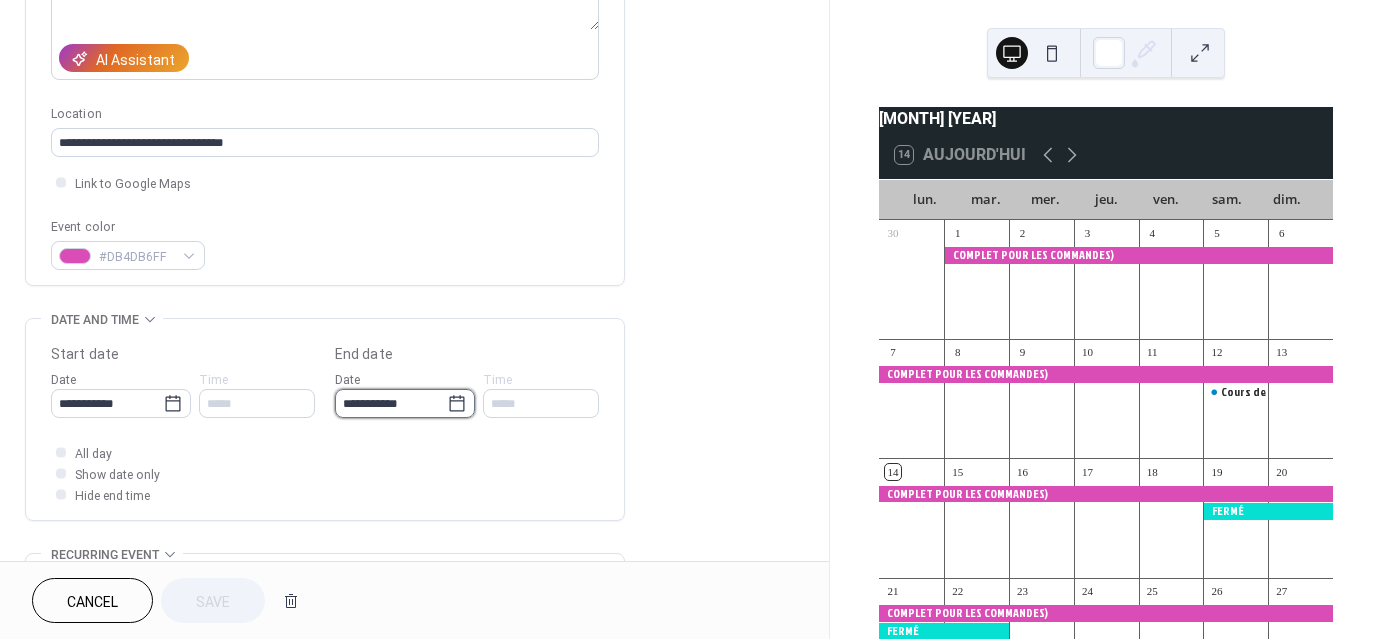 click on "**********" at bounding box center [391, 403] 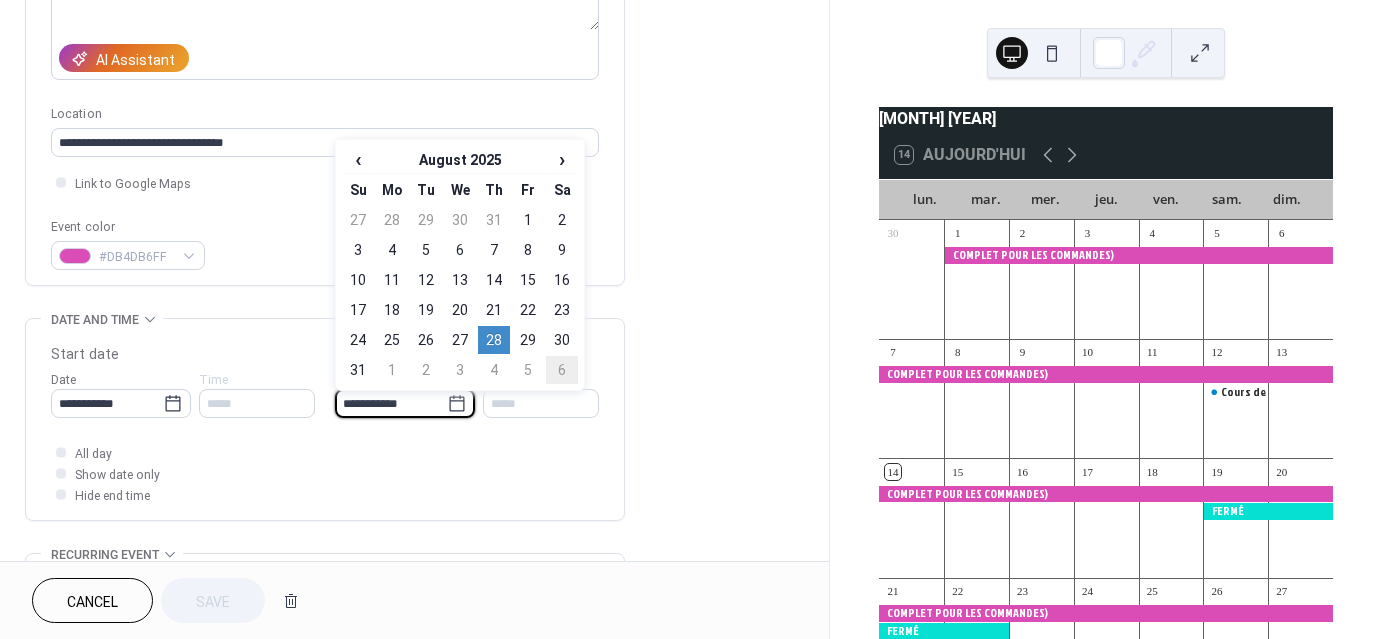 click on "6" at bounding box center [562, 370] 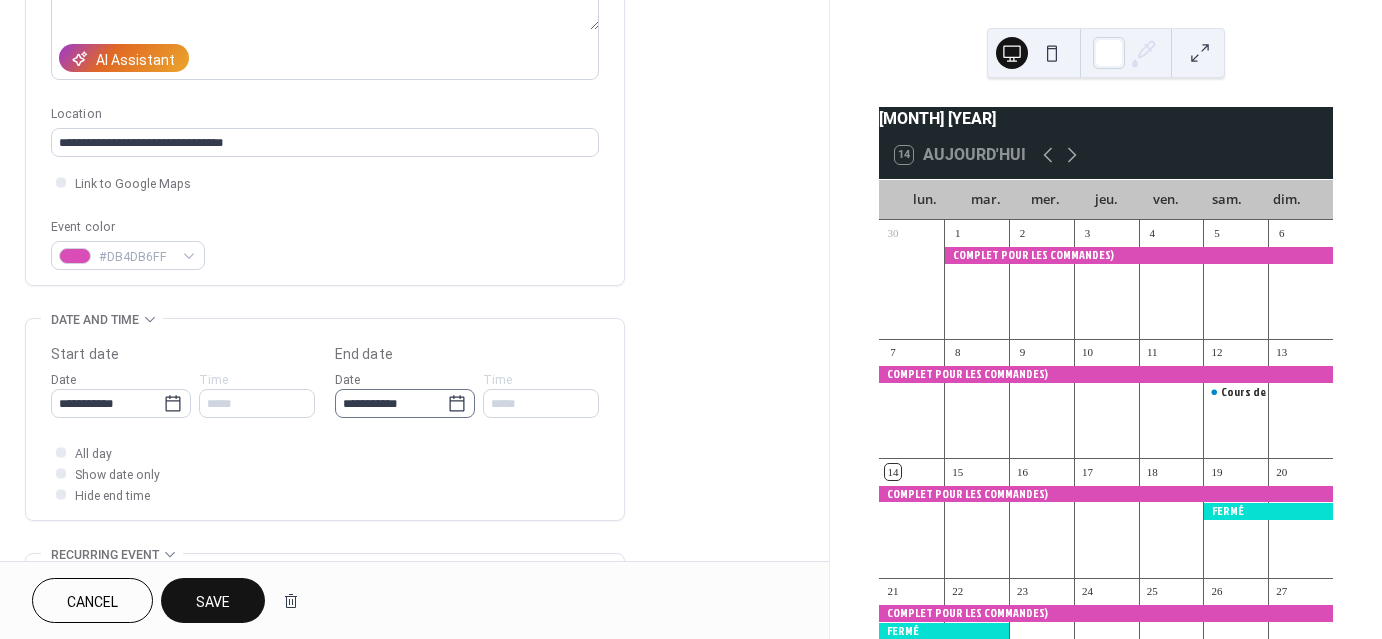 click 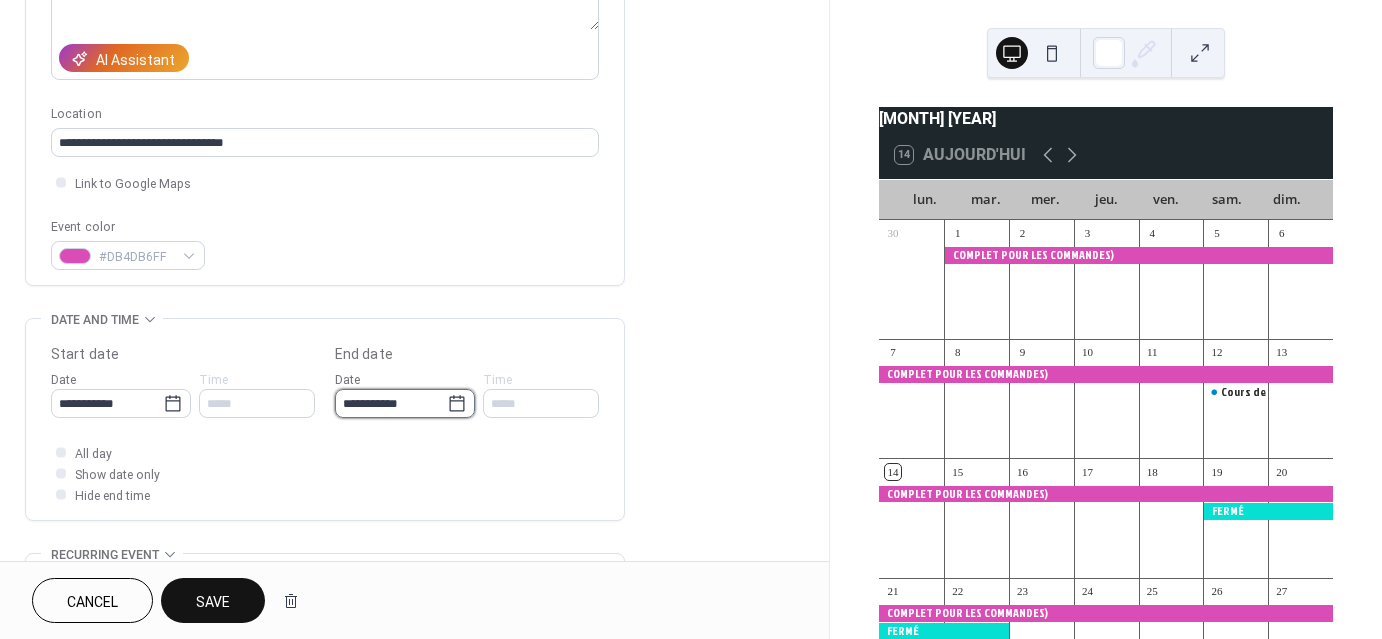 click on "**********" at bounding box center [391, 403] 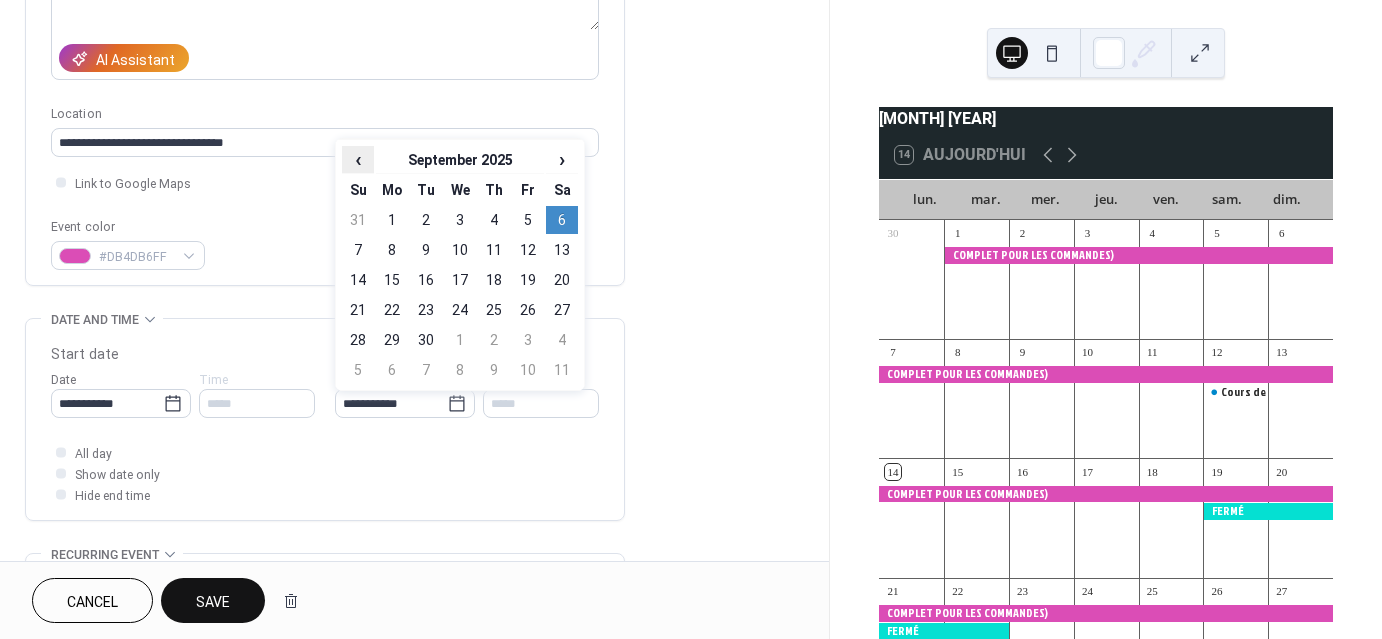 click on "‹" at bounding box center [358, 159] 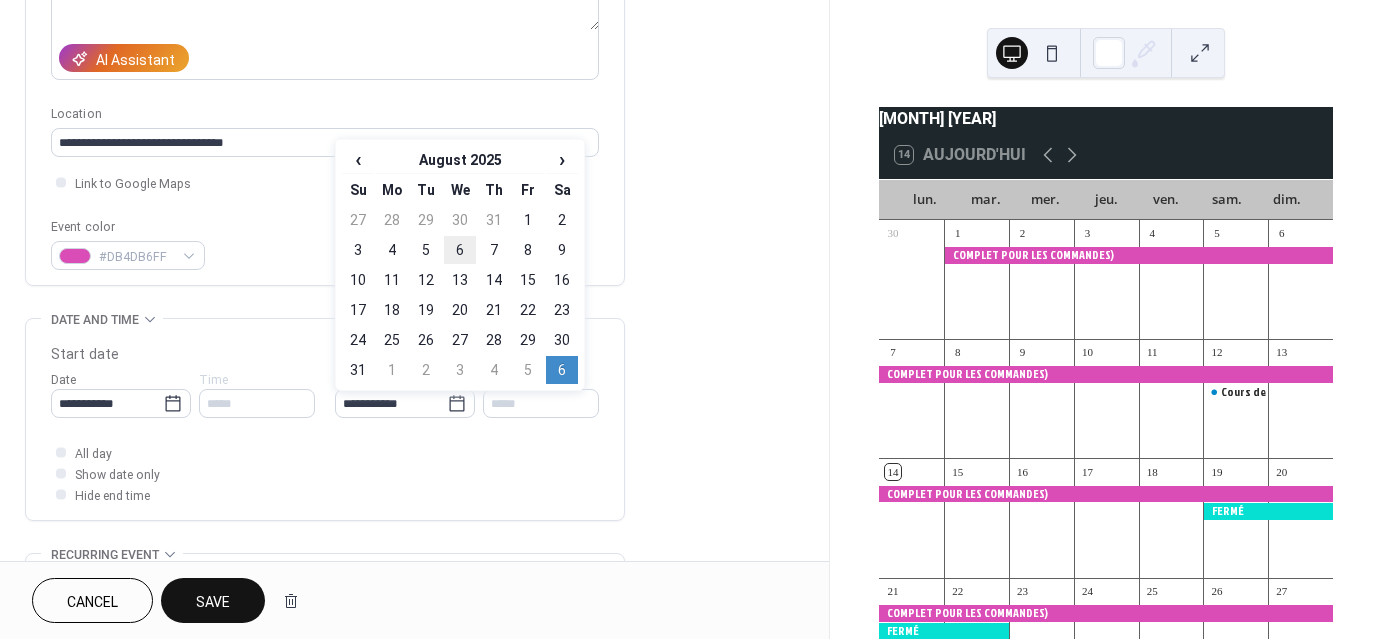 click on "6" at bounding box center (460, 250) 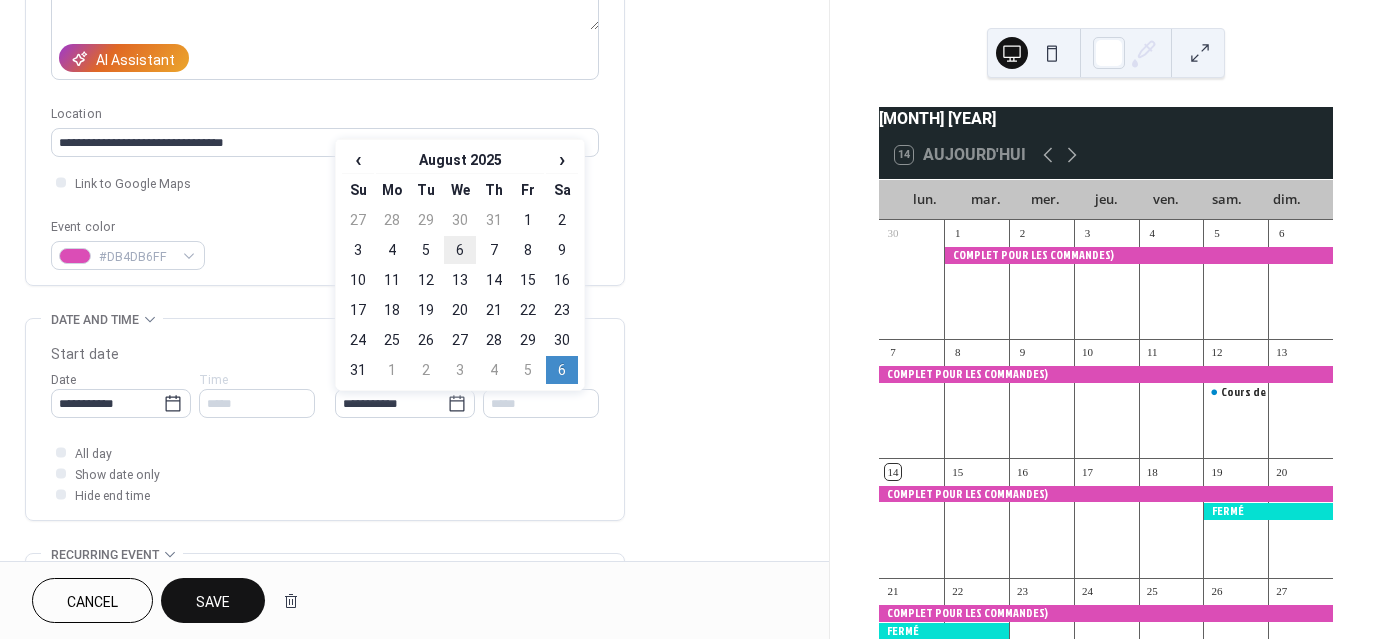 type on "**********" 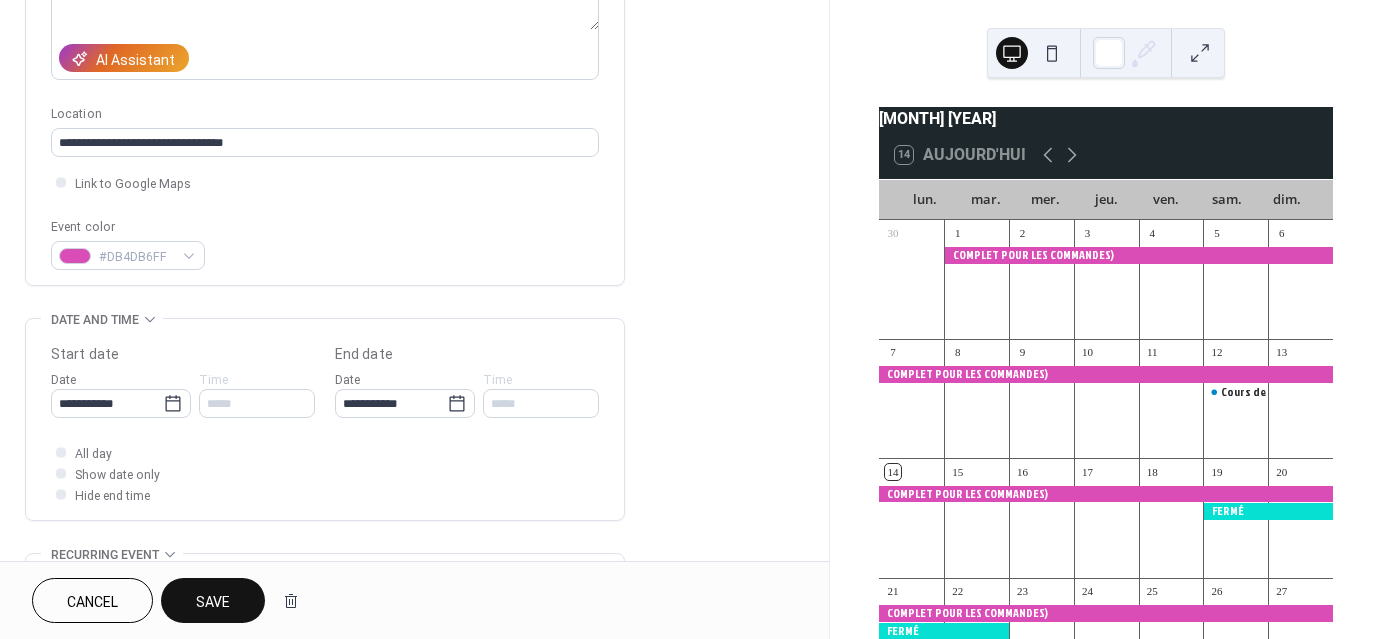 click on "Save" at bounding box center (213, 602) 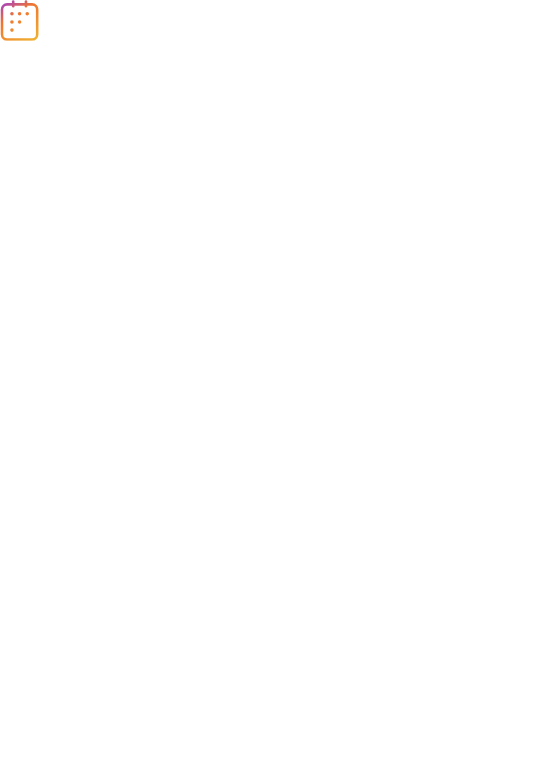 scroll, scrollTop: 0, scrollLeft: 0, axis: both 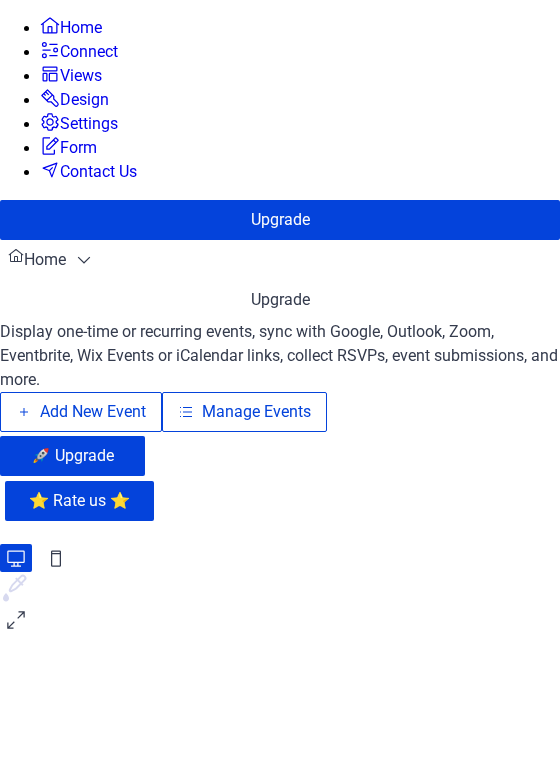 click on "Manage Events" at bounding box center (256, 412) 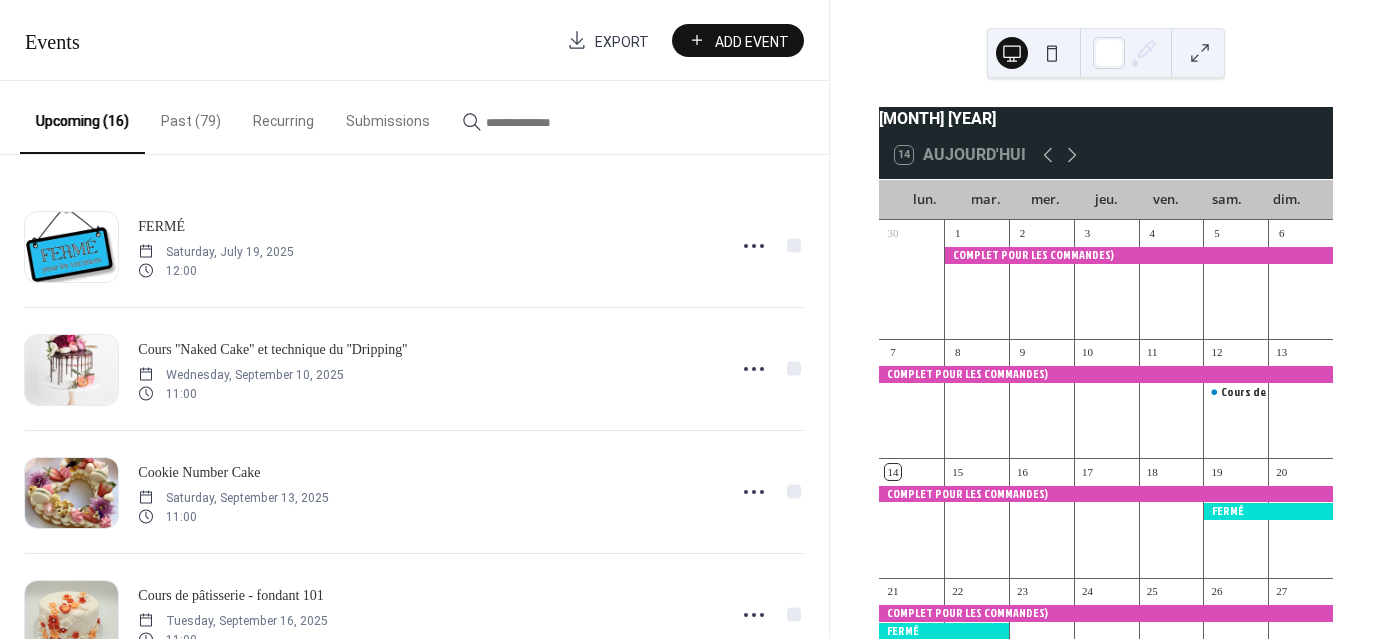 scroll, scrollTop: 0, scrollLeft: 0, axis: both 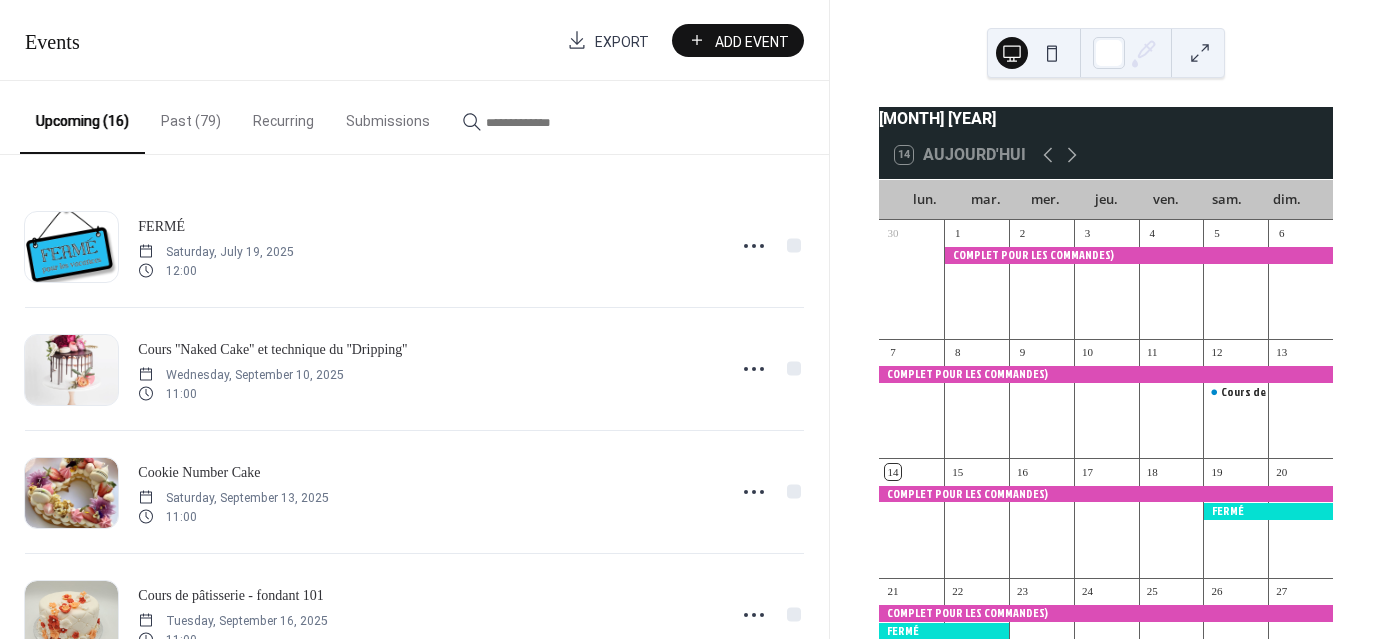 click on "Add Event" at bounding box center [752, 41] 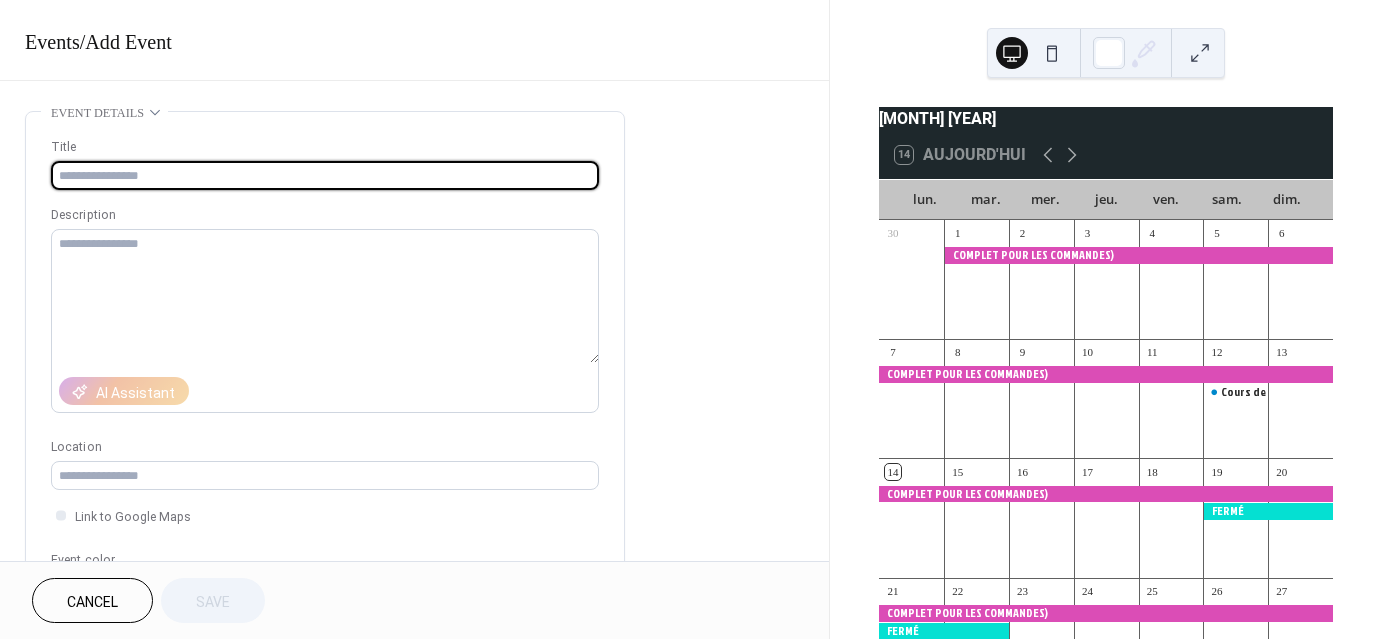 click at bounding box center (325, 175) 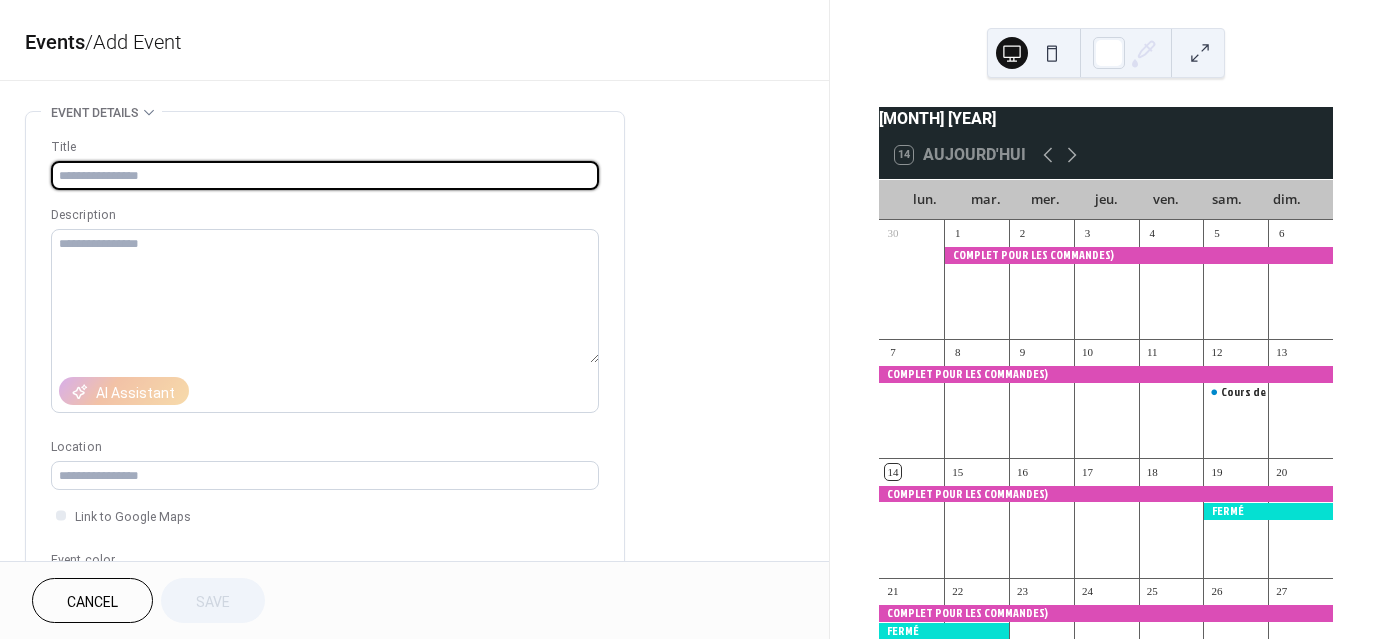 type on "*" 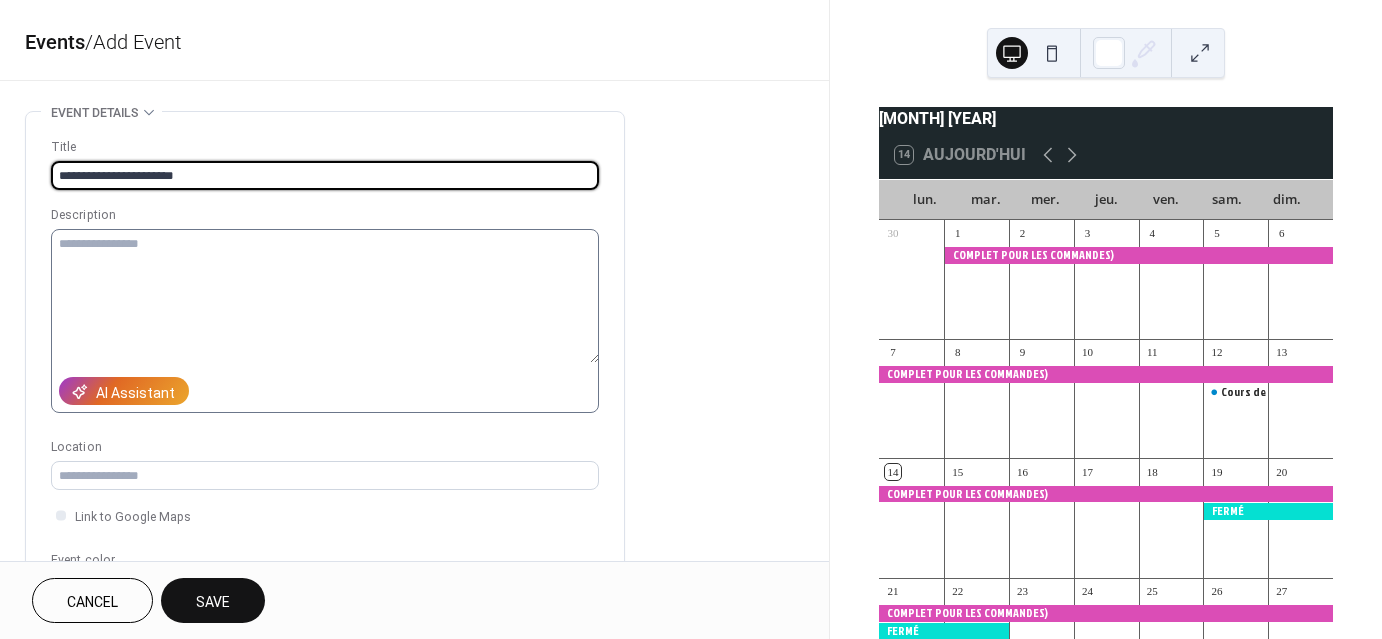 type on "**********" 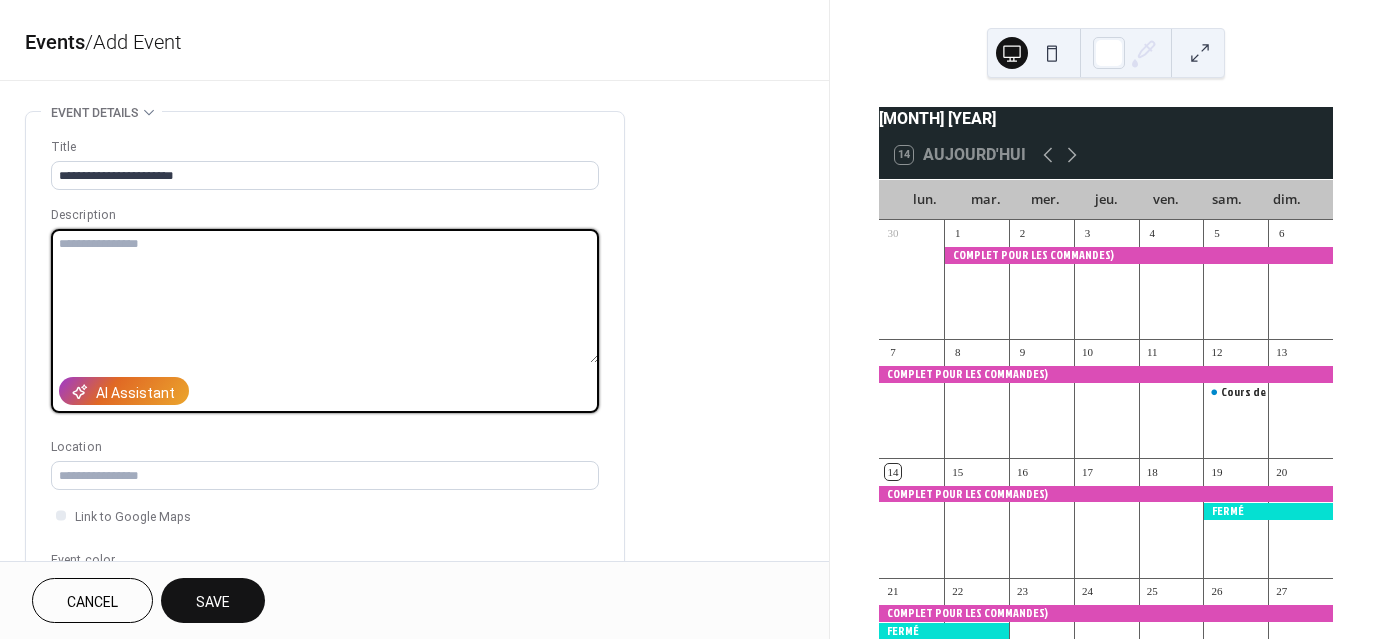 paste on "**********" 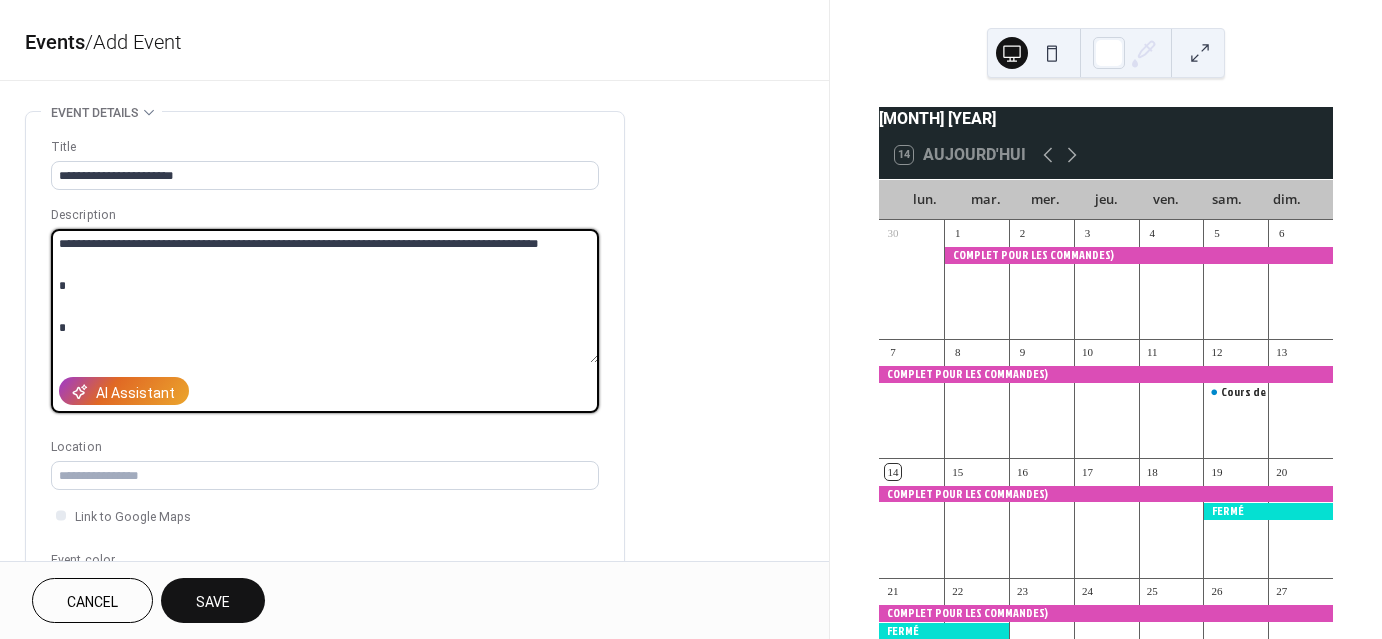 scroll, scrollTop: 1295, scrollLeft: 0, axis: vertical 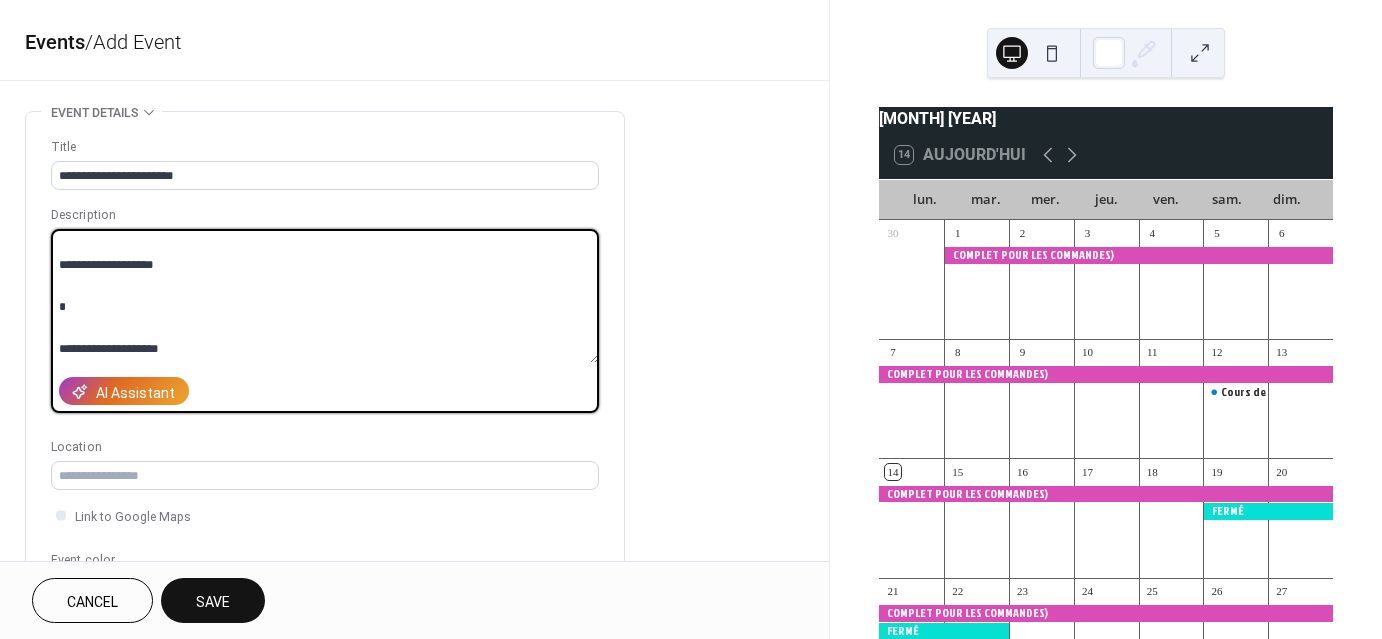 click at bounding box center [325, 296] 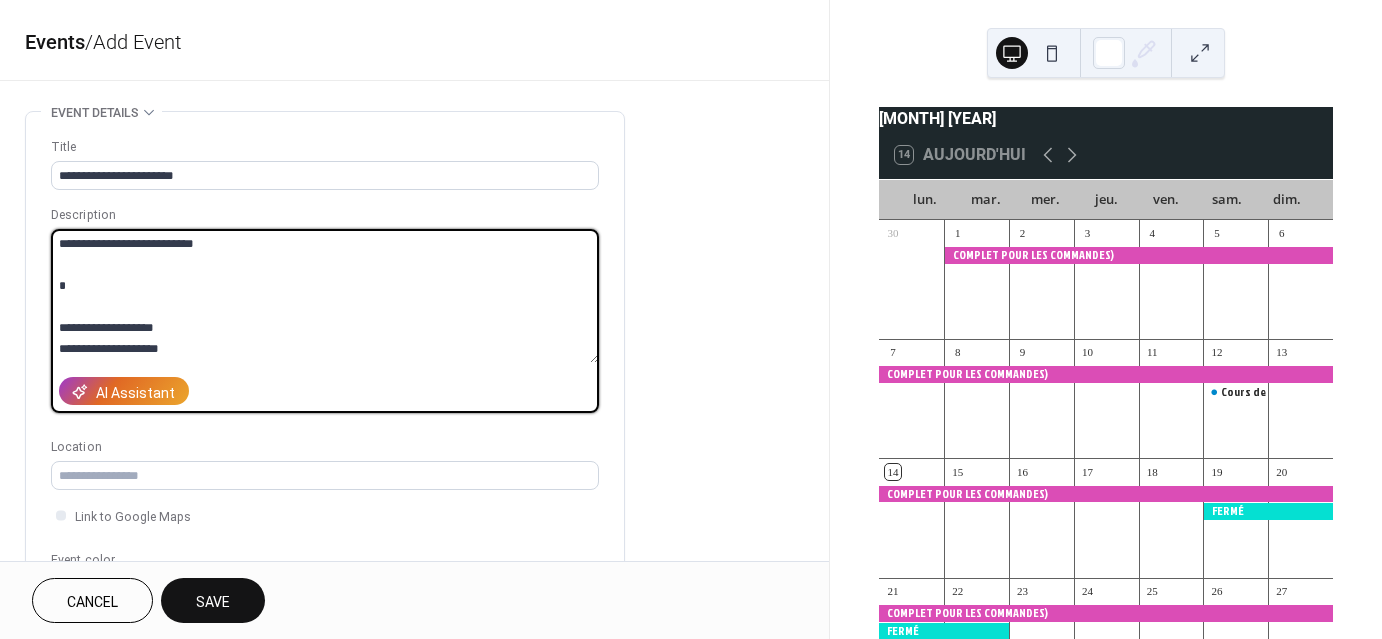scroll, scrollTop: 1238, scrollLeft: 0, axis: vertical 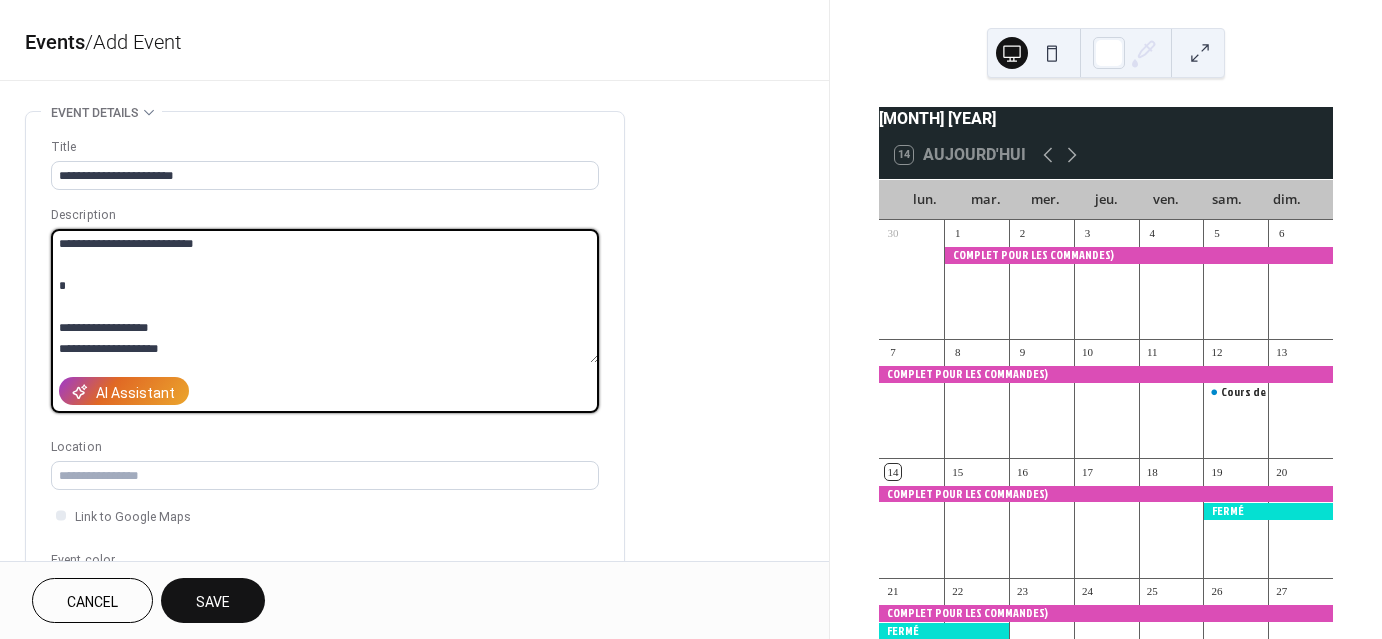 click at bounding box center (325, 296) 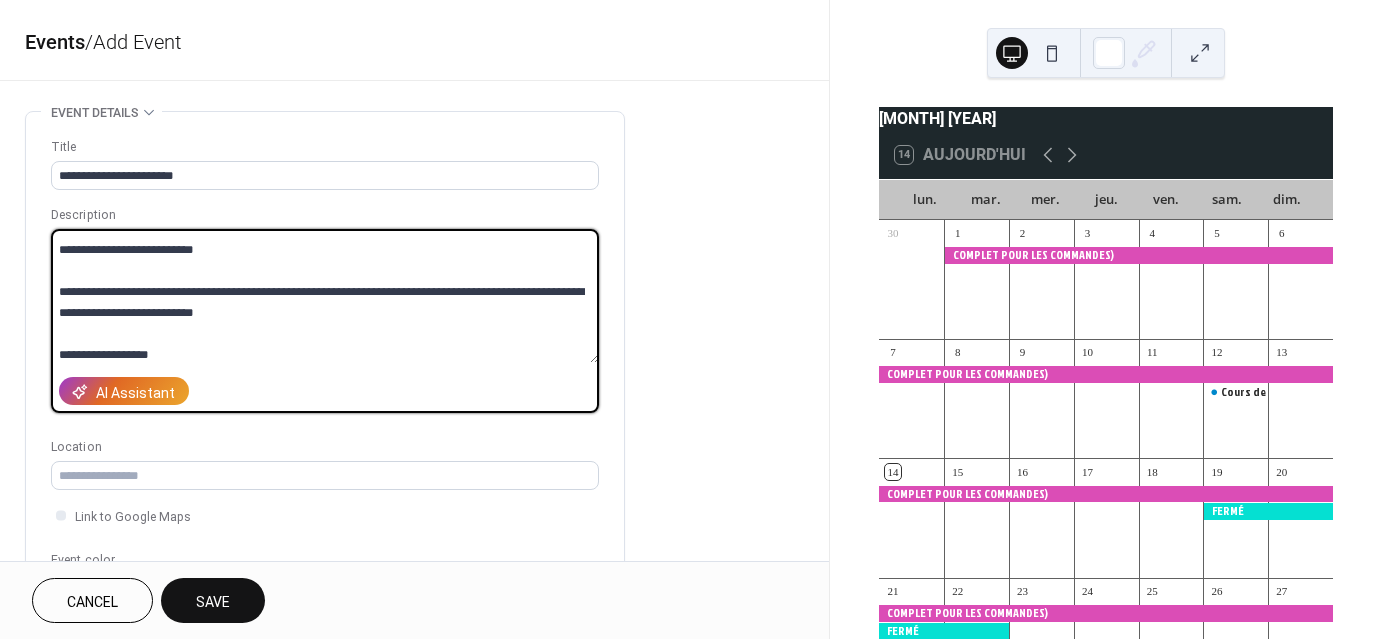 scroll, scrollTop: 1196, scrollLeft: 0, axis: vertical 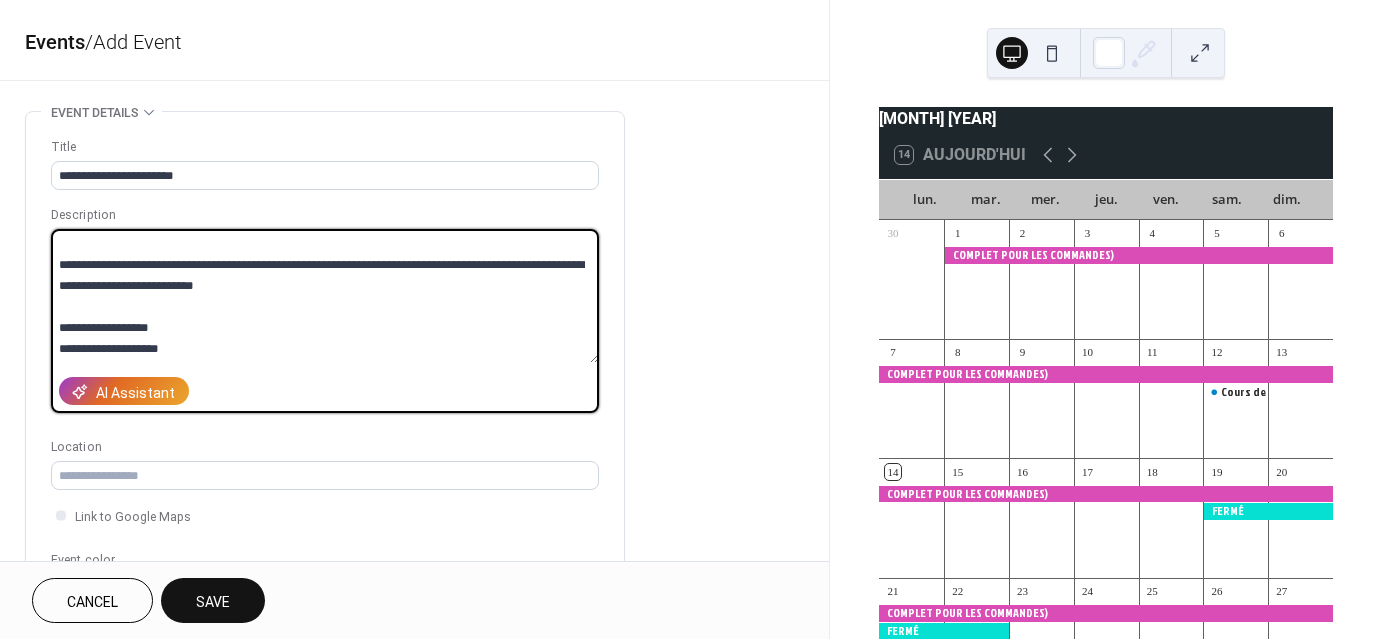 click at bounding box center (325, 296) 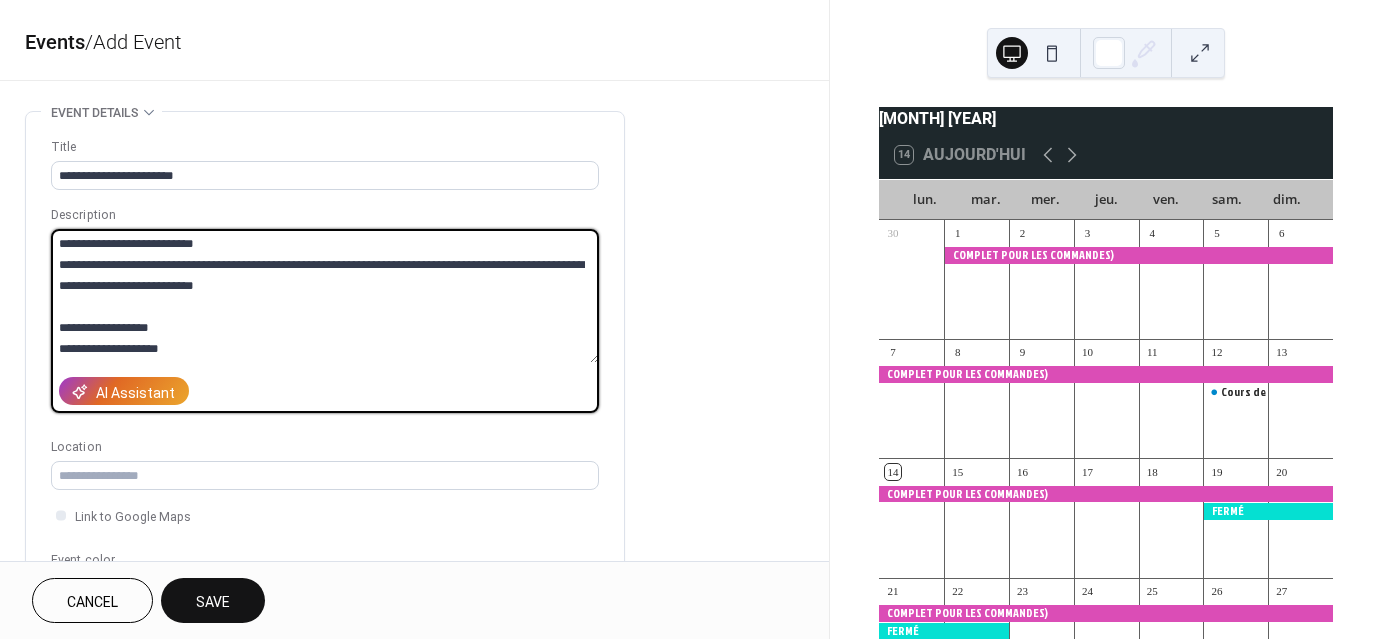 scroll, scrollTop: 1008, scrollLeft: 0, axis: vertical 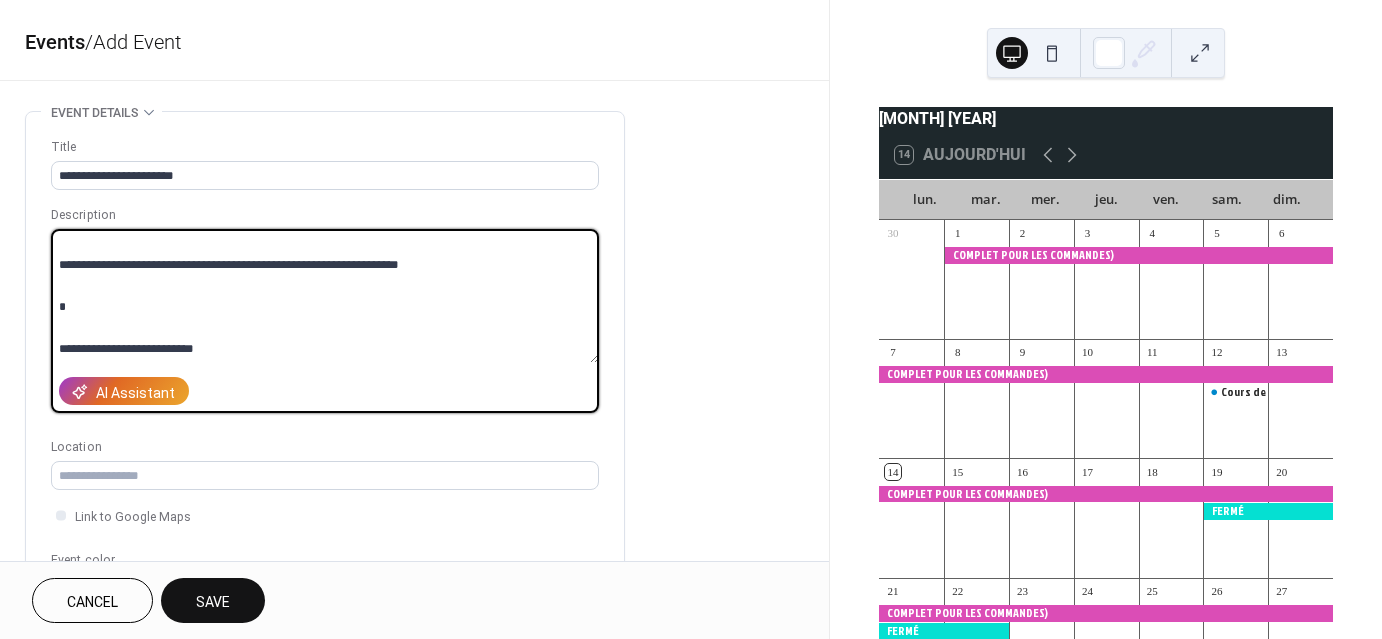 click at bounding box center (325, 321) 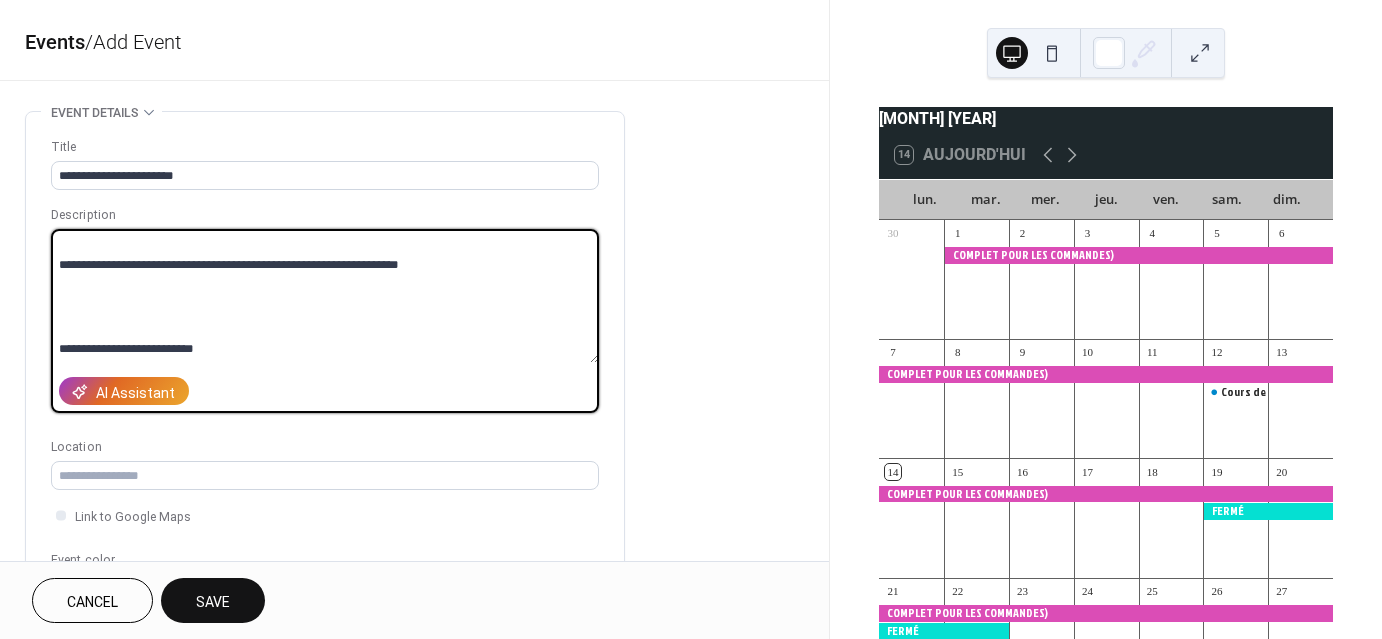 scroll, scrollTop: 1022, scrollLeft: 0, axis: vertical 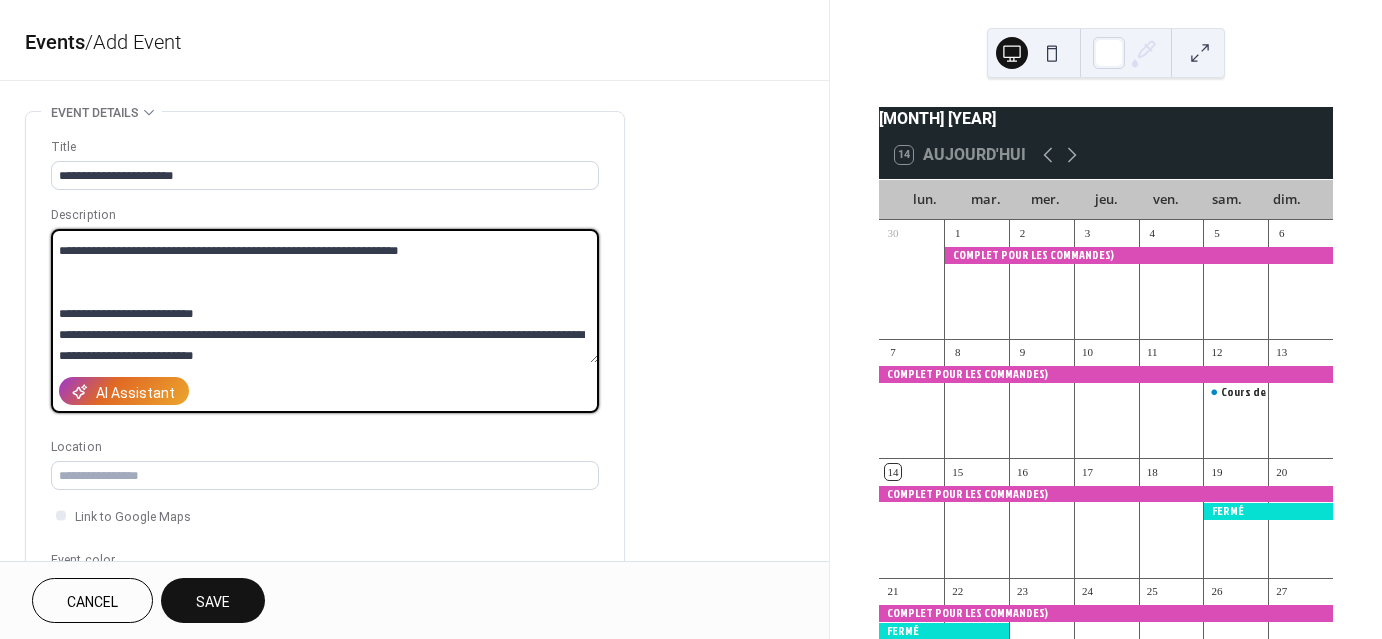 click at bounding box center [325, 296] 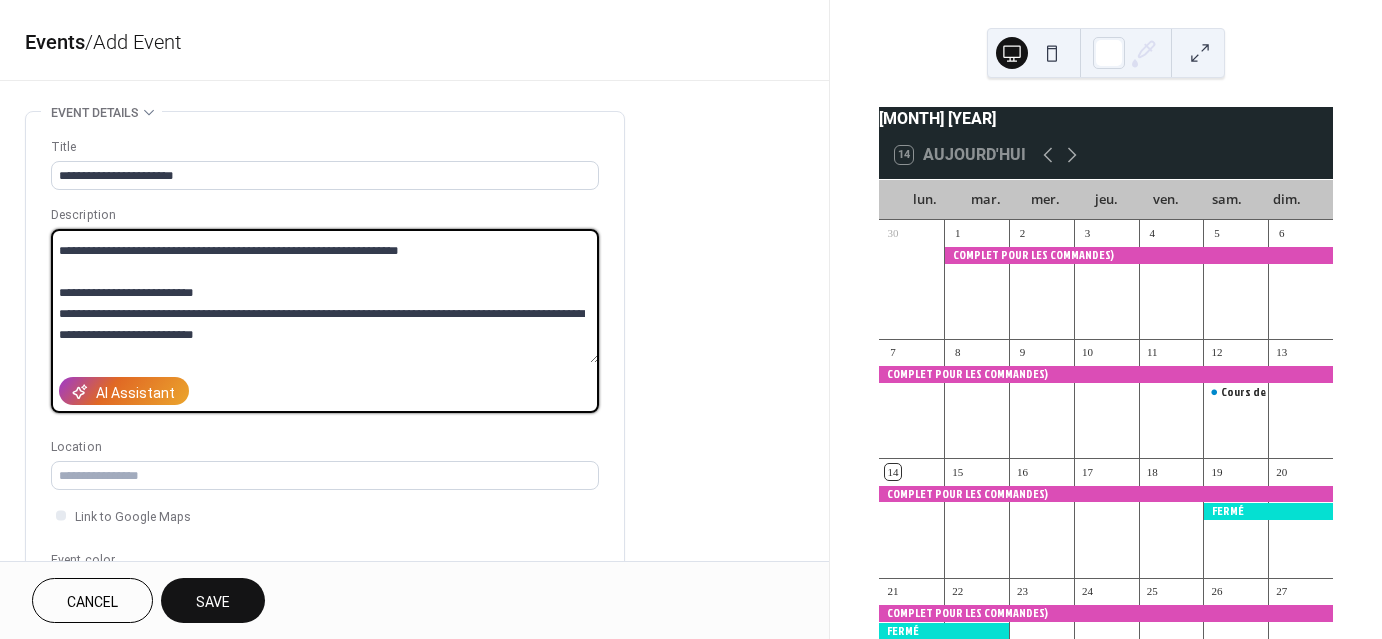 click at bounding box center (325, 296) 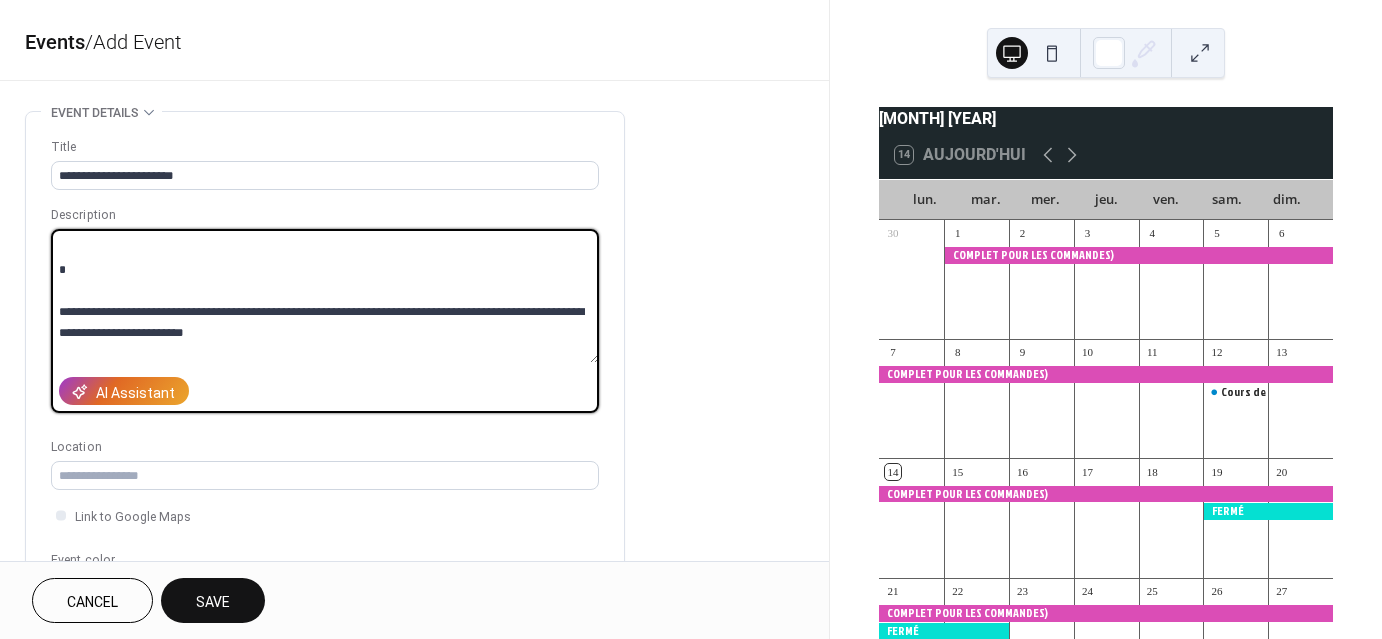 scroll, scrollTop: 855, scrollLeft: 0, axis: vertical 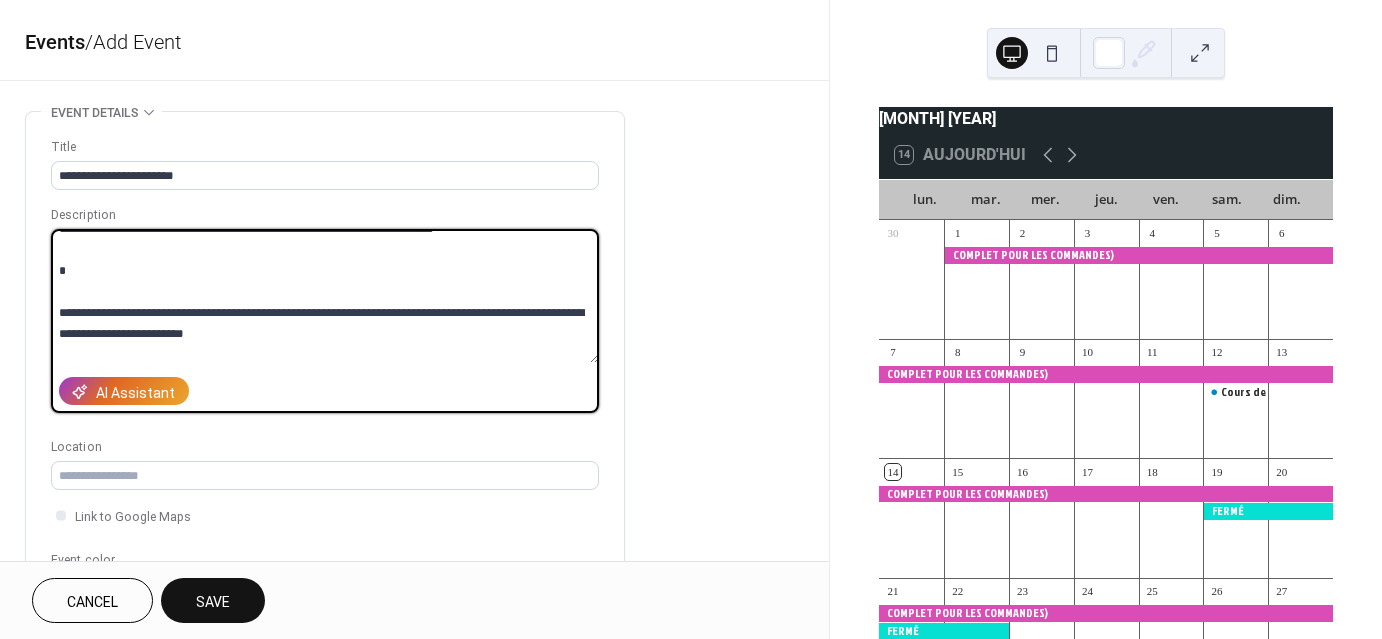 click at bounding box center [325, 296] 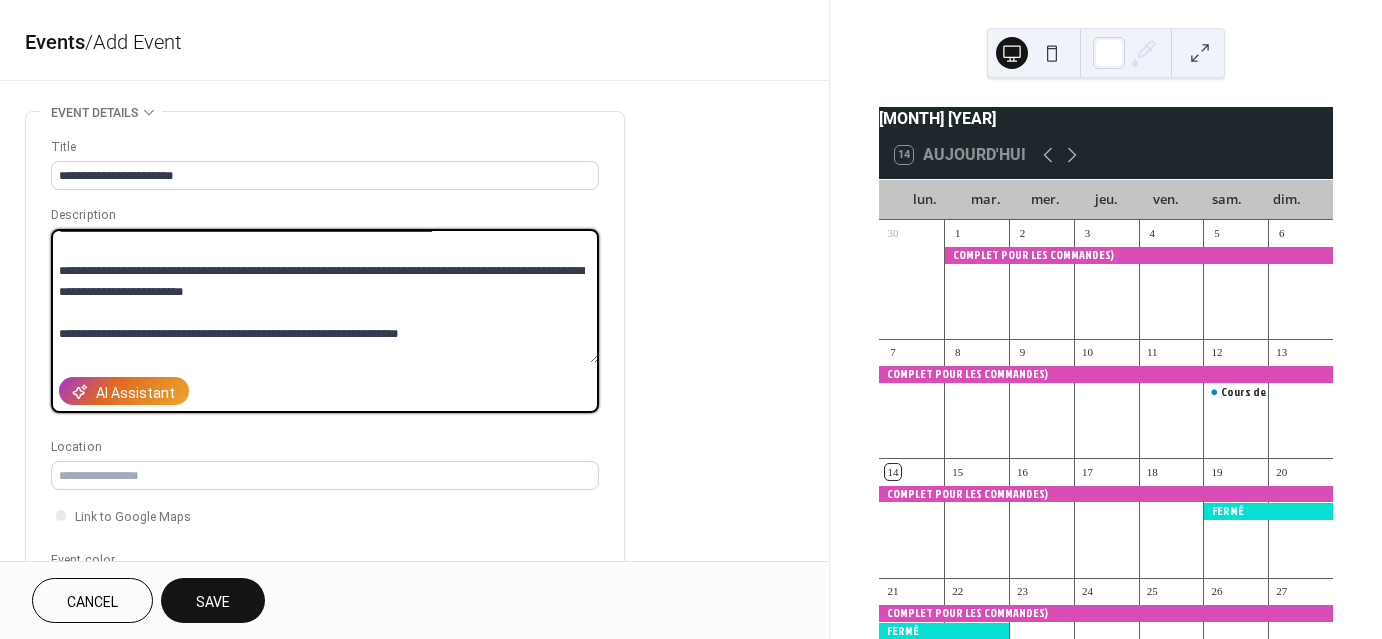 click at bounding box center (325, 296) 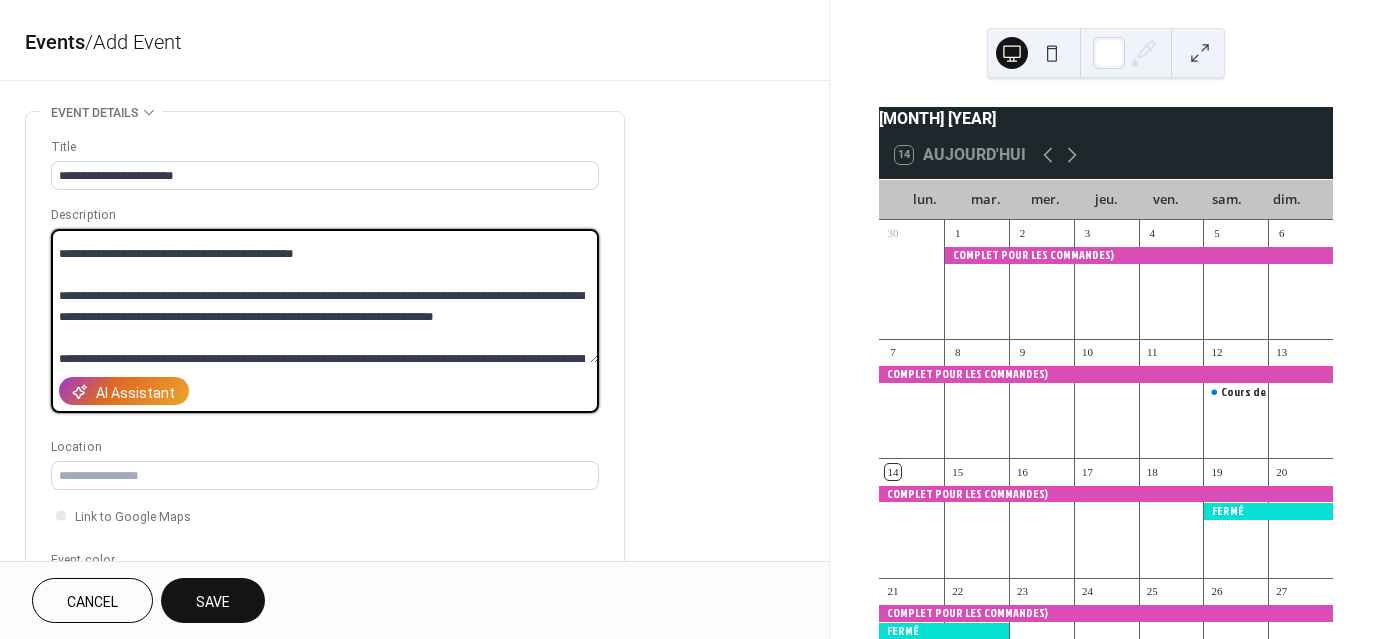 scroll, scrollTop: 812, scrollLeft: 0, axis: vertical 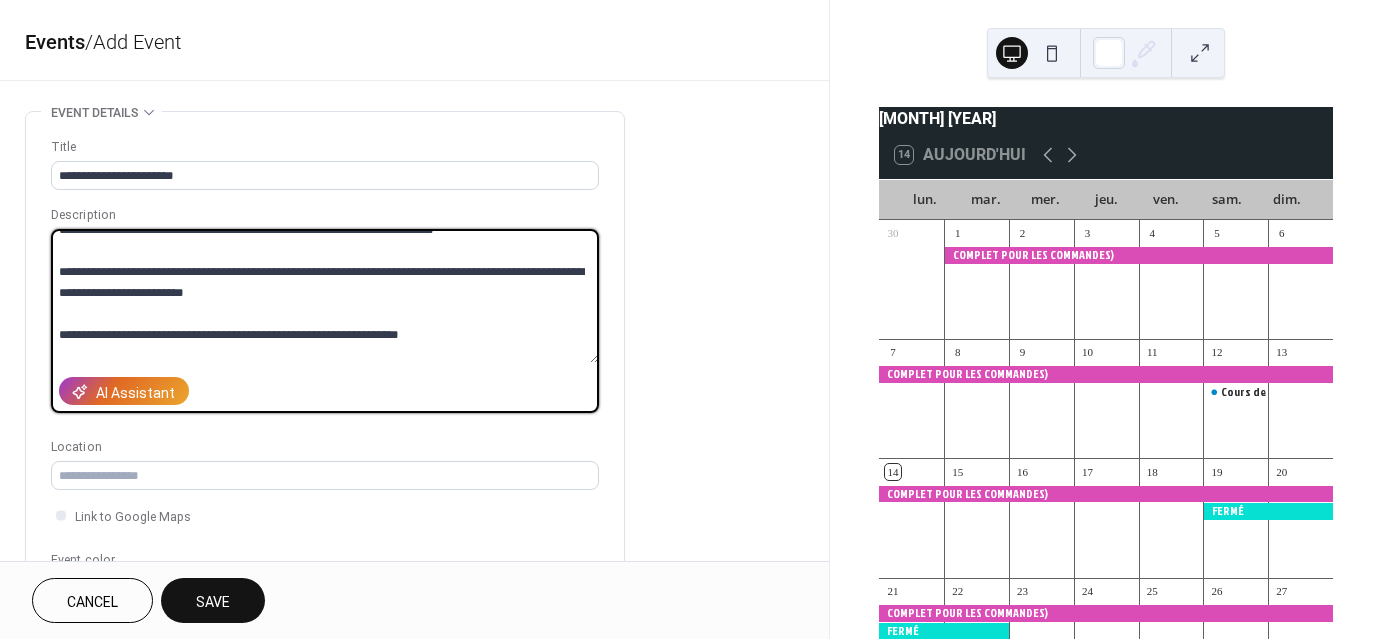 drag, startPoint x: 590, startPoint y: 326, endPoint x: 591, endPoint y: 315, distance: 11.045361 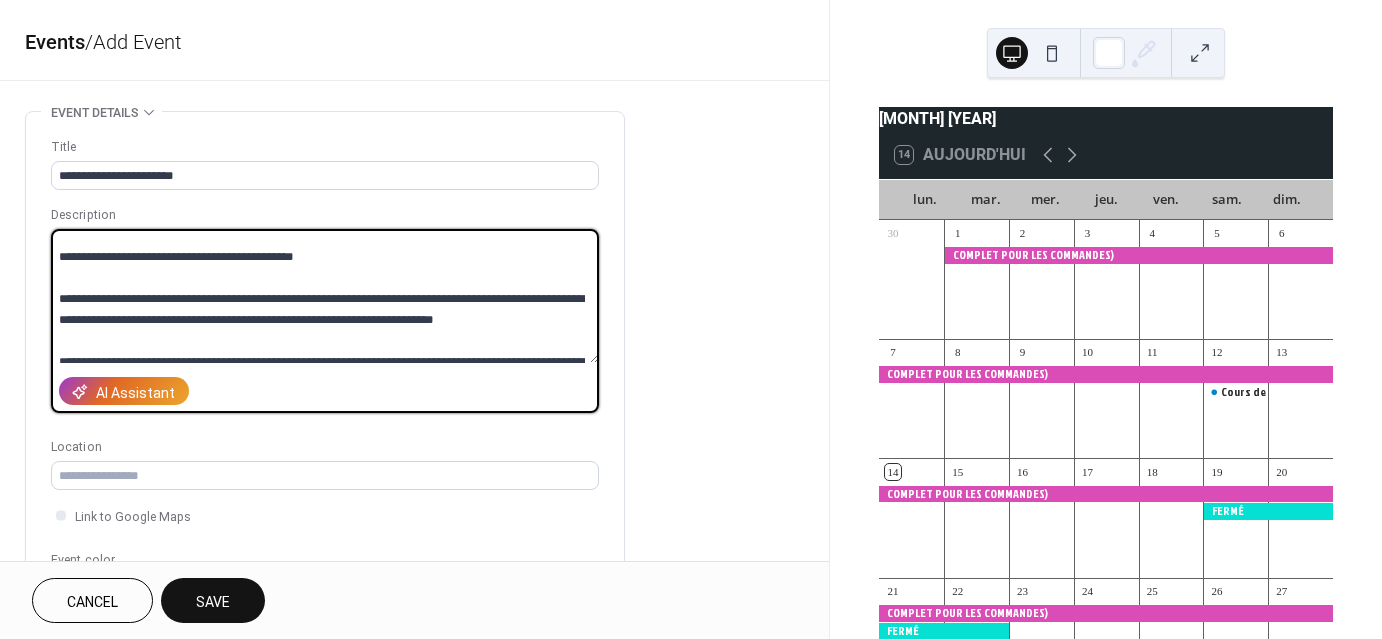 scroll, scrollTop: 679, scrollLeft: 0, axis: vertical 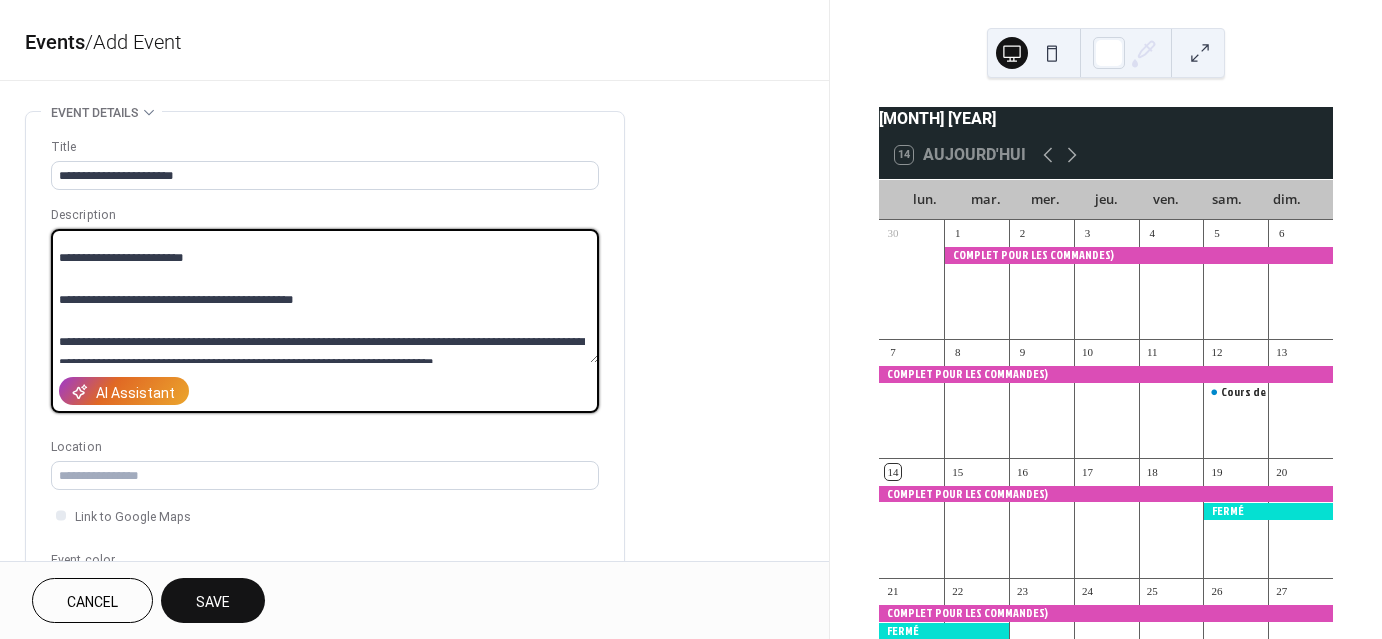 click at bounding box center [325, 296] 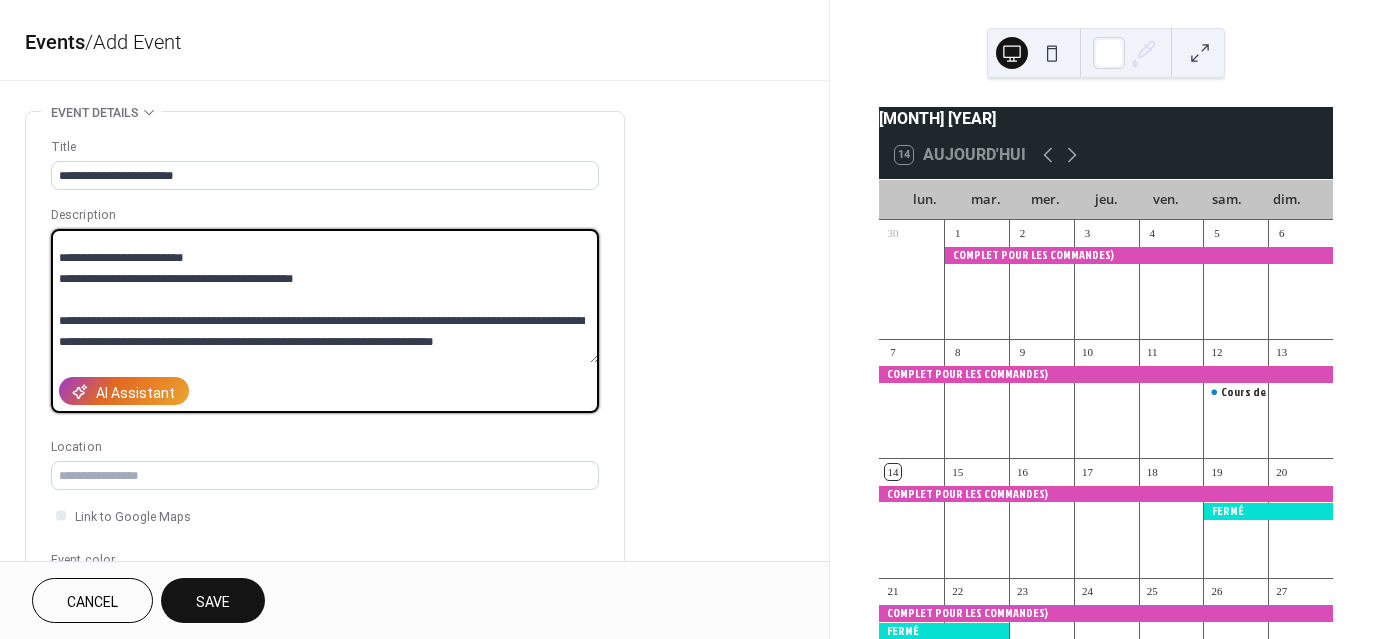 click at bounding box center [325, 296] 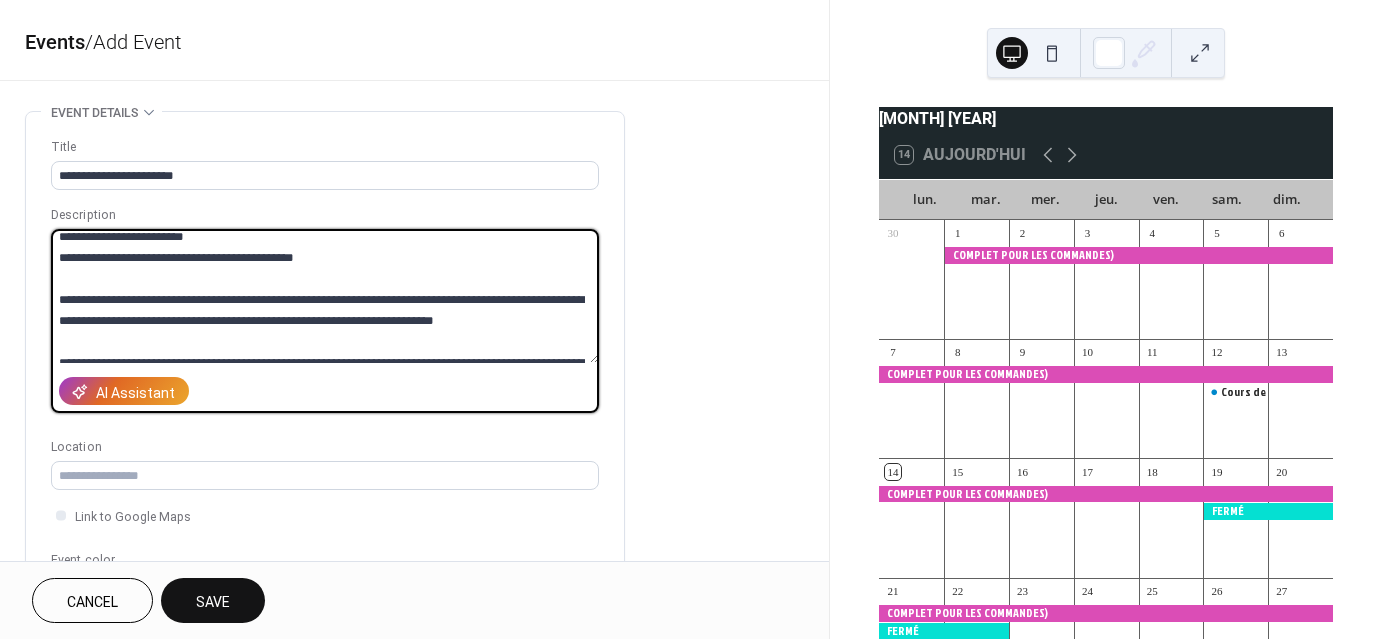 click at bounding box center (325, 296) 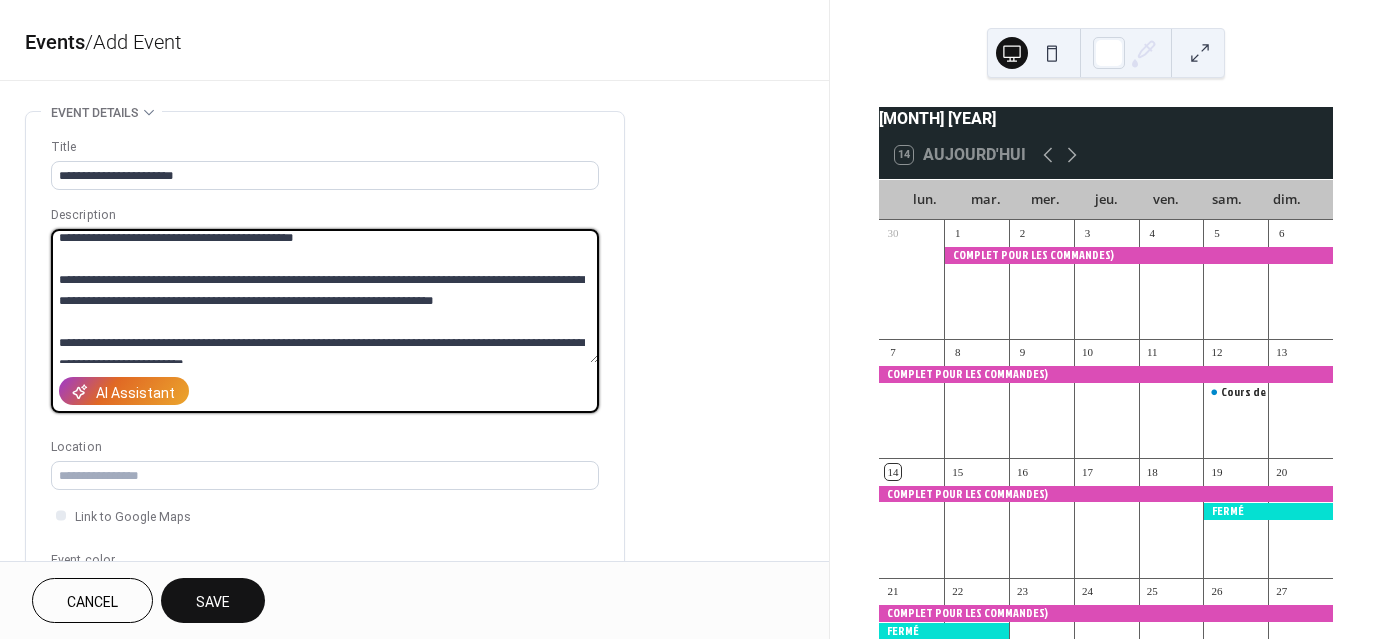 scroll, scrollTop: 636, scrollLeft: 0, axis: vertical 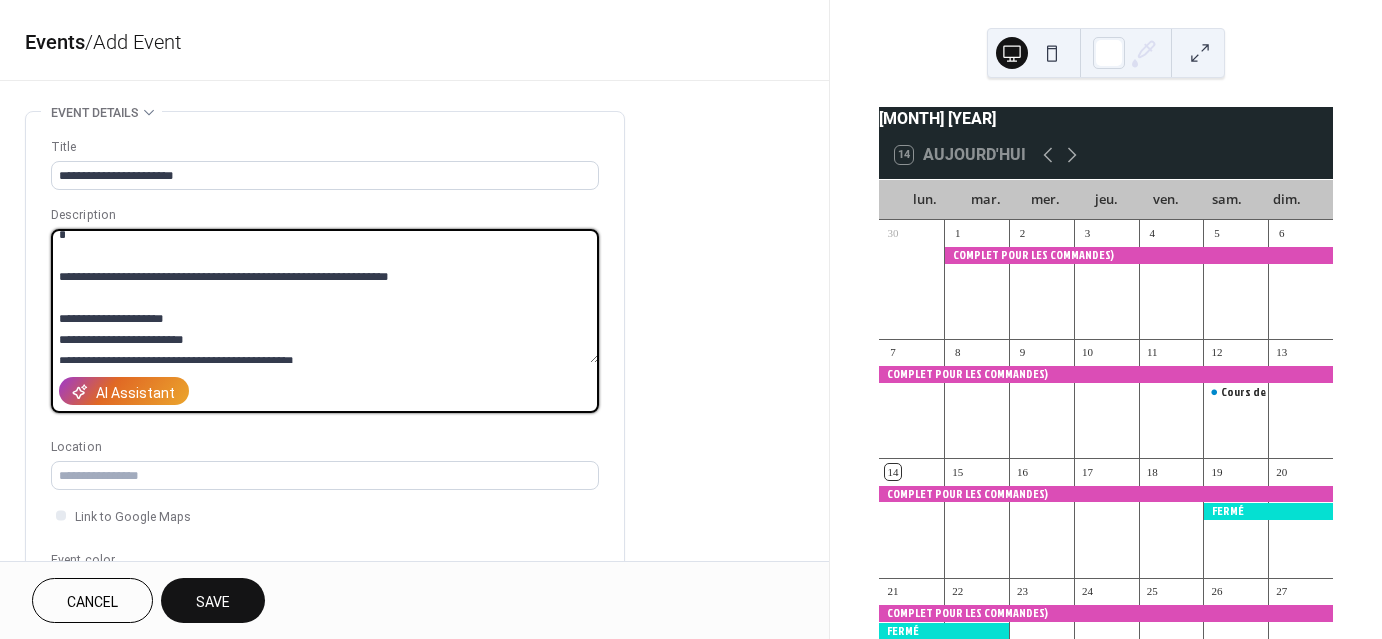 click at bounding box center [325, 296] 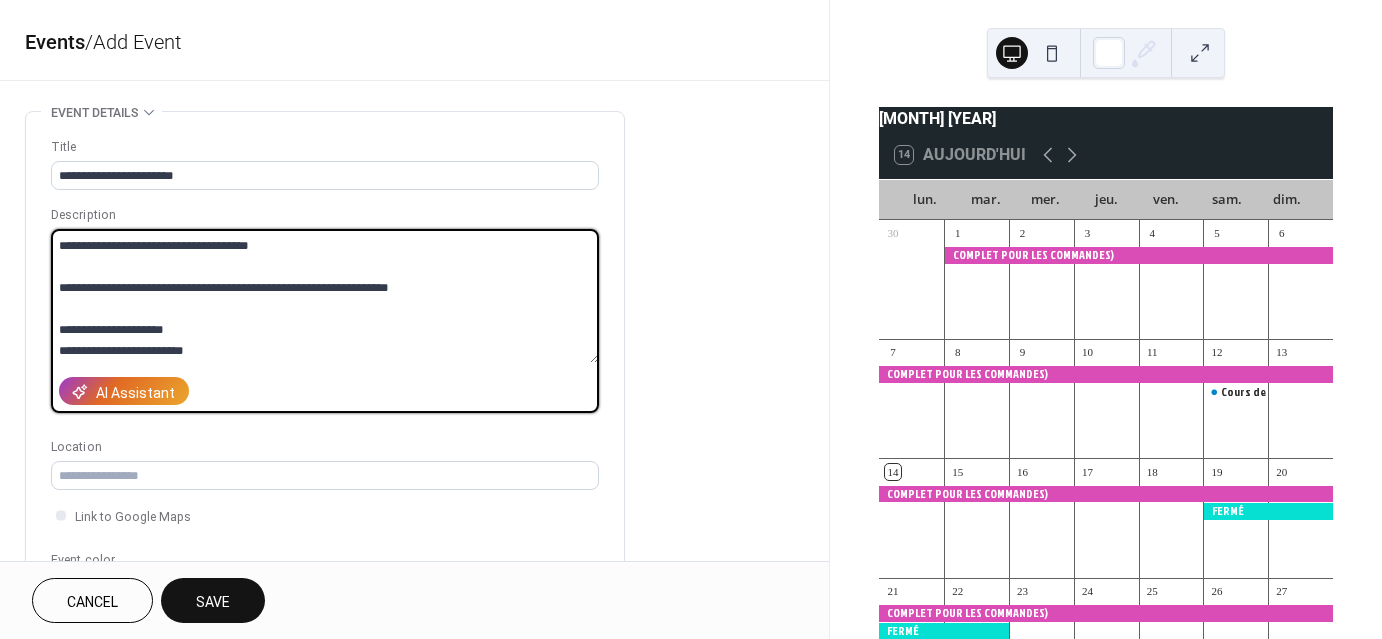 scroll, scrollTop: 437, scrollLeft: 0, axis: vertical 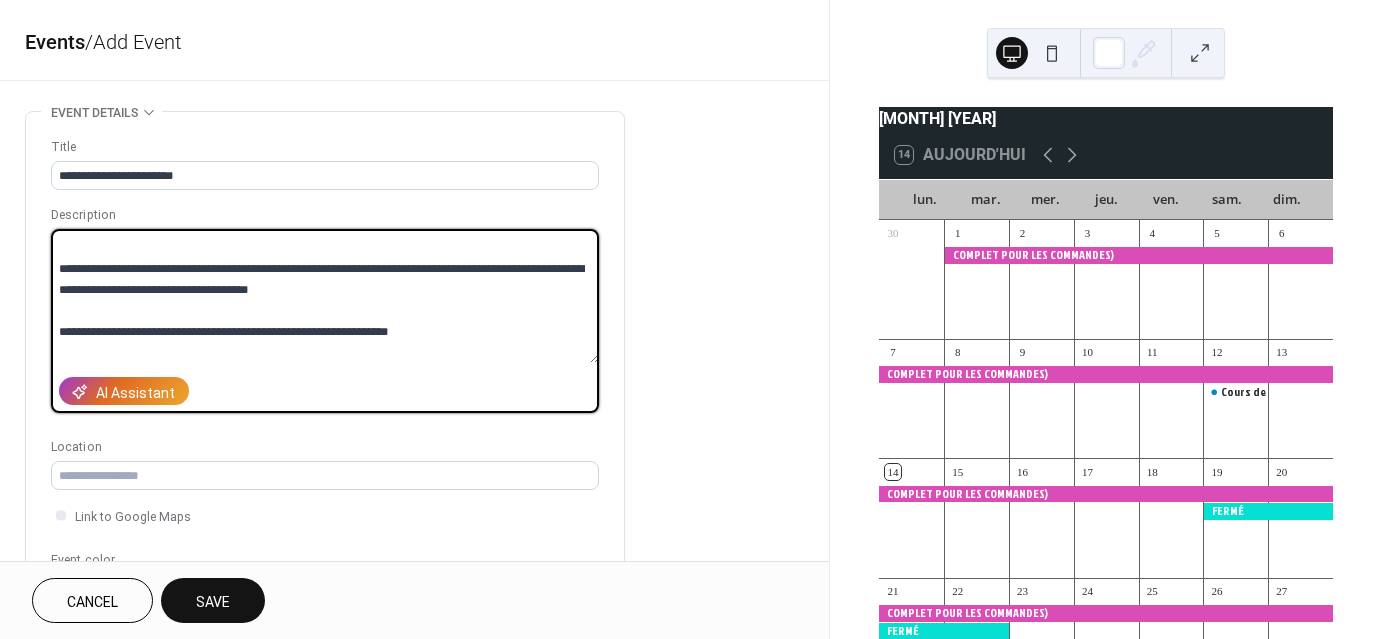 click at bounding box center [325, 296] 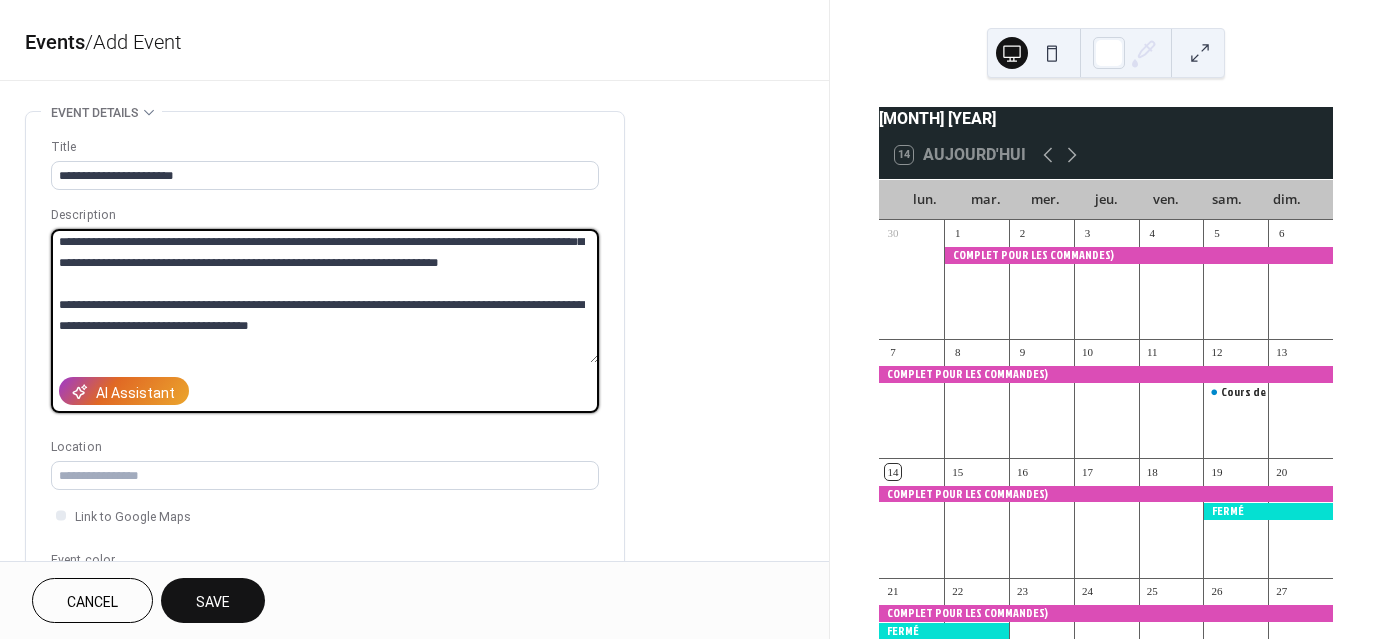 scroll, scrollTop: 310, scrollLeft: 0, axis: vertical 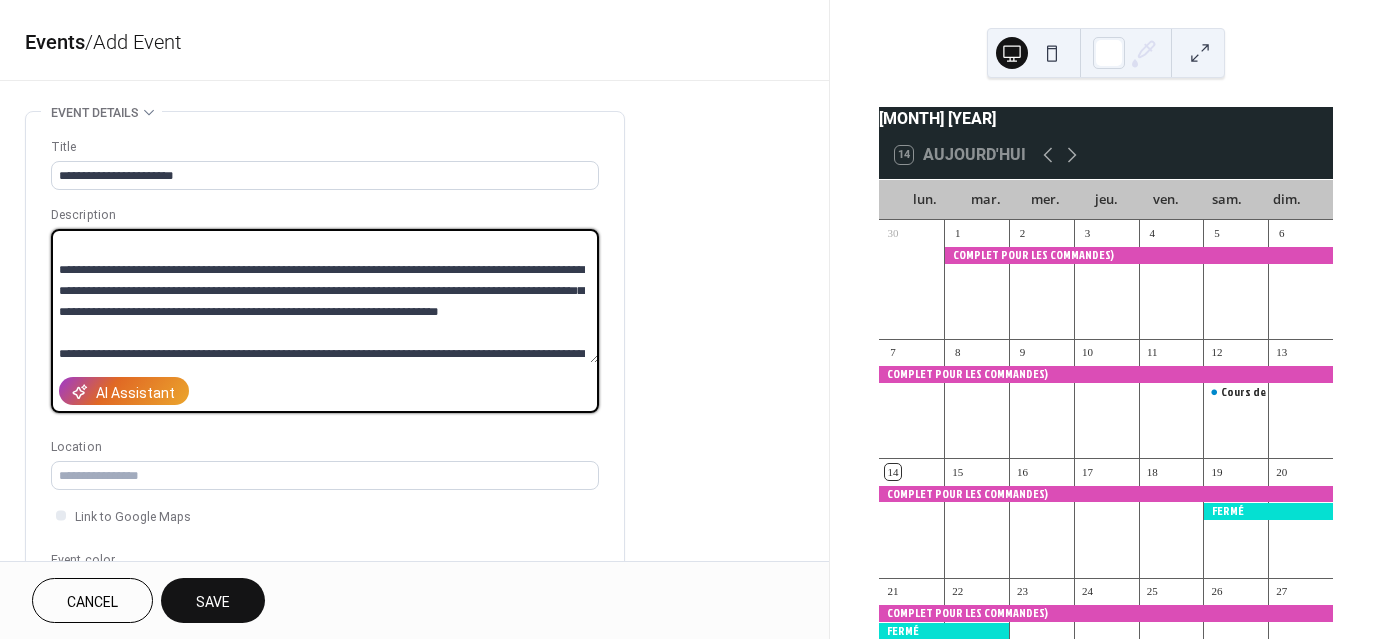 click at bounding box center (325, 296) 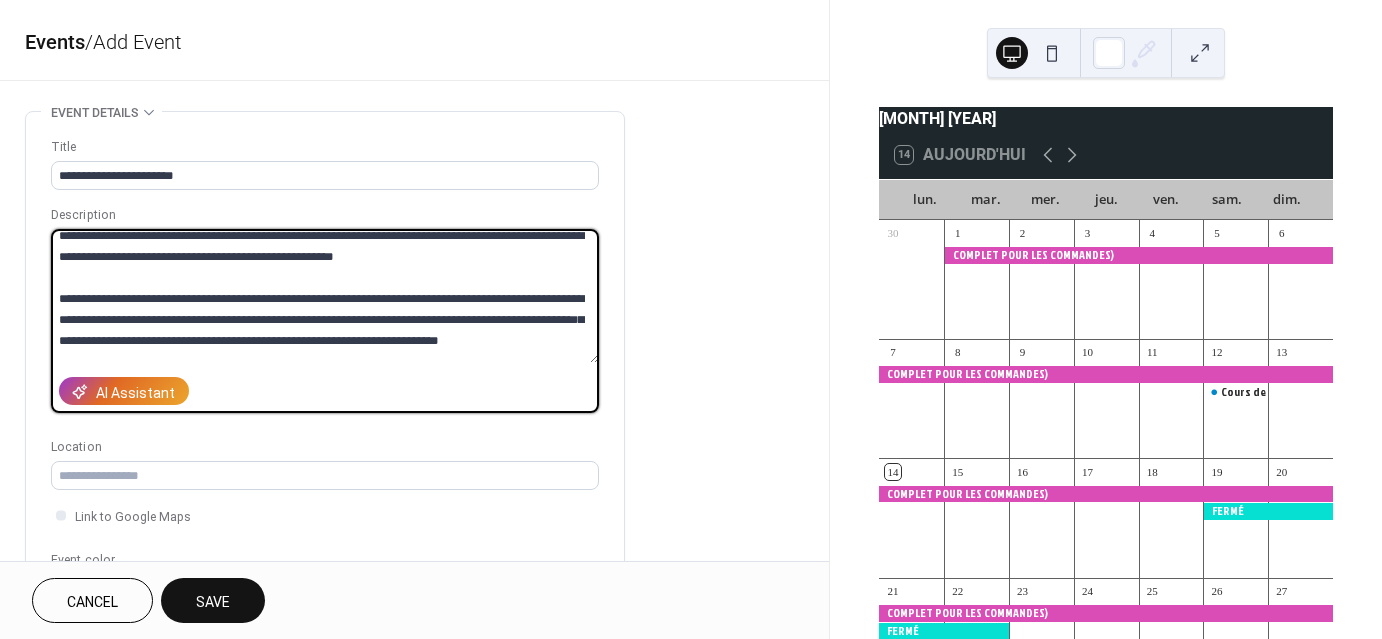 scroll, scrollTop: 180, scrollLeft: 0, axis: vertical 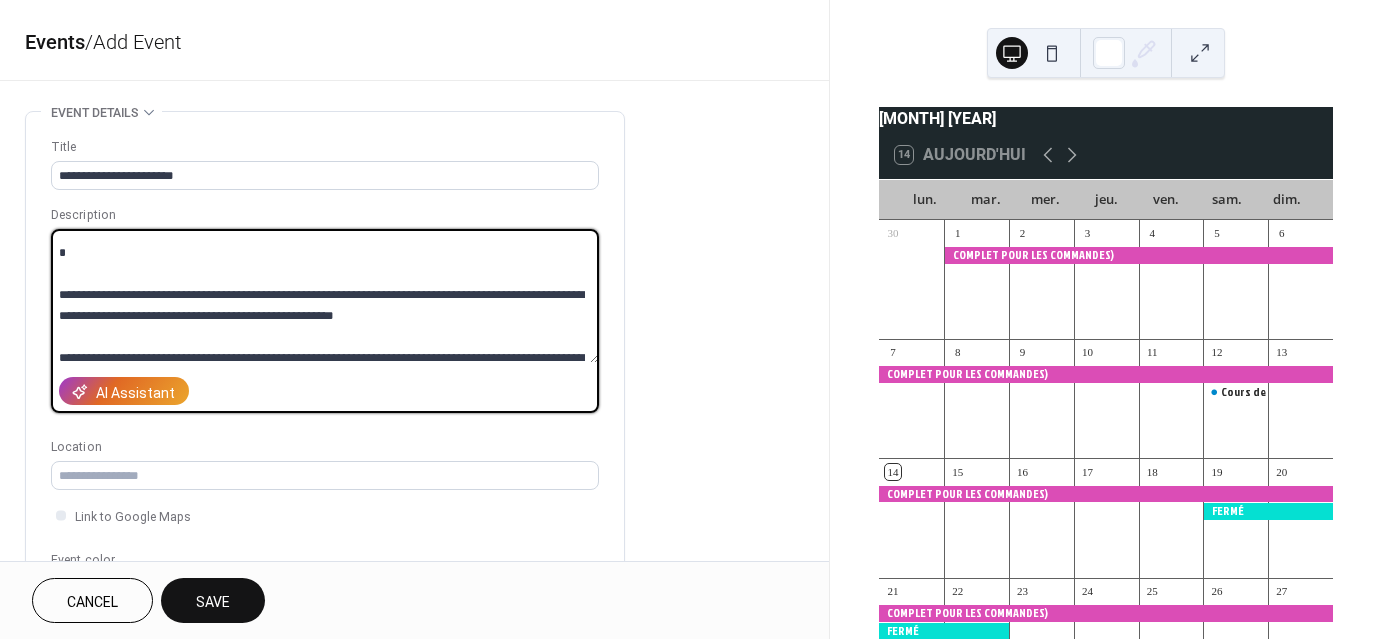 click at bounding box center (325, 296) 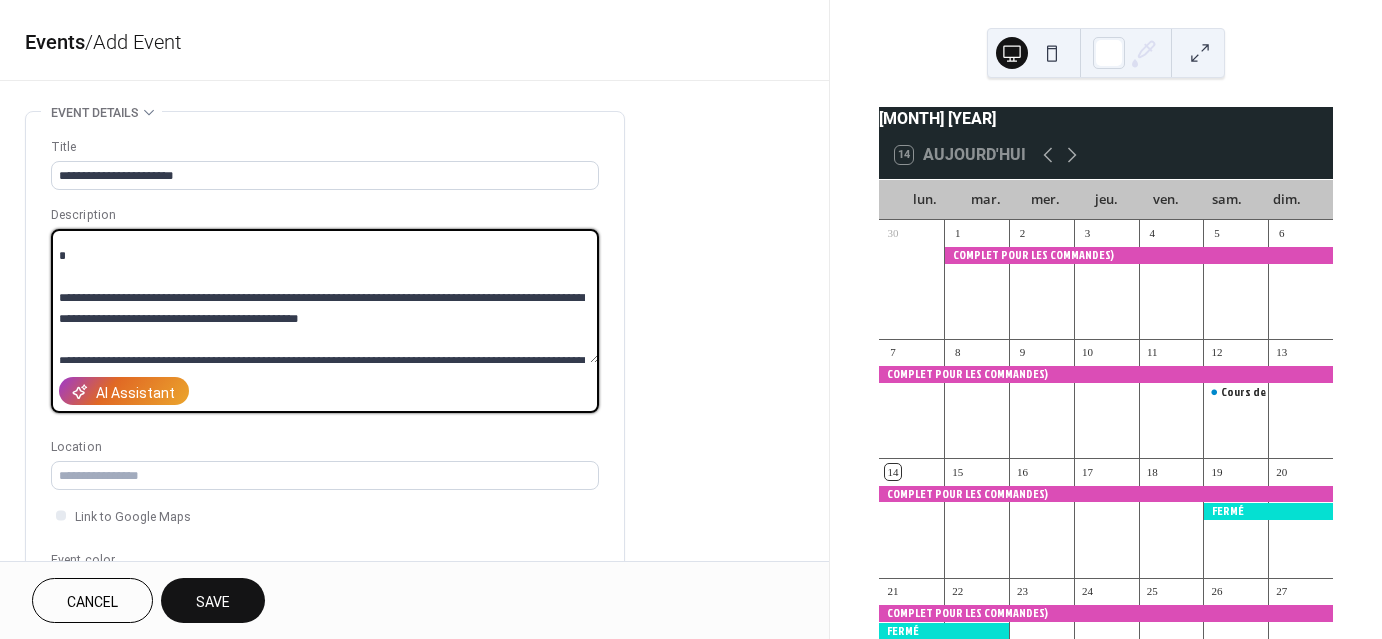 scroll, scrollTop: 66, scrollLeft: 0, axis: vertical 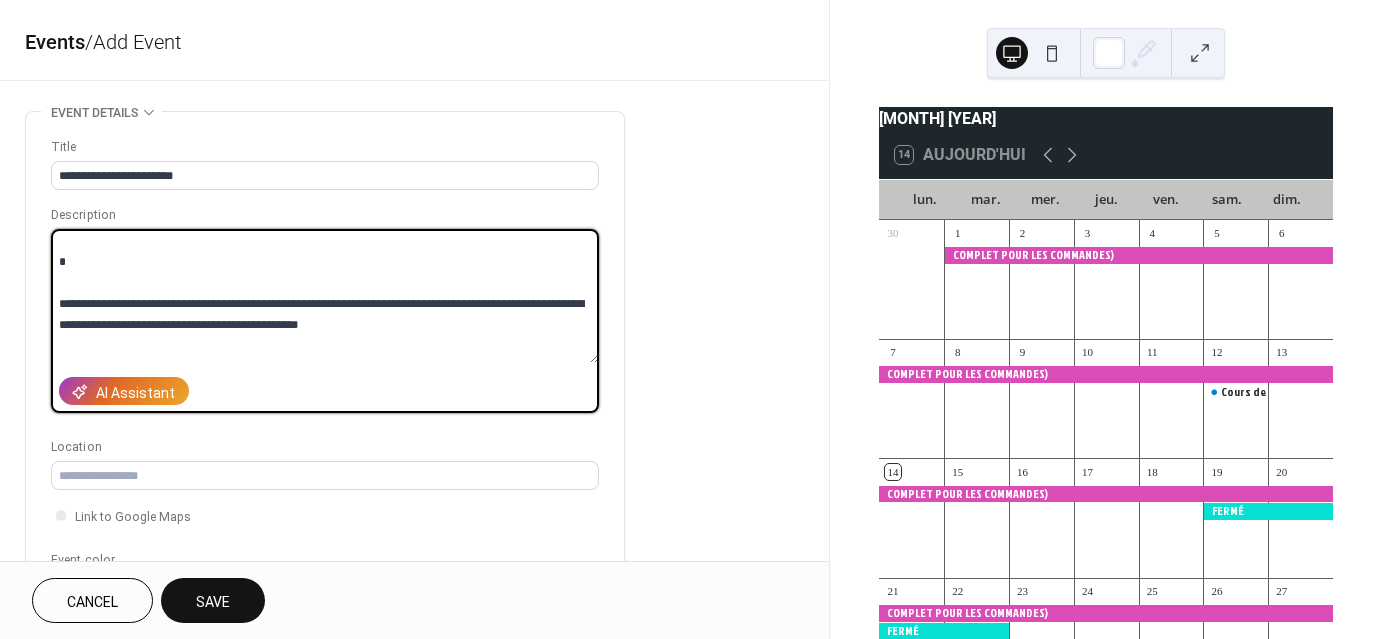 click at bounding box center [325, 296] 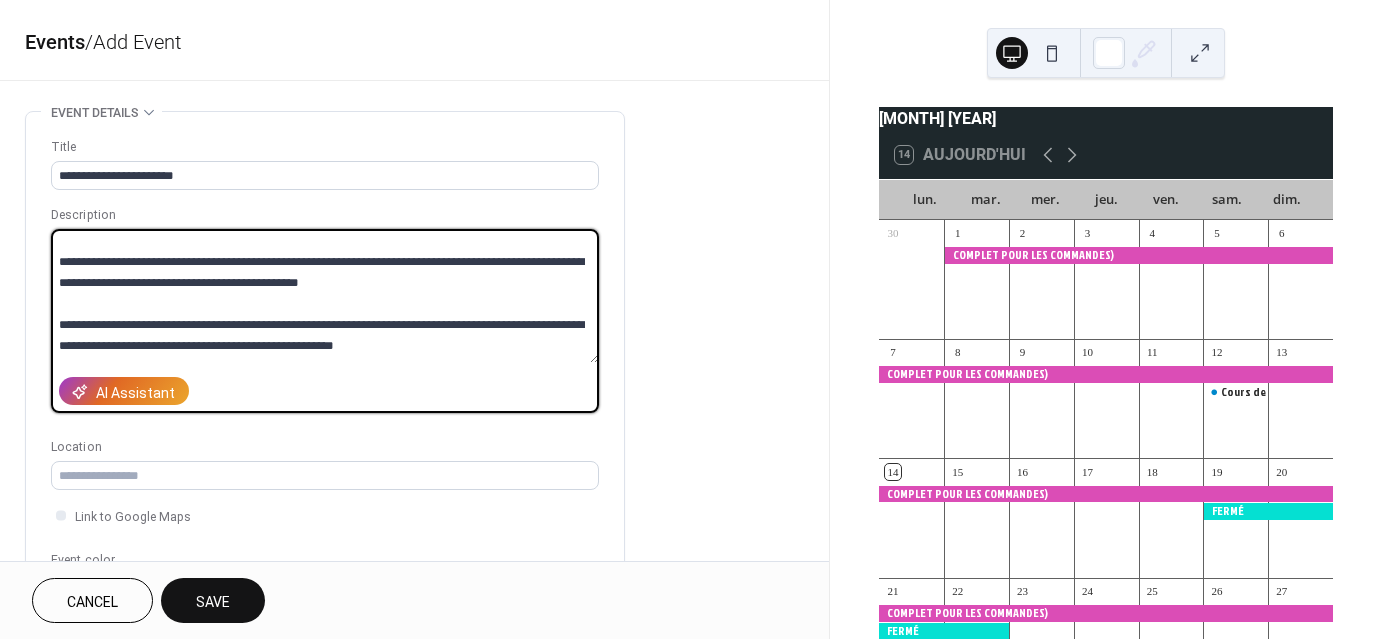scroll, scrollTop: 3, scrollLeft: 0, axis: vertical 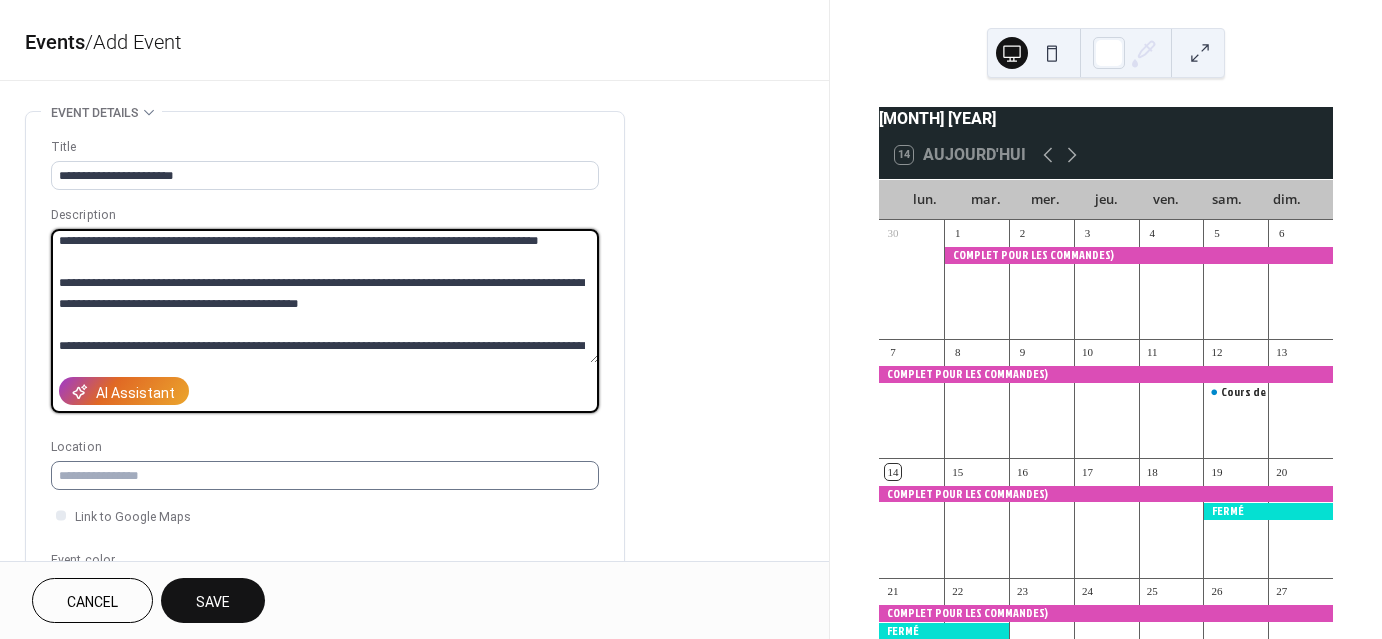 type on "**********" 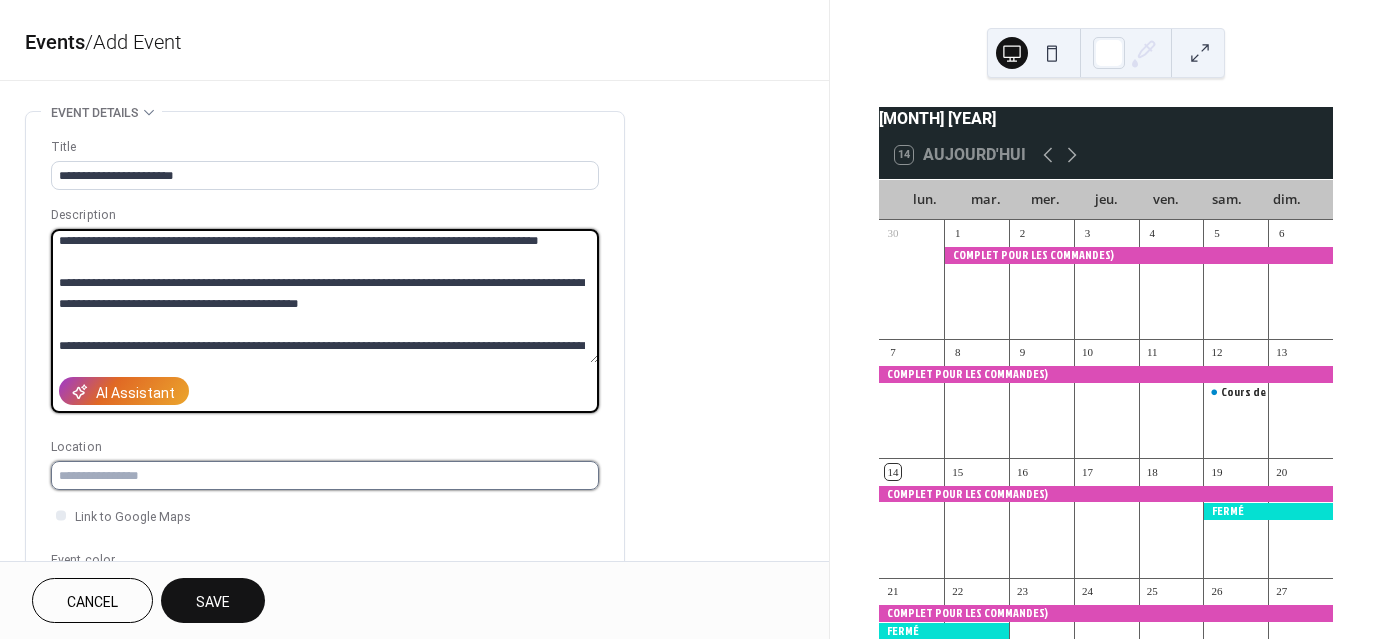 click at bounding box center [325, 475] 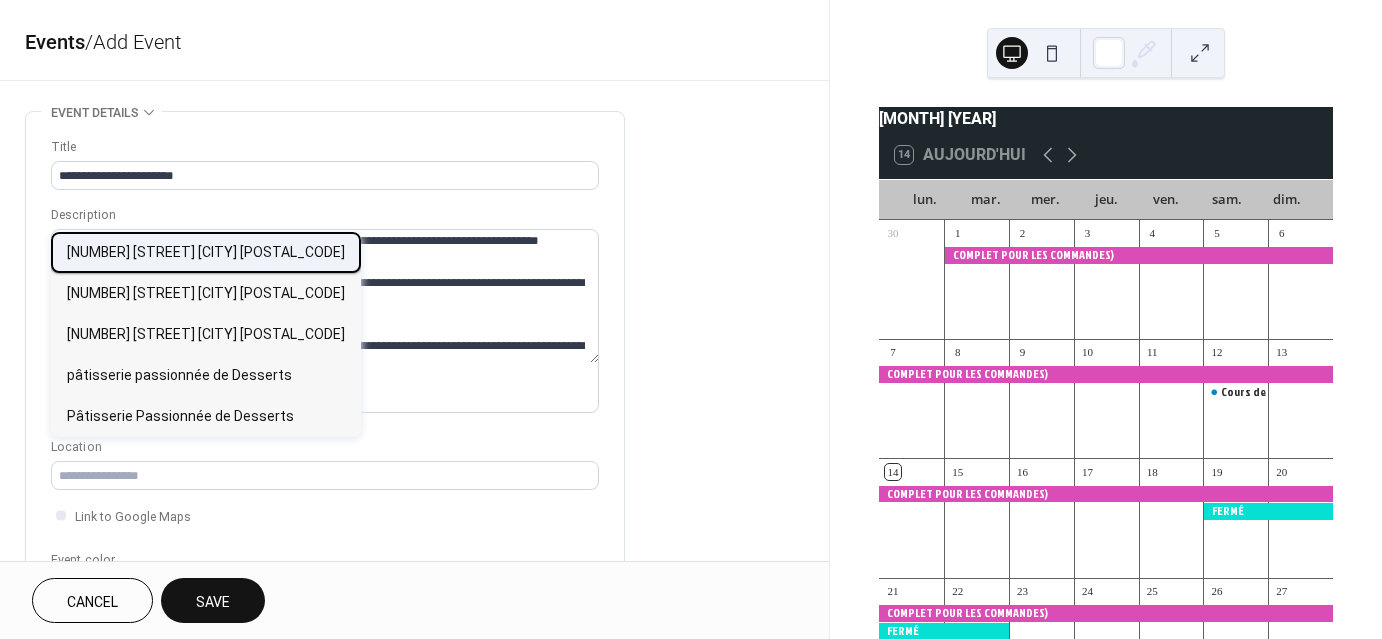 click on "6855 renoir laval h7h 1a6" at bounding box center (206, 251) 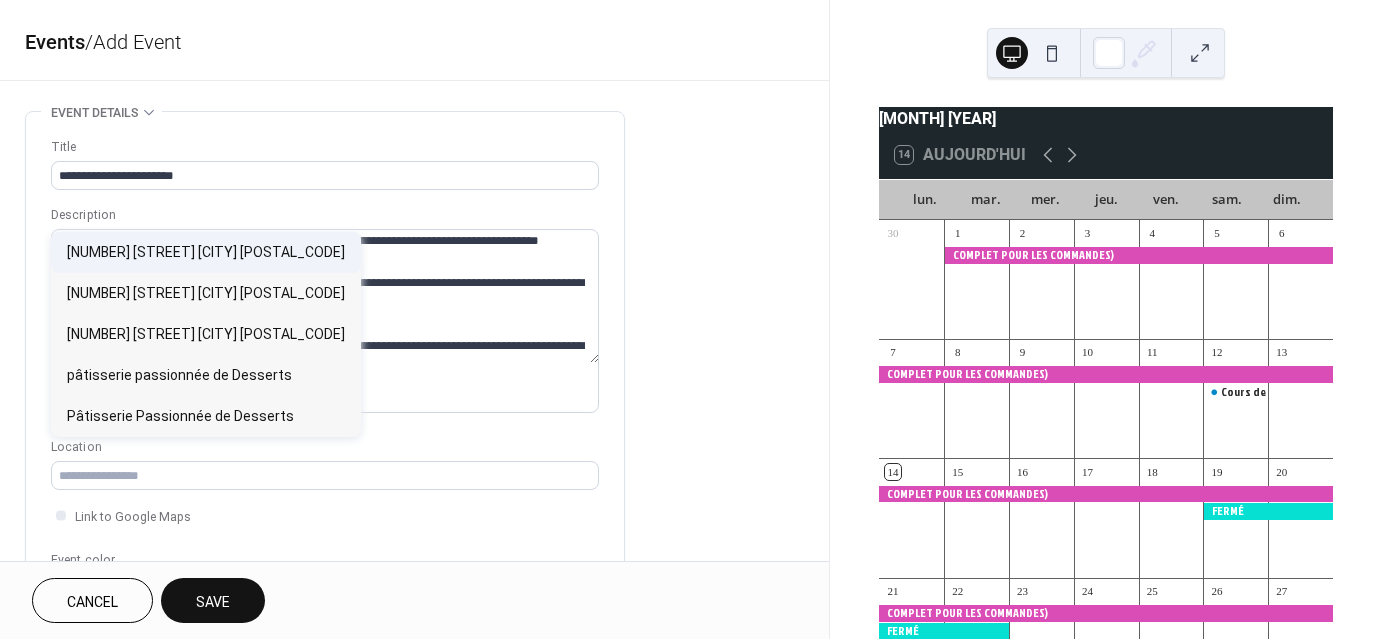 type on "**********" 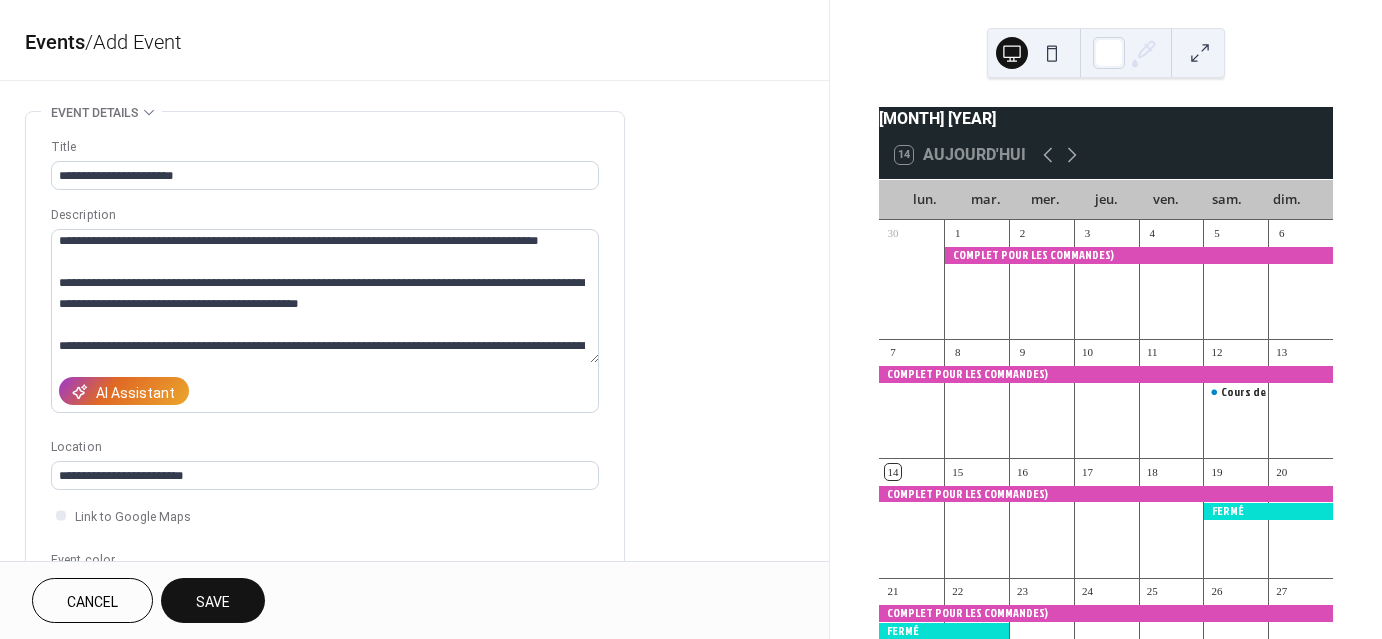 scroll, scrollTop: 166, scrollLeft: 0, axis: vertical 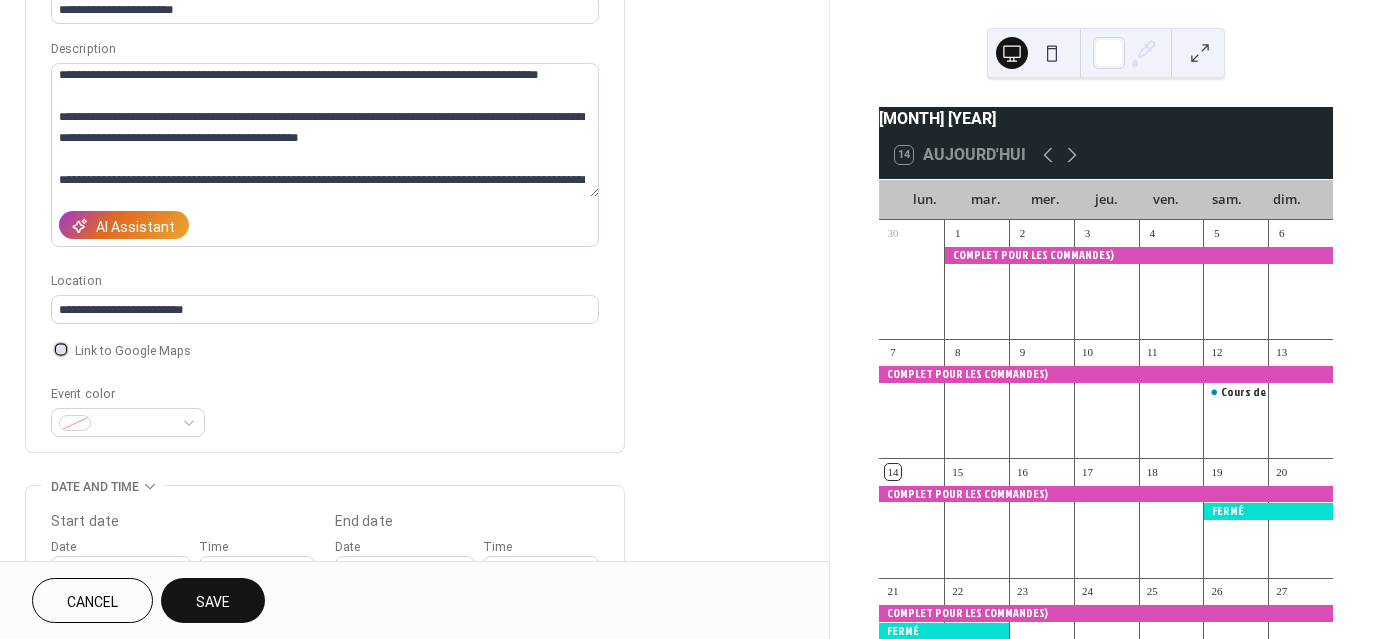 click at bounding box center (61, 349) 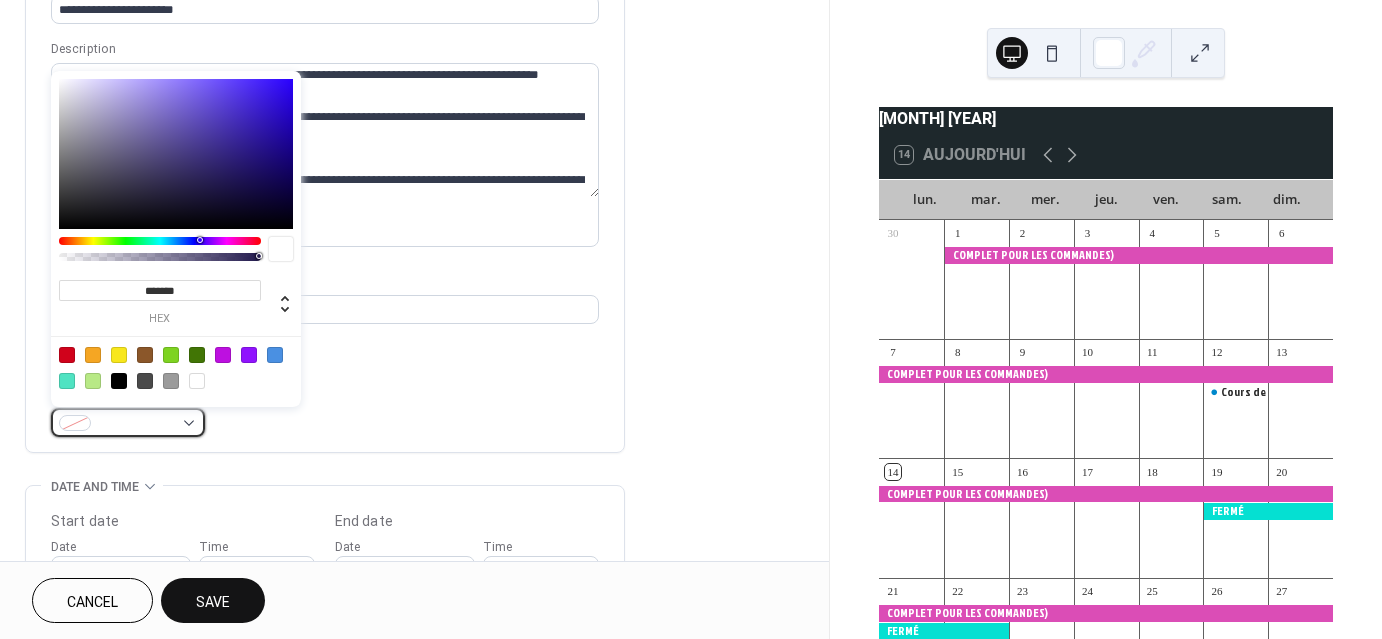 click at bounding box center [128, 422] 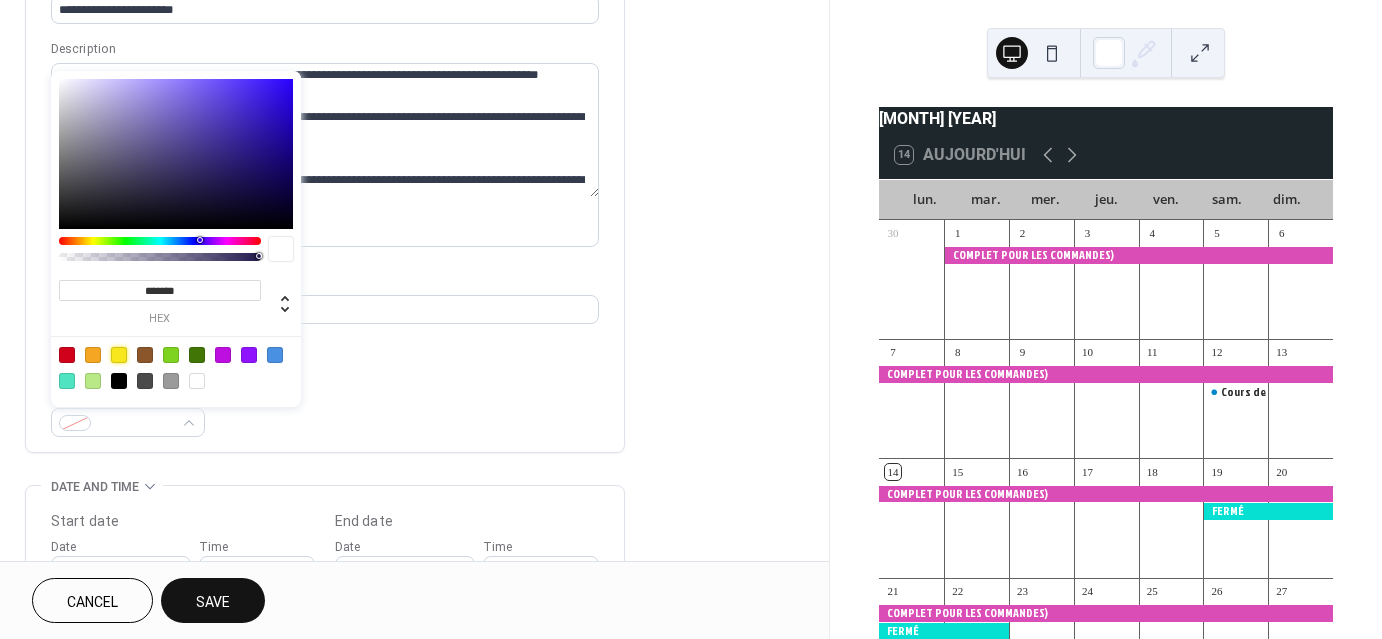 click at bounding box center (119, 355) 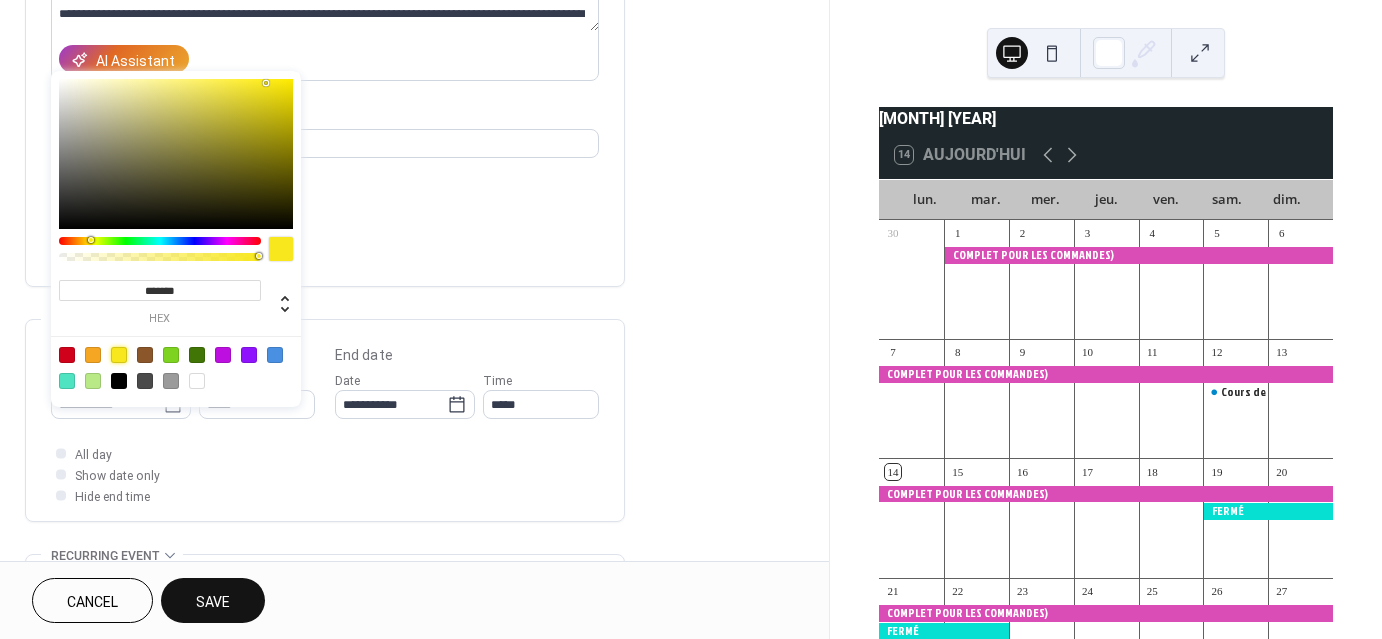 scroll, scrollTop: 333, scrollLeft: 0, axis: vertical 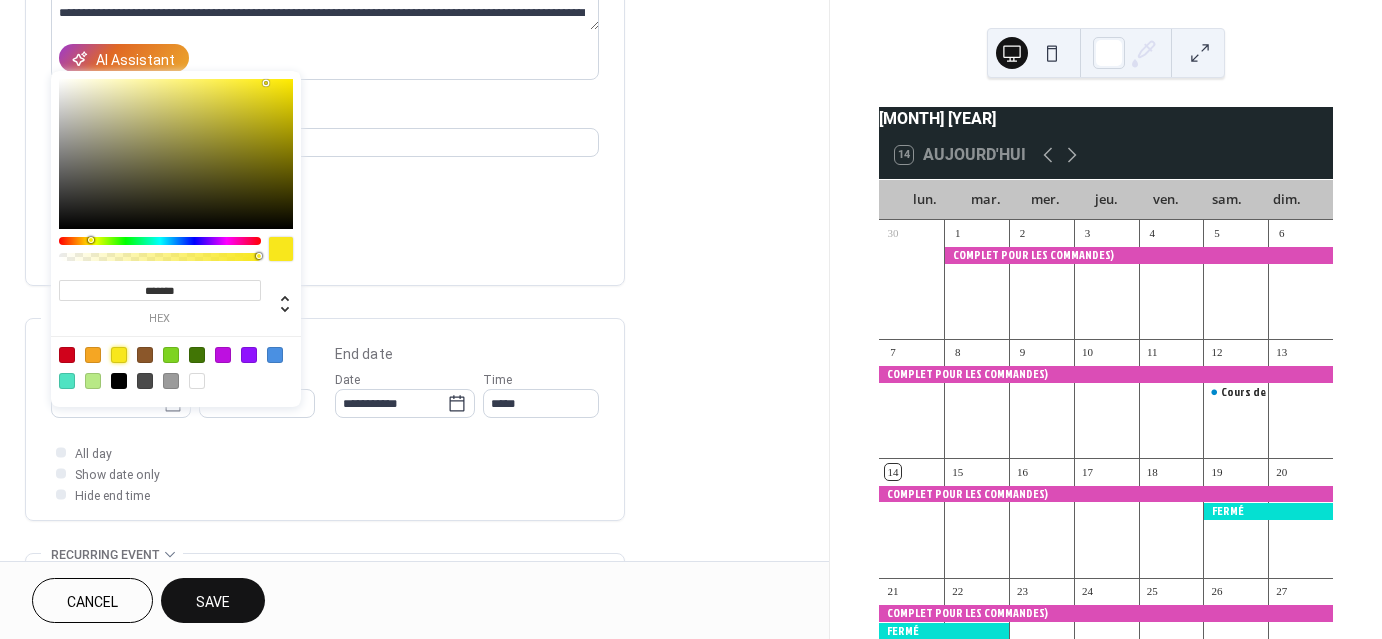 click on "**********" at bounding box center (325, 37) 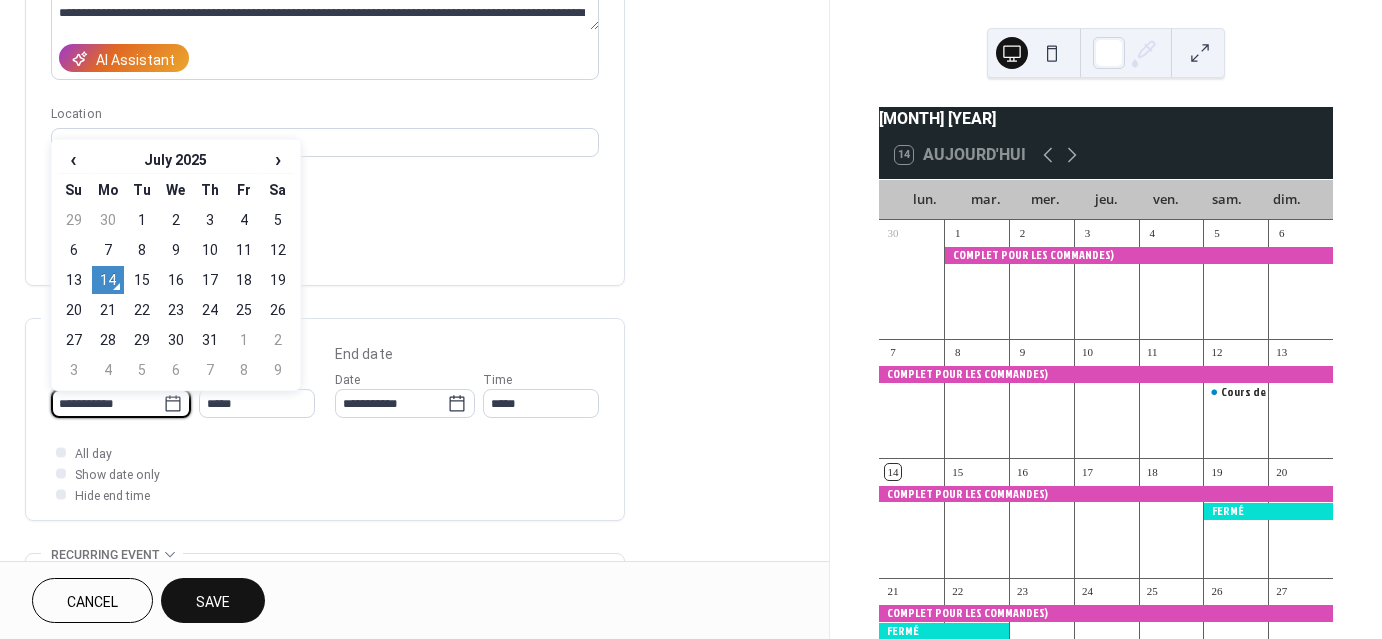 click on "**********" at bounding box center [107, 403] 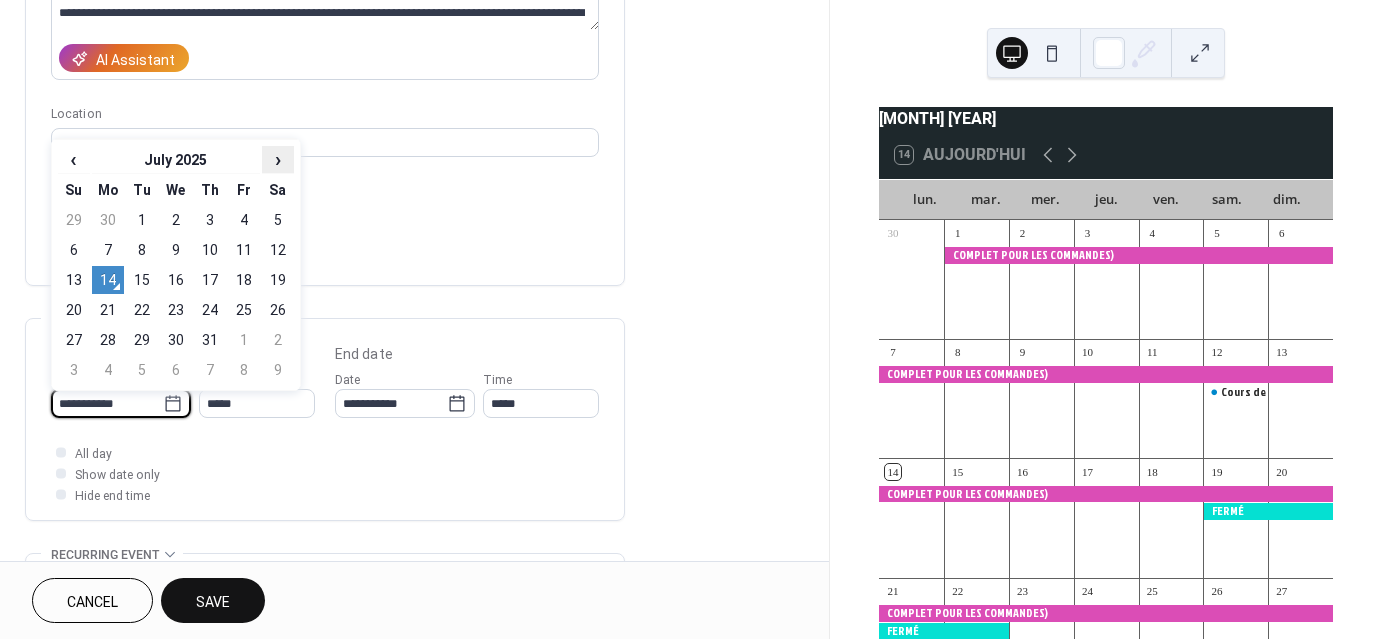 click on "›" at bounding box center (278, 159) 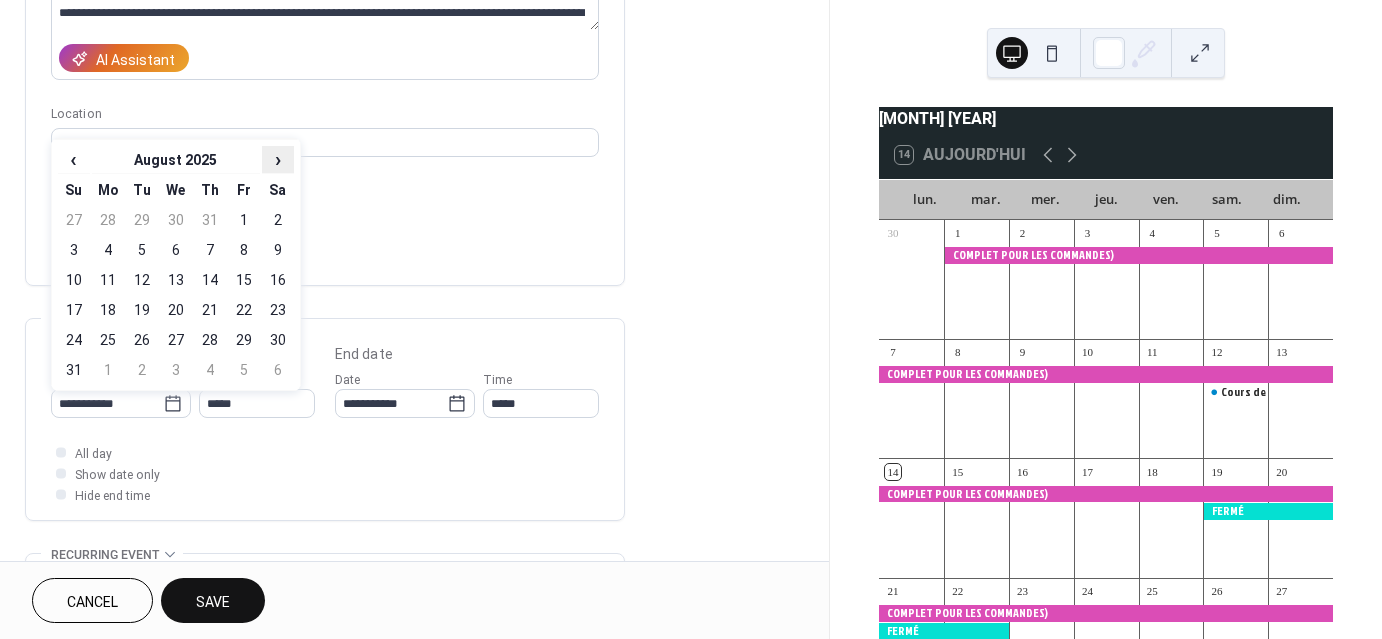 click on "›" at bounding box center (278, 159) 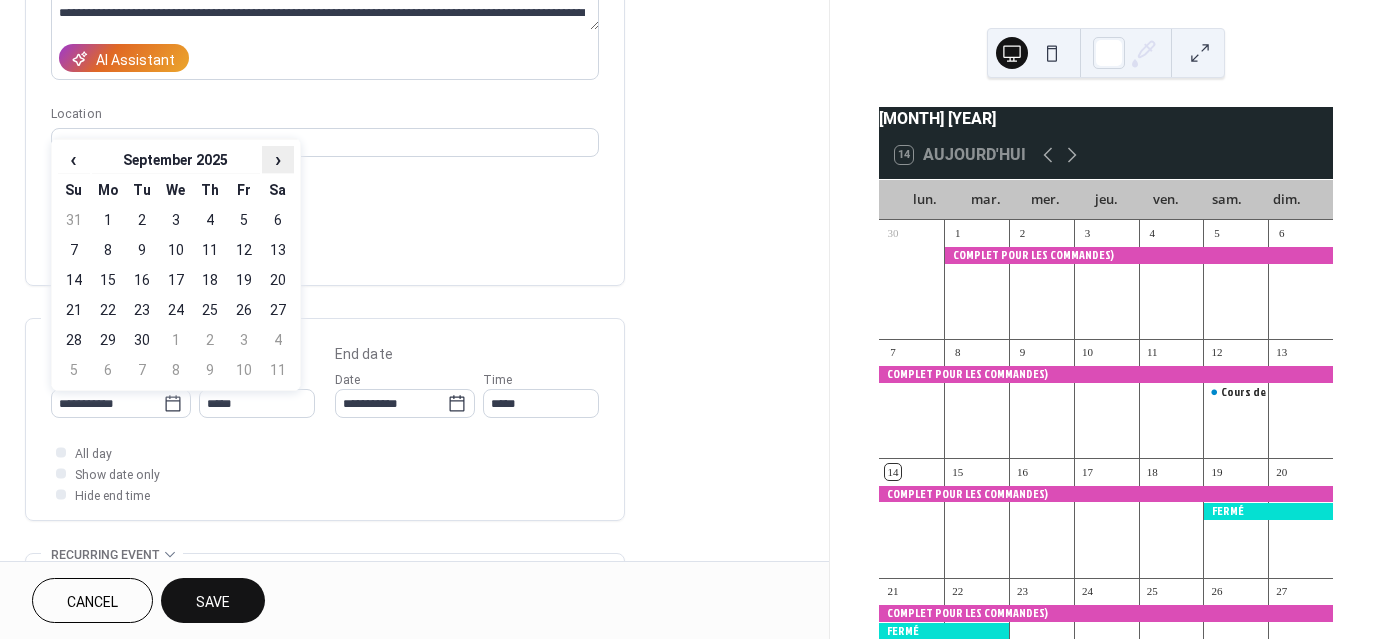 click on "›" at bounding box center (278, 159) 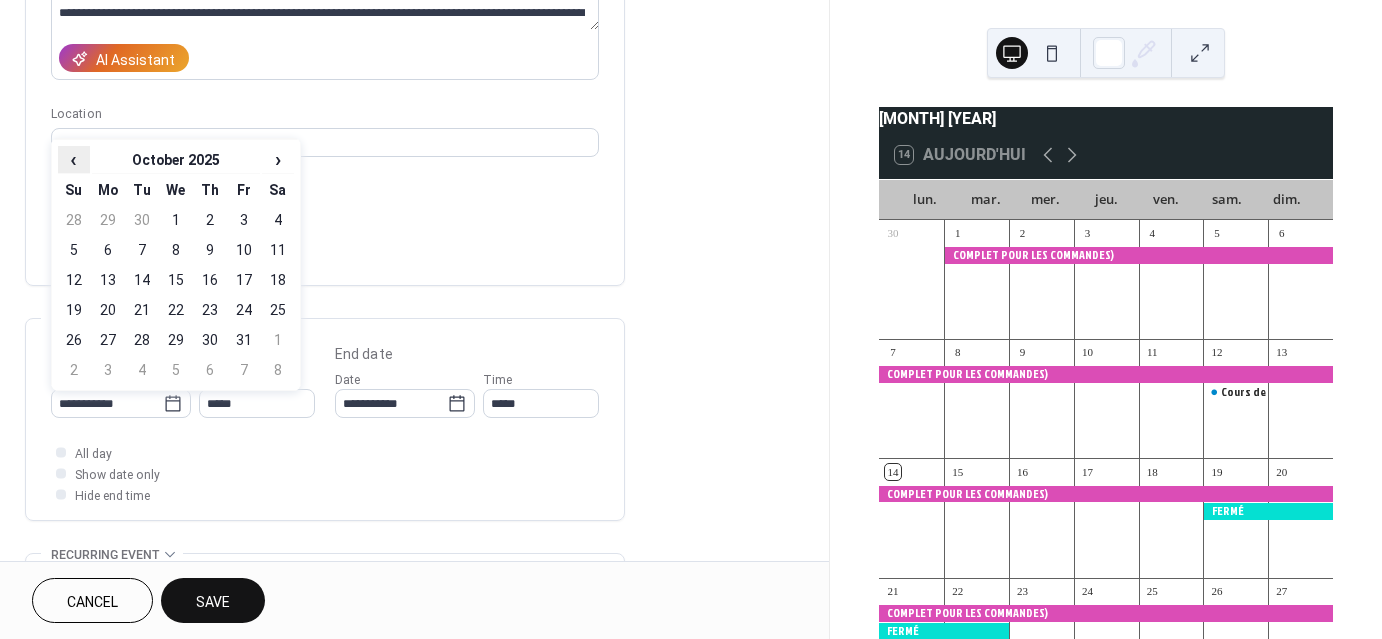 click on "‹" at bounding box center (74, 159) 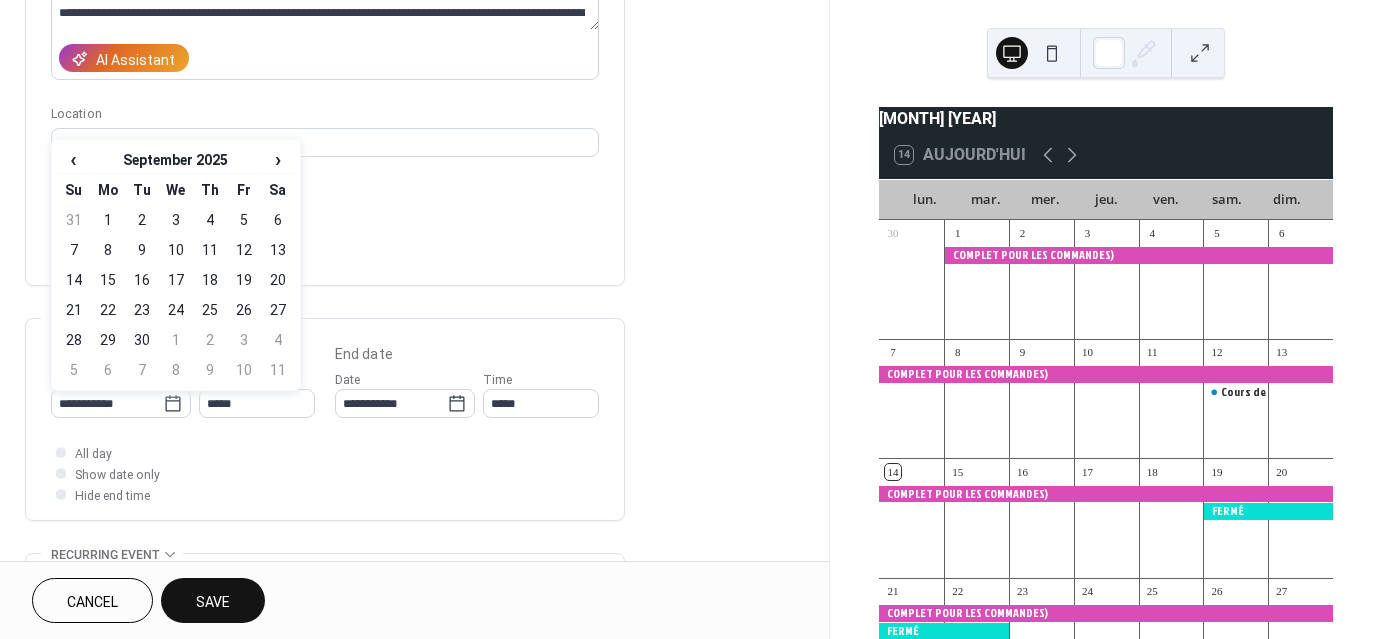 click on "20" at bounding box center (278, 280) 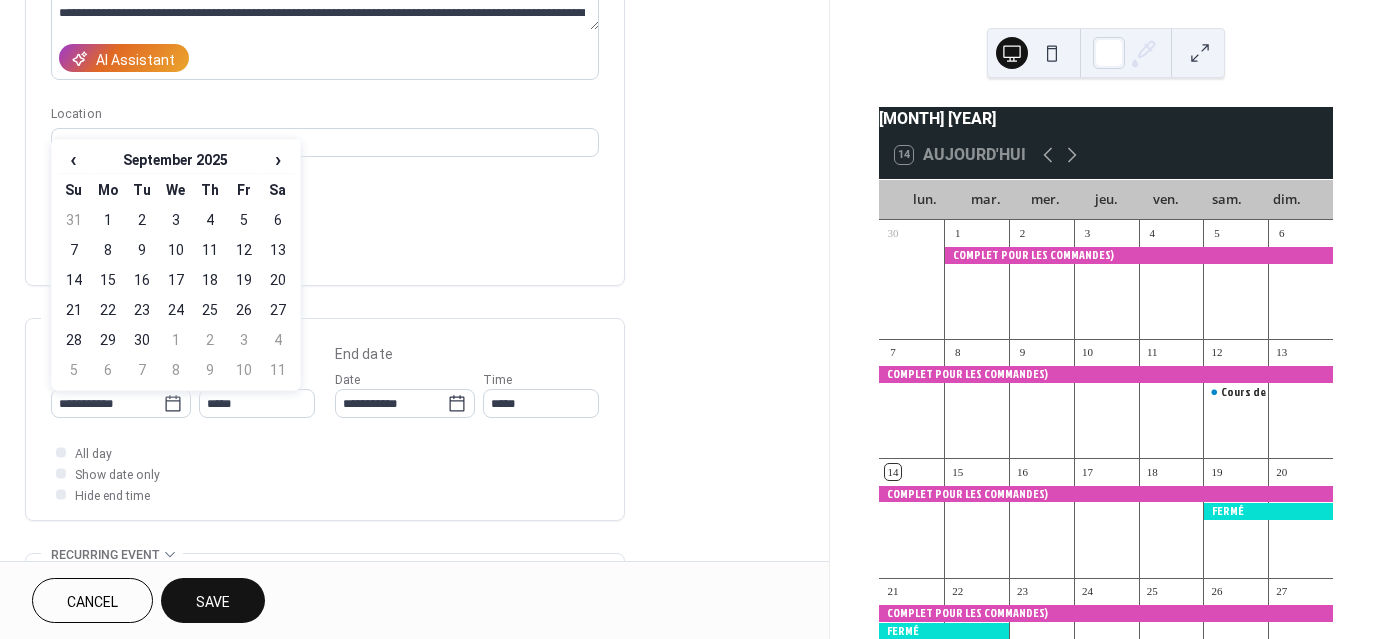type on "**********" 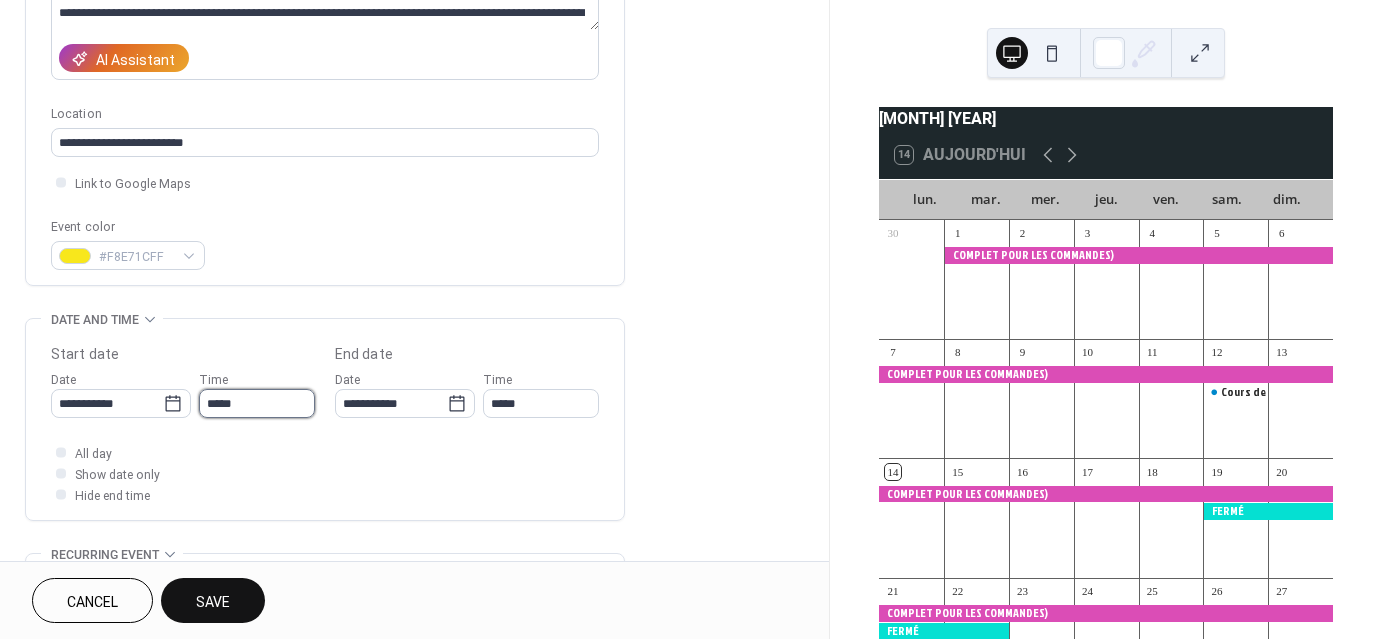 click on "*****" at bounding box center [257, 403] 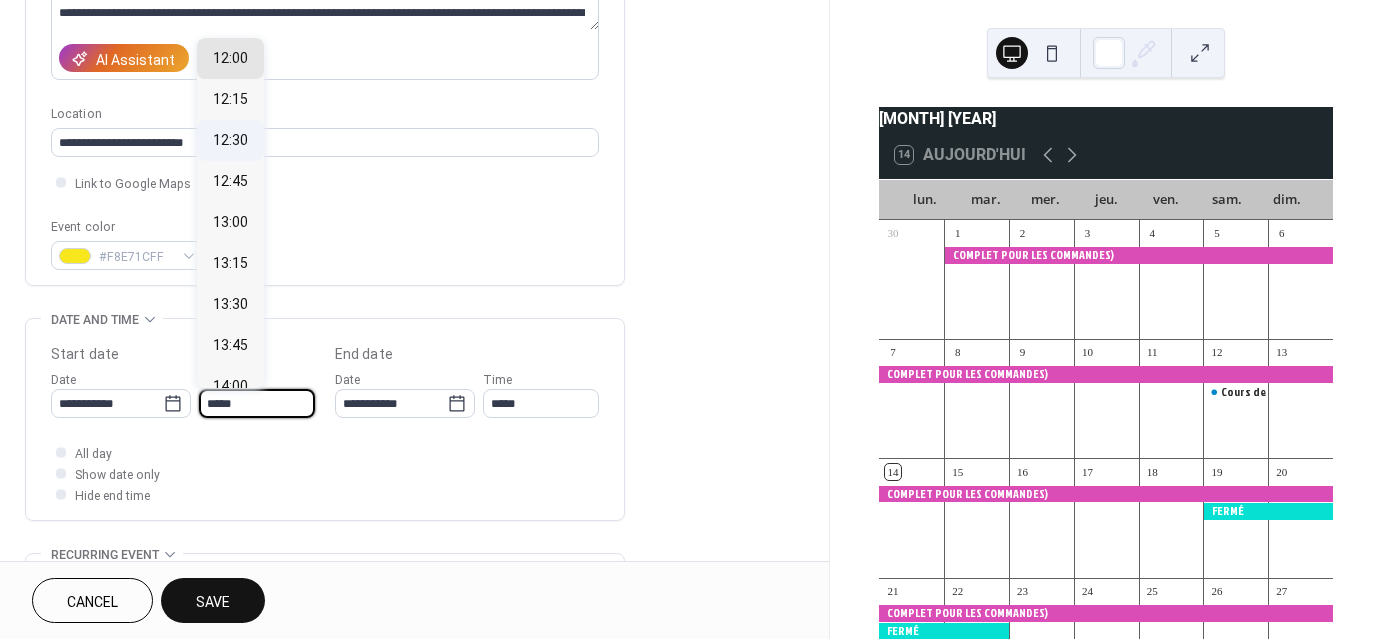 scroll, scrollTop: 1801, scrollLeft: 0, axis: vertical 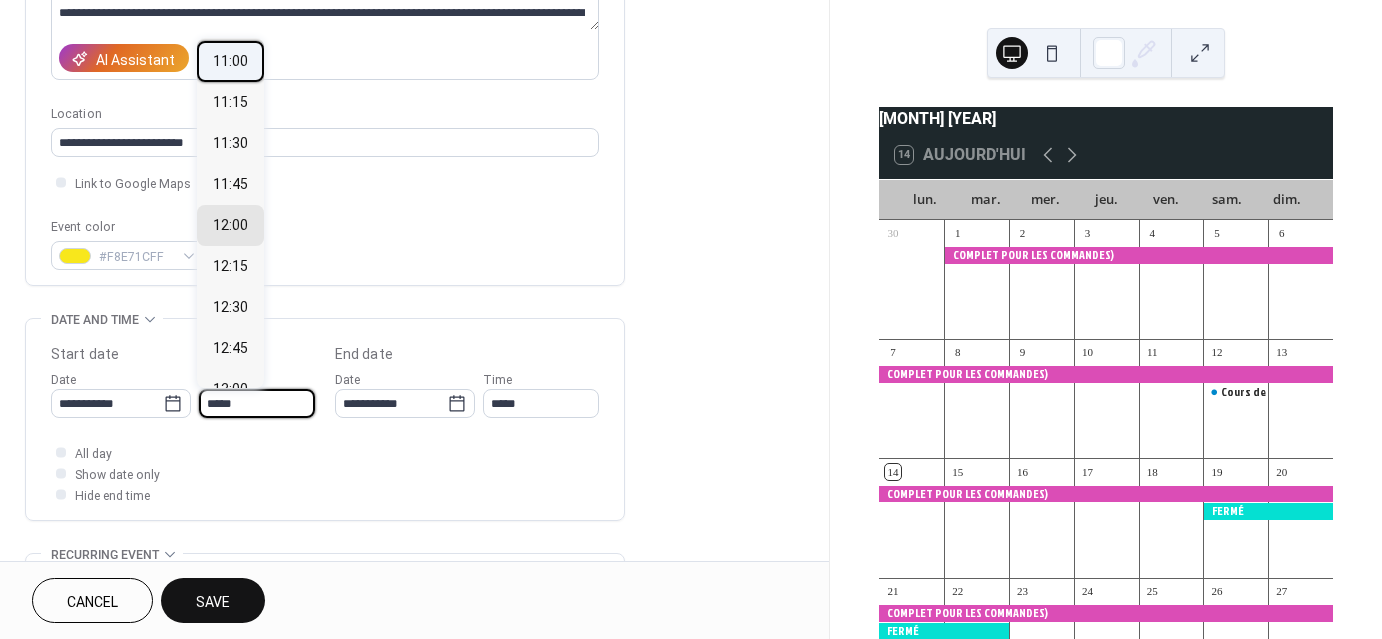 click on "11:00" at bounding box center [230, 60] 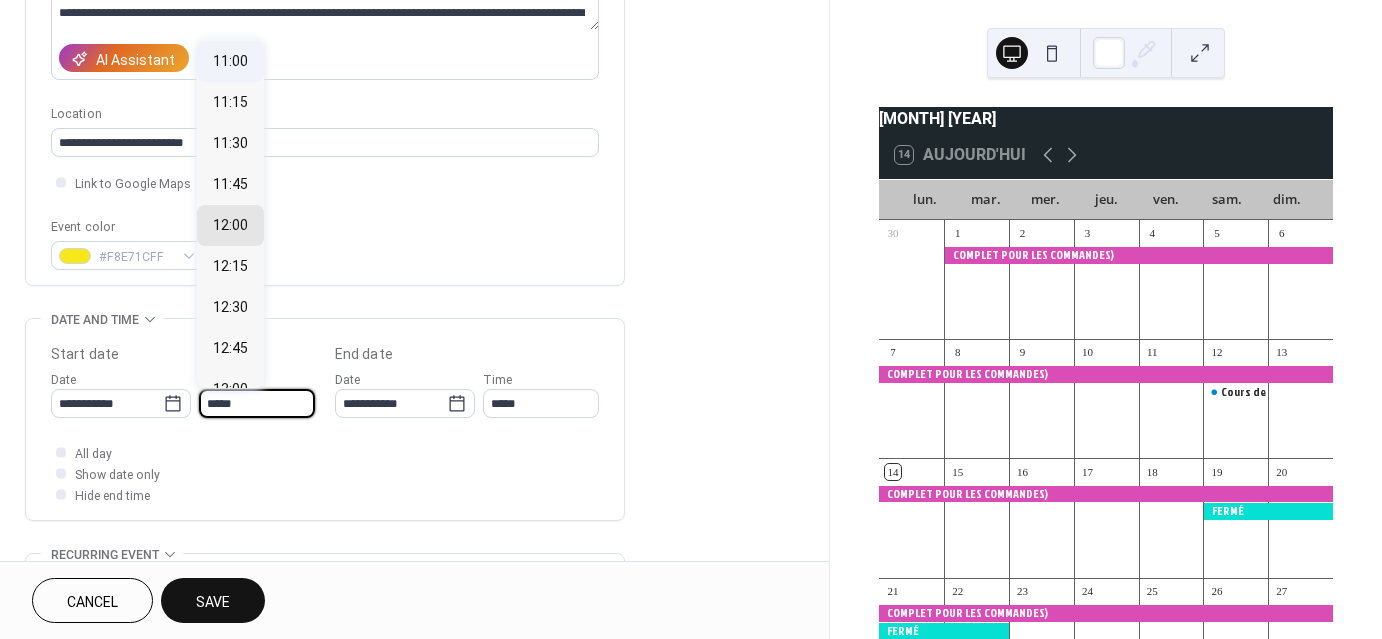 type on "*****" 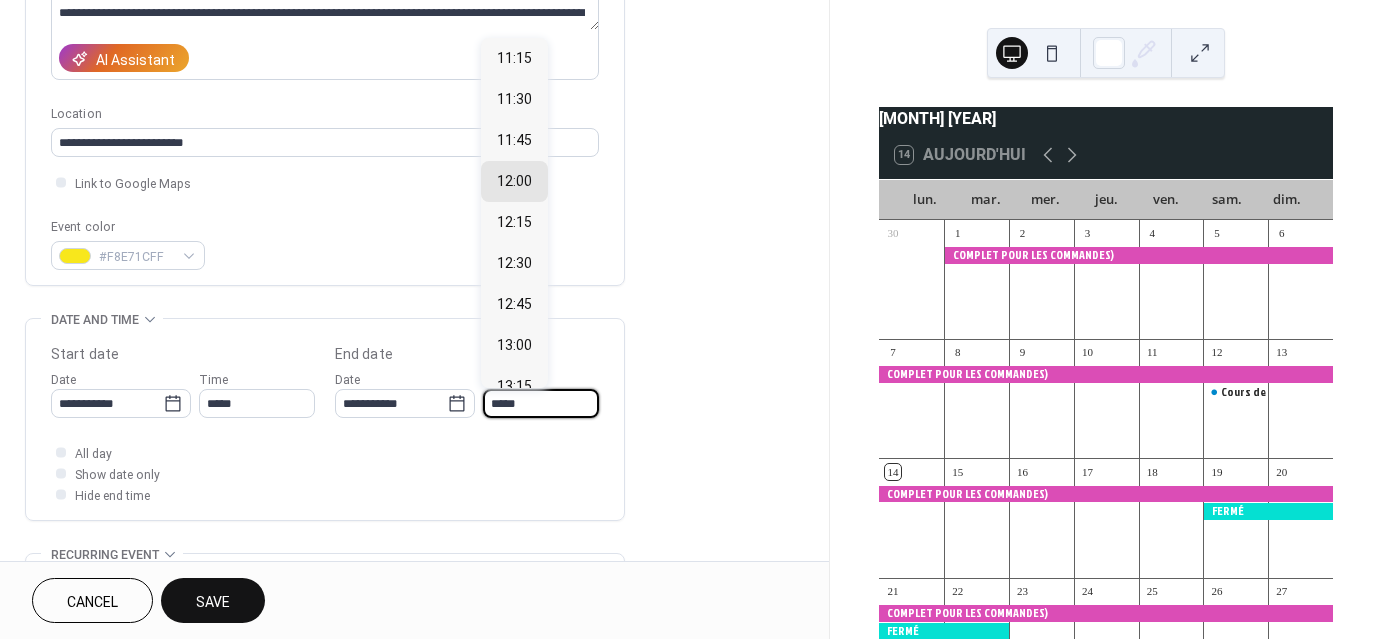click on "*****" at bounding box center [541, 403] 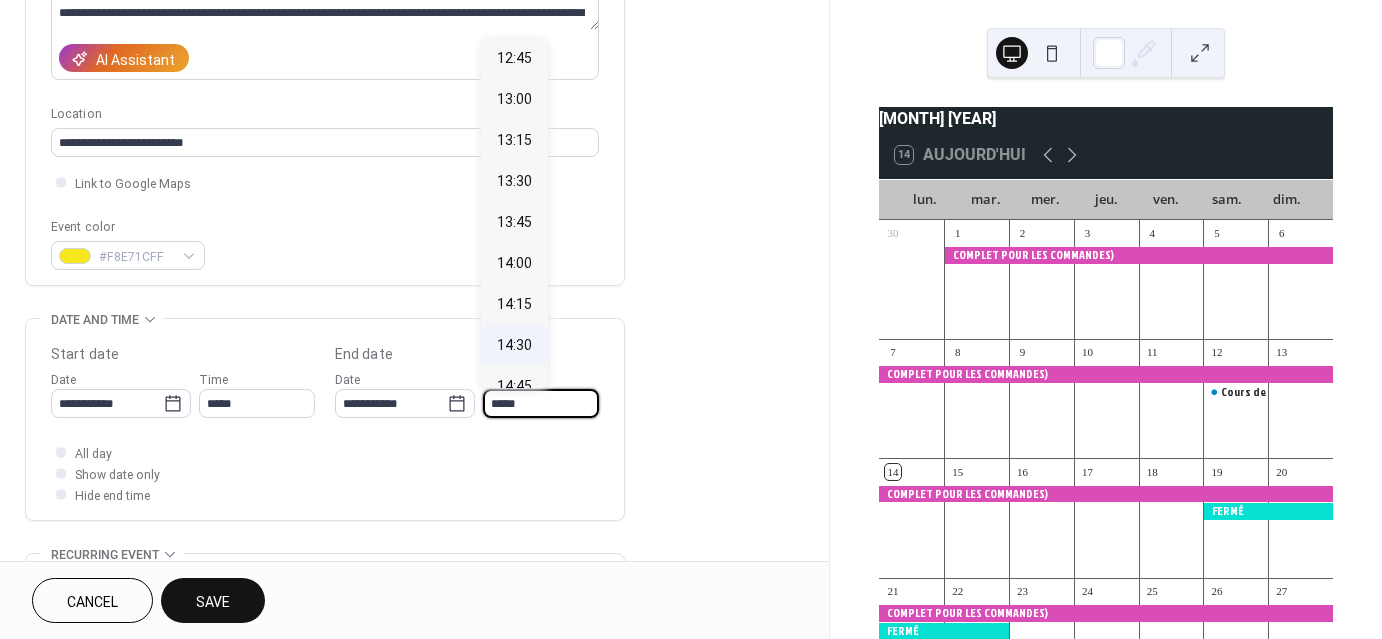 scroll, scrollTop: 333, scrollLeft: 0, axis: vertical 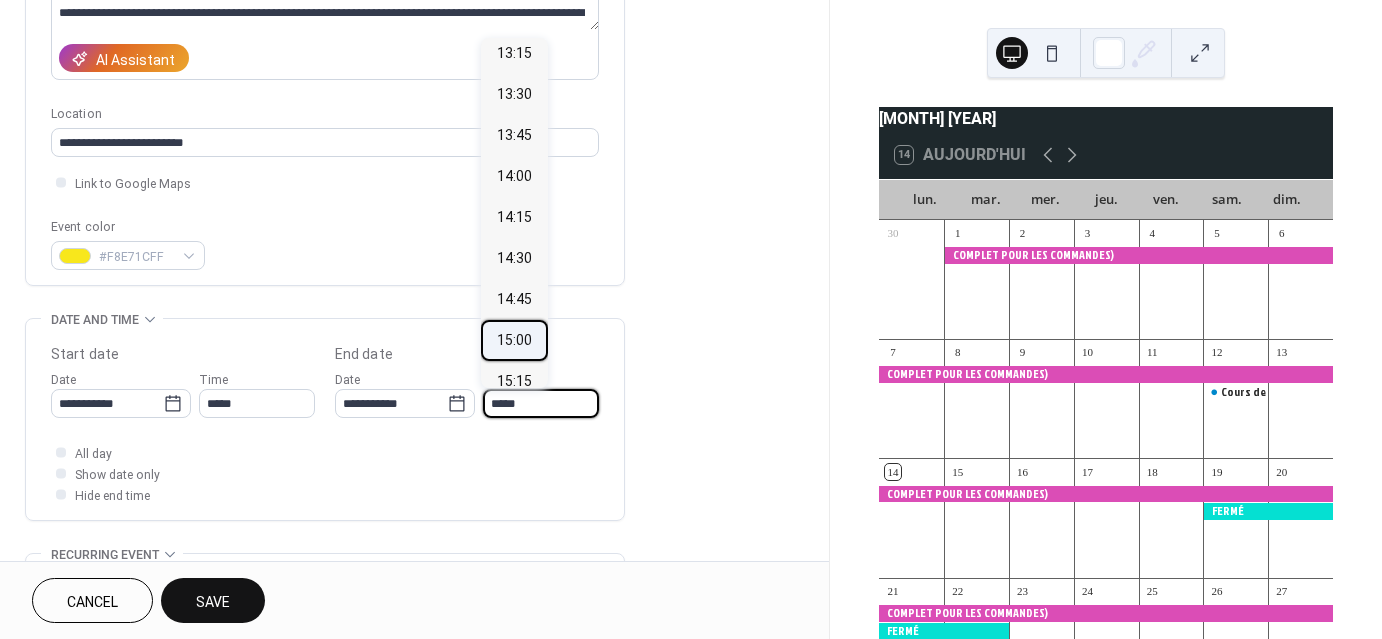 click on "15:00" at bounding box center (514, 339) 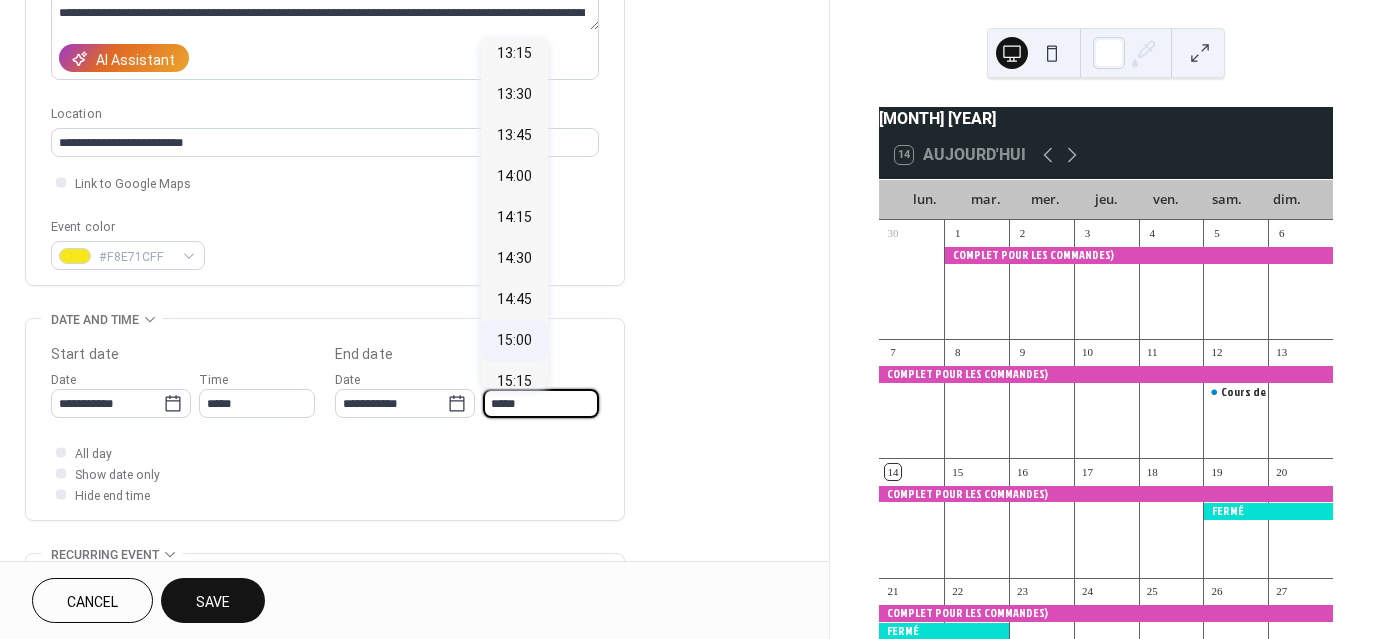 type on "*****" 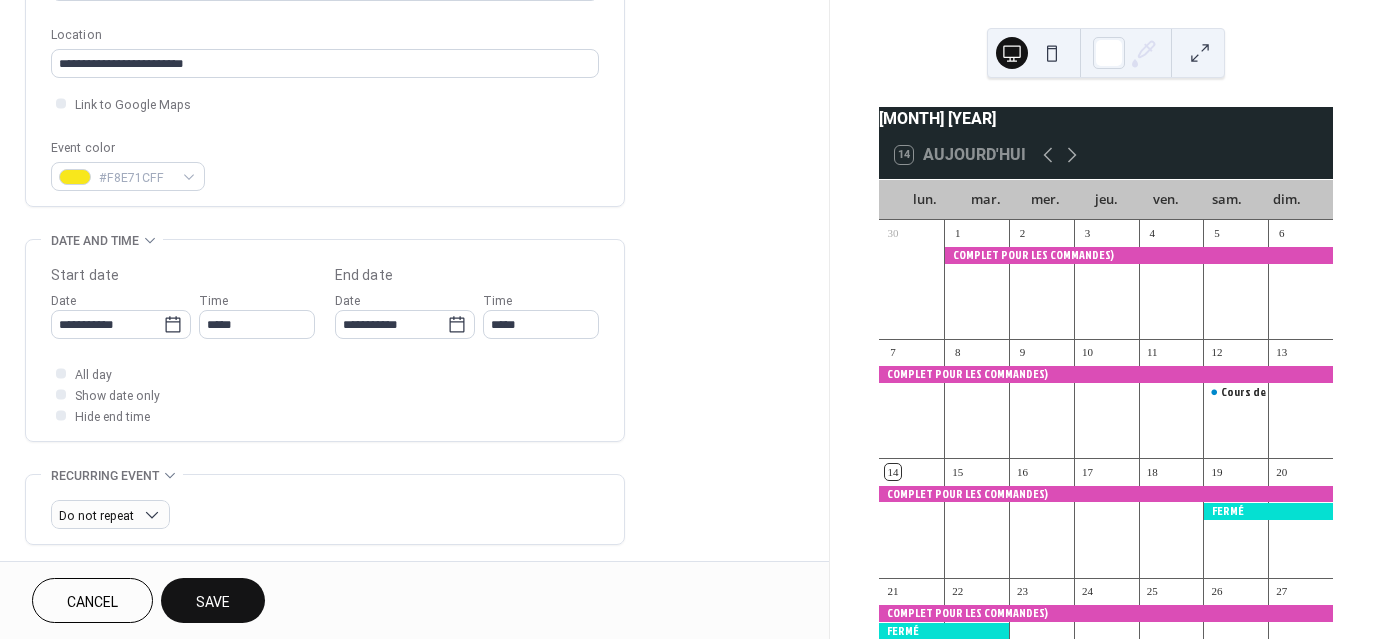 scroll, scrollTop: 500, scrollLeft: 0, axis: vertical 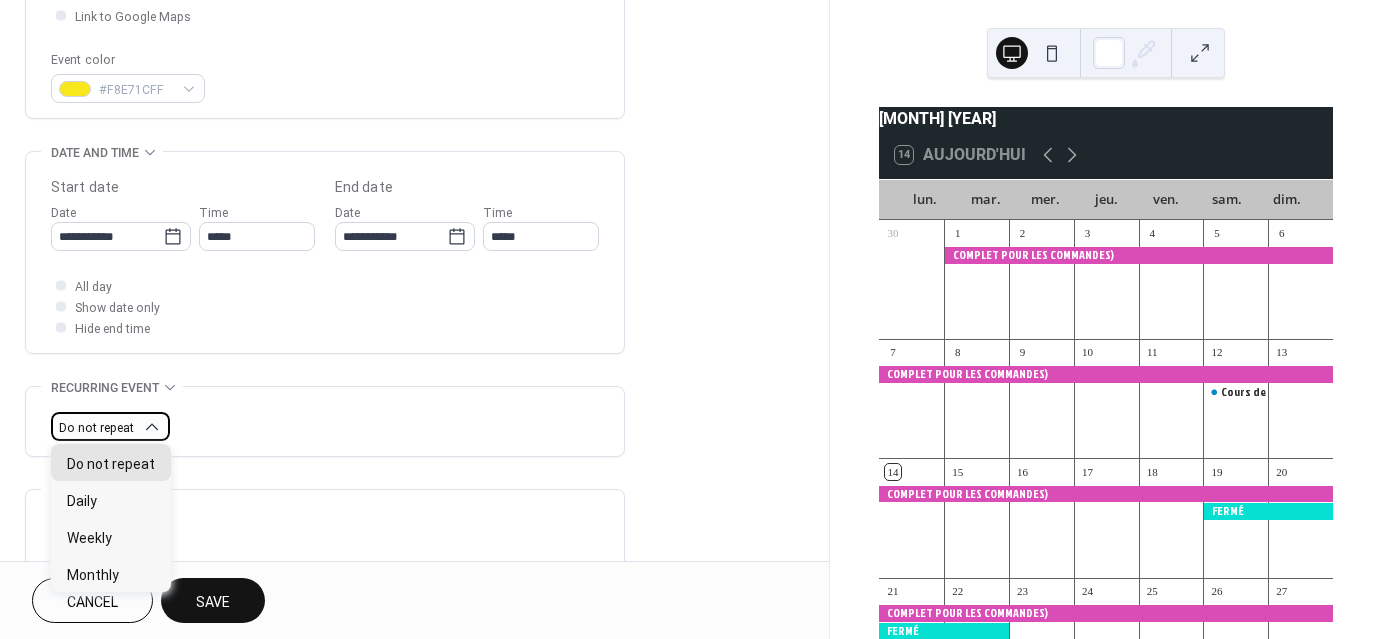 click 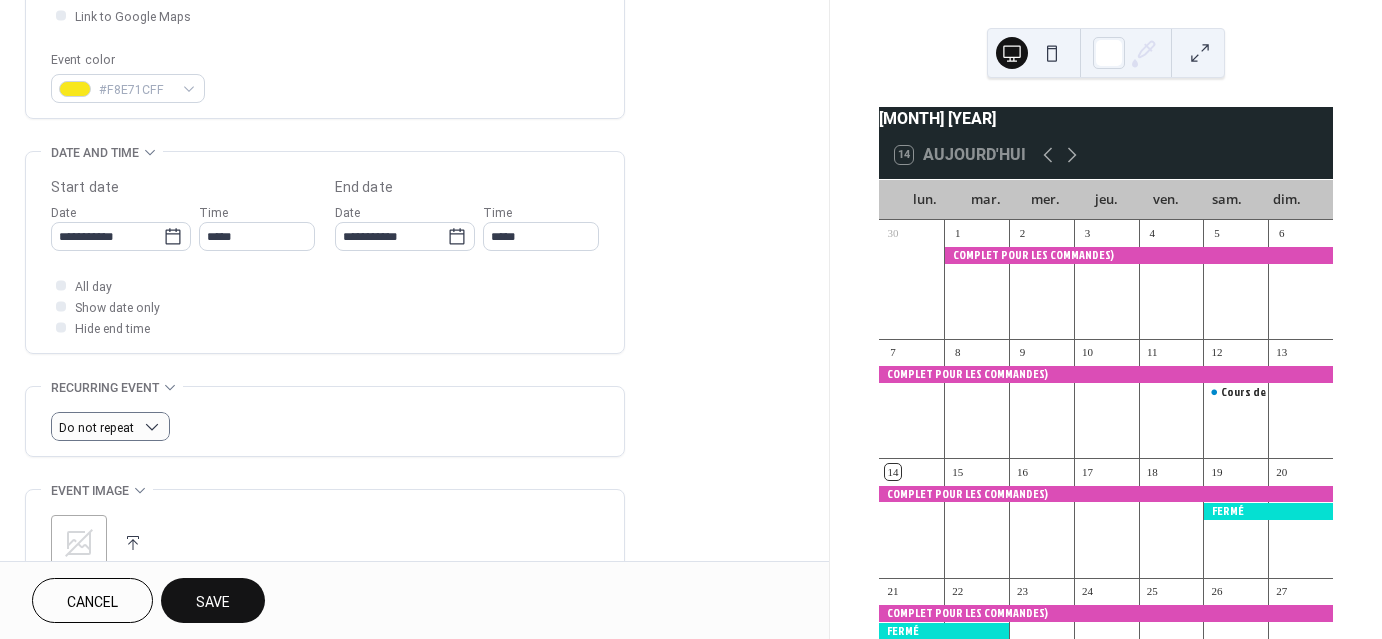 click on "Do not repeat" at bounding box center [325, 426] 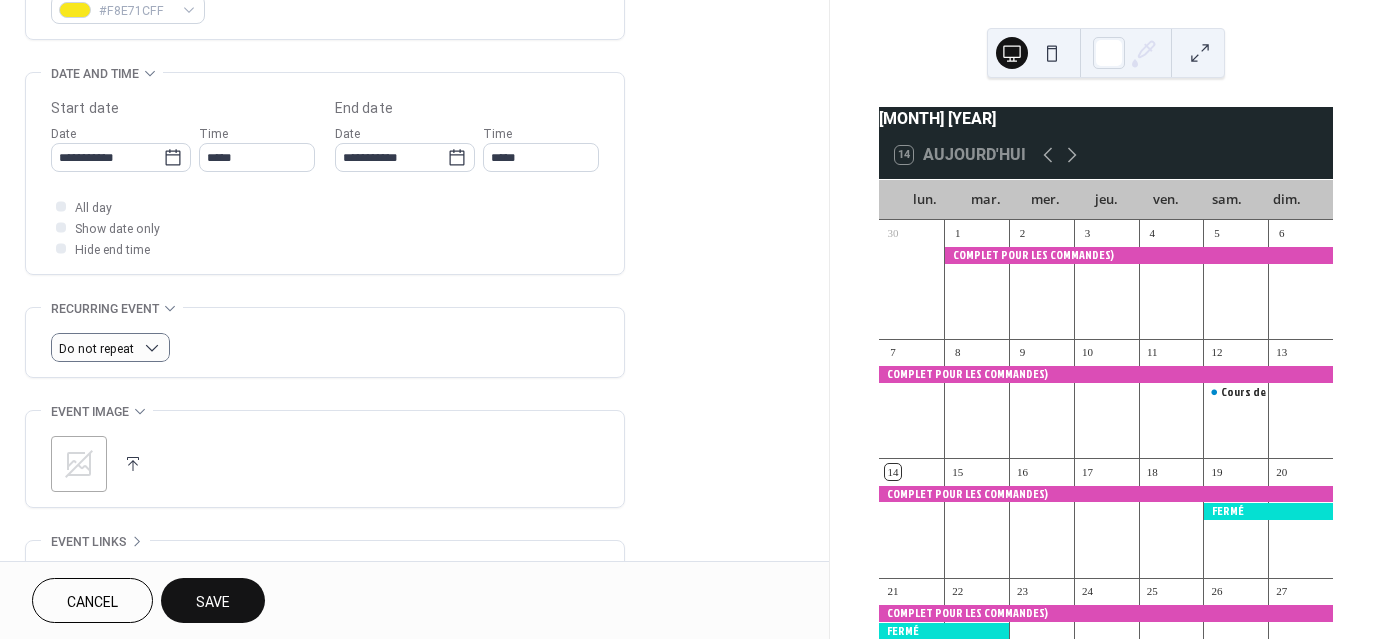scroll, scrollTop: 666, scrollLeft: 0, axis: vertical 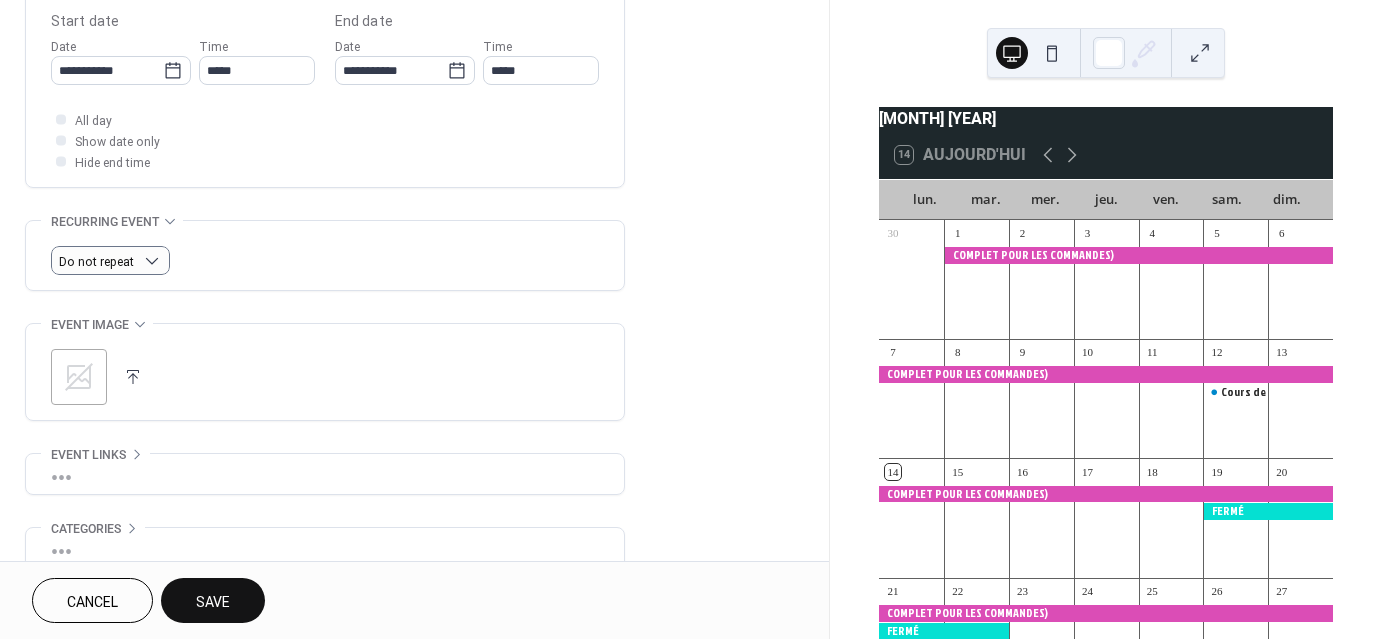 click 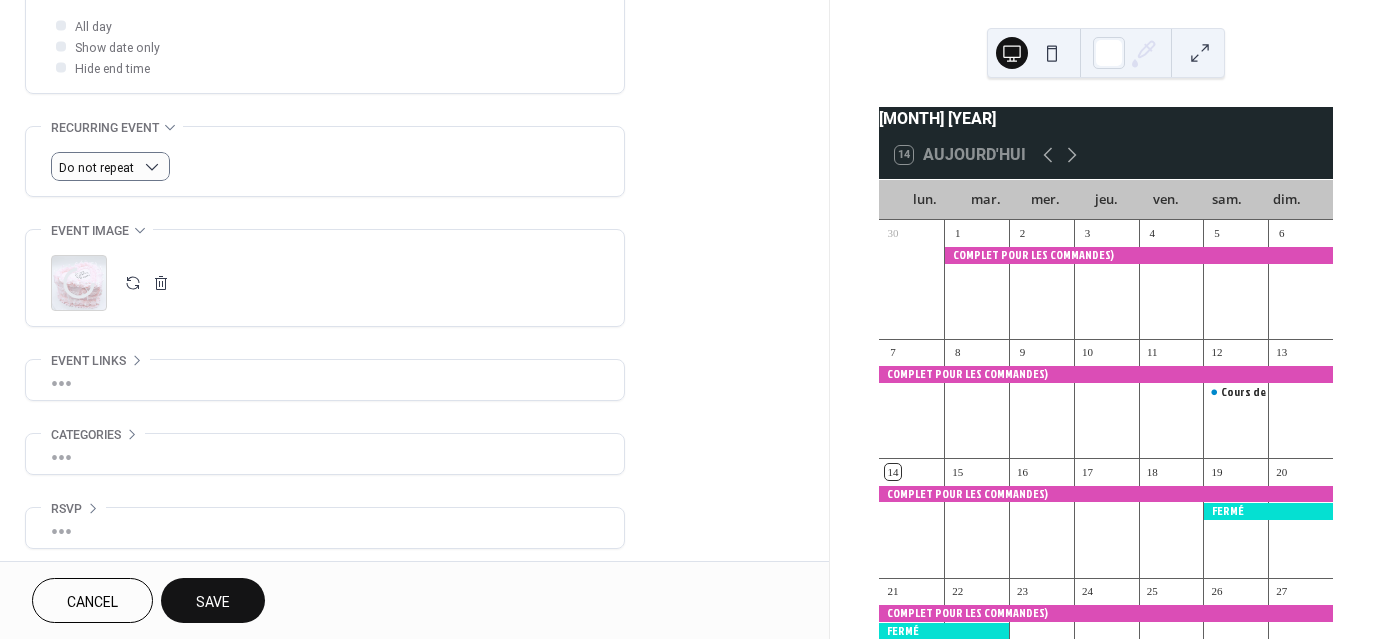 scroll, scrollTop: 764, scrollLeft: 0, axis: vertical 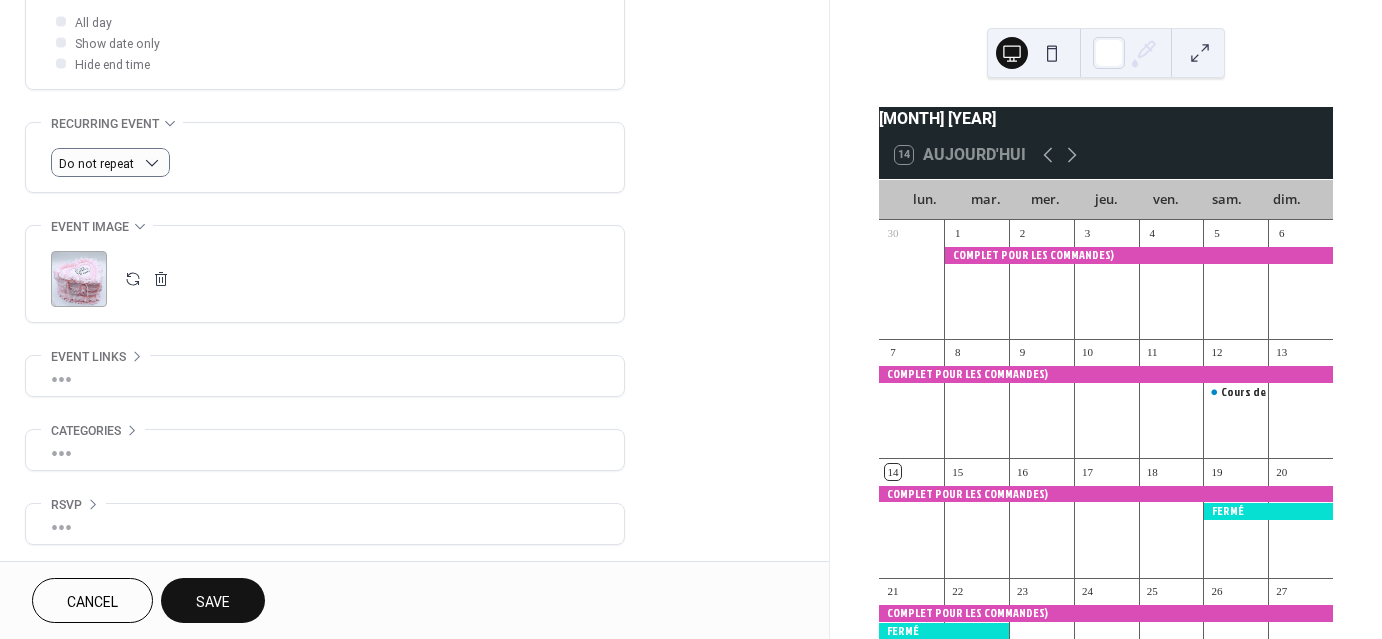 click on "•••" at bounding box center (325, 450) 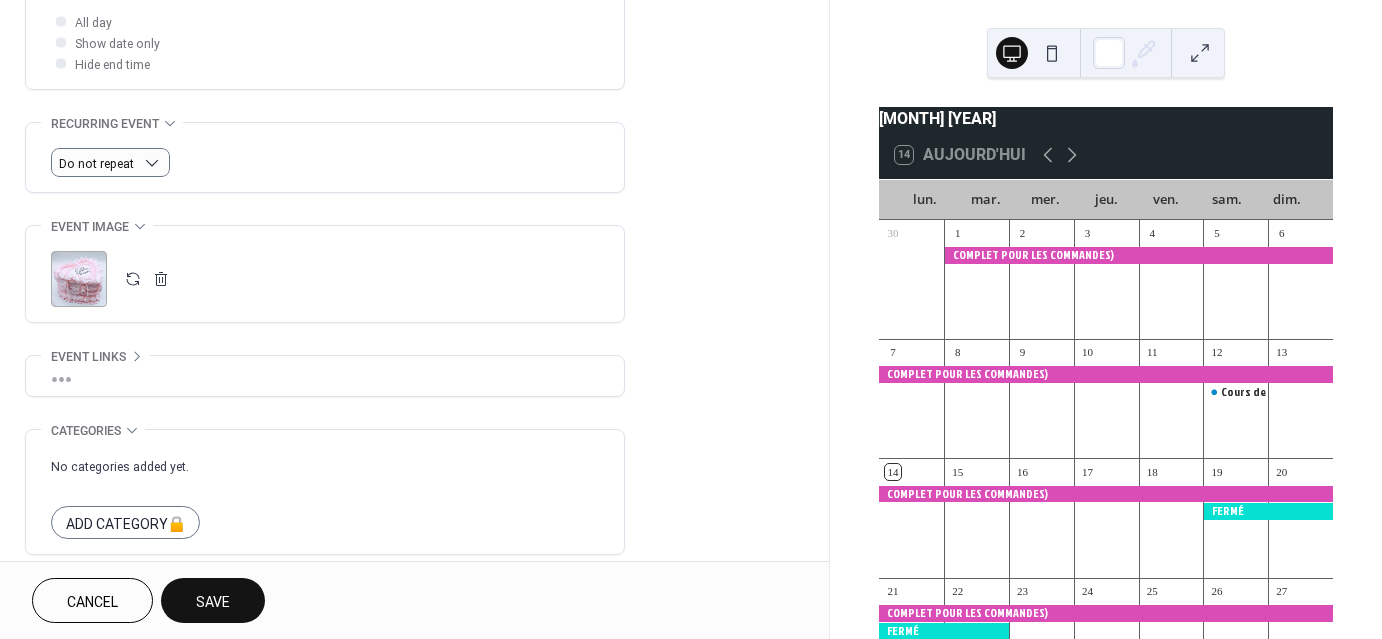 scroll, scrollTop: 764, scrollLeft: 0, axis: vertical 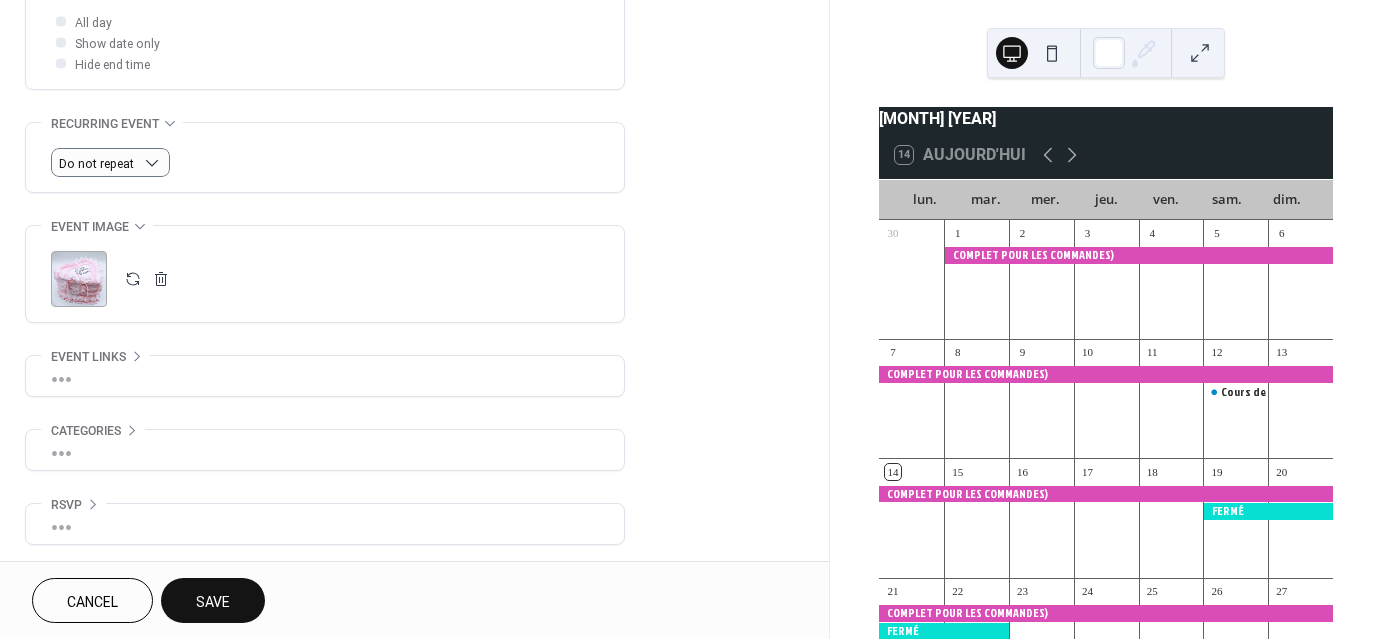 click on "Save" at bounding box center [213, 602] 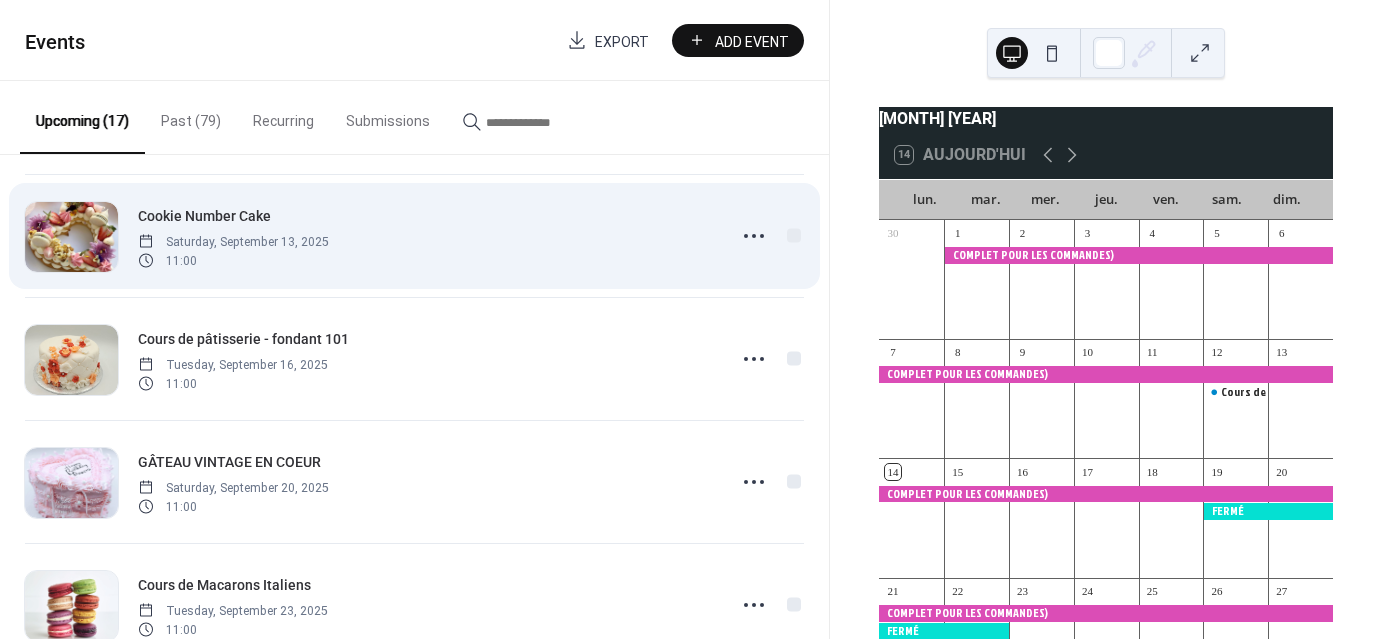 scroll, scrollTop: 333, scrollLeft: 0, axis: vertical 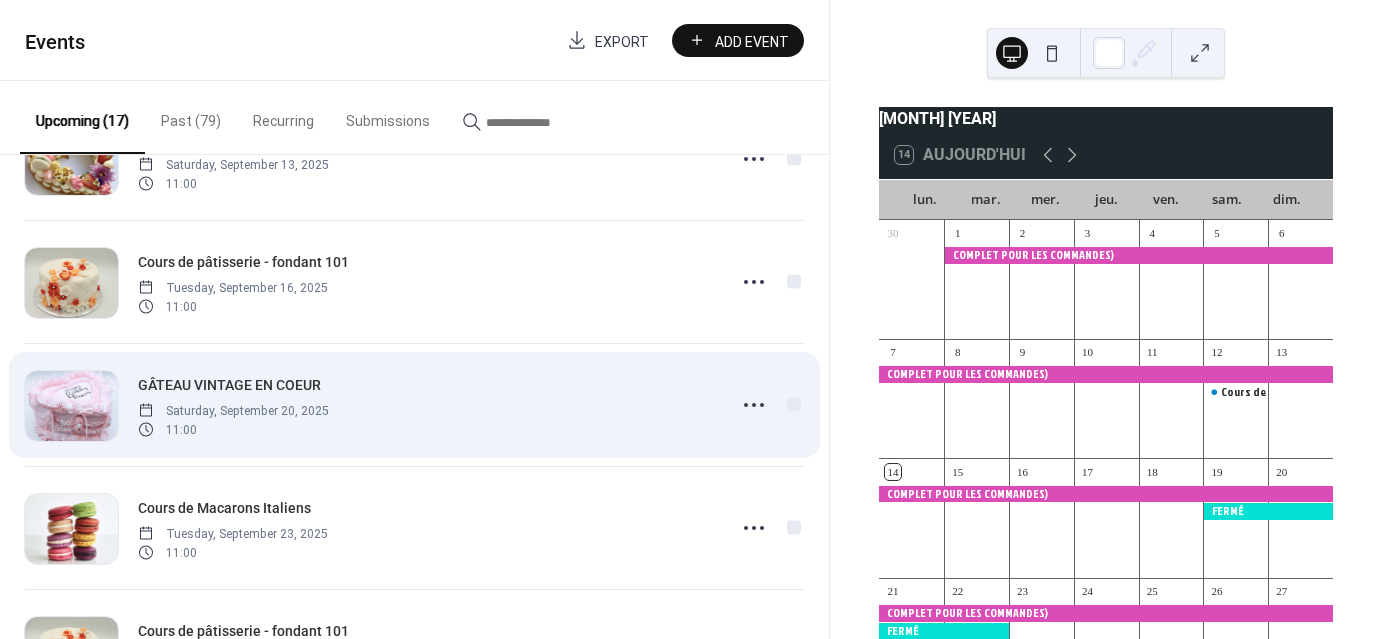 click on "GÂTEAU VINTAGE EN COEUR" at bounding box center [229, 385] 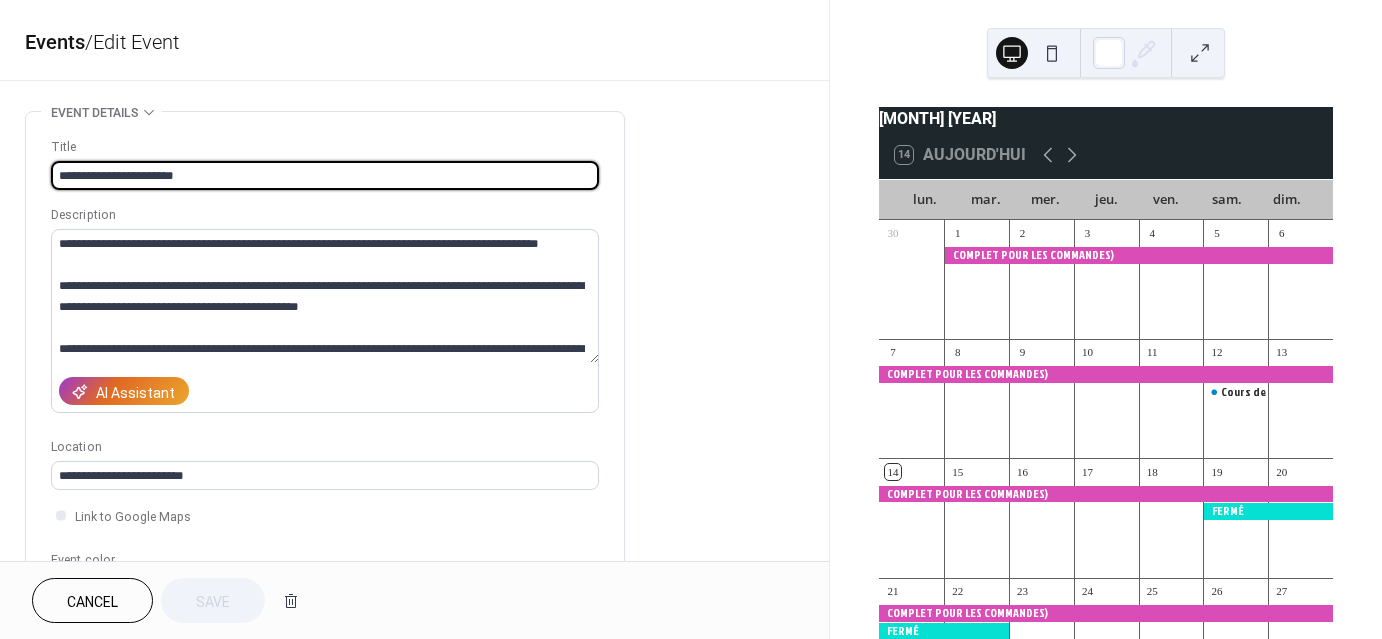 click on "**********" at bounding box center [325, 175] 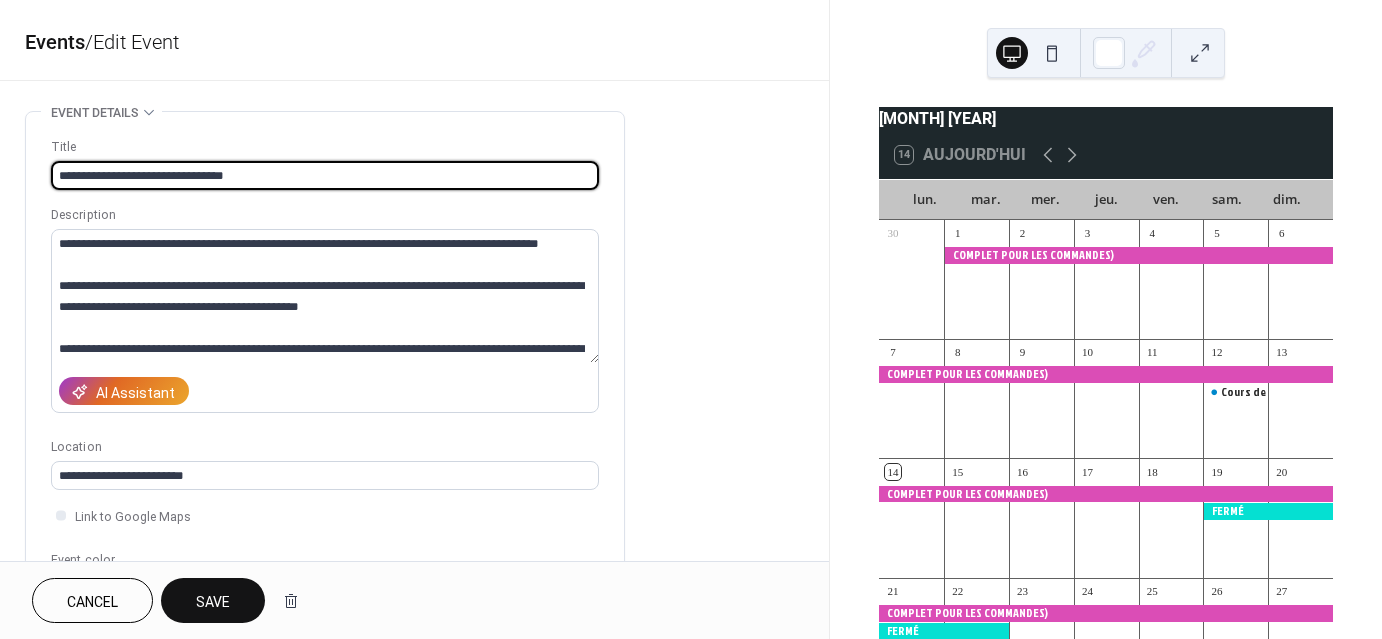 type on "**********" 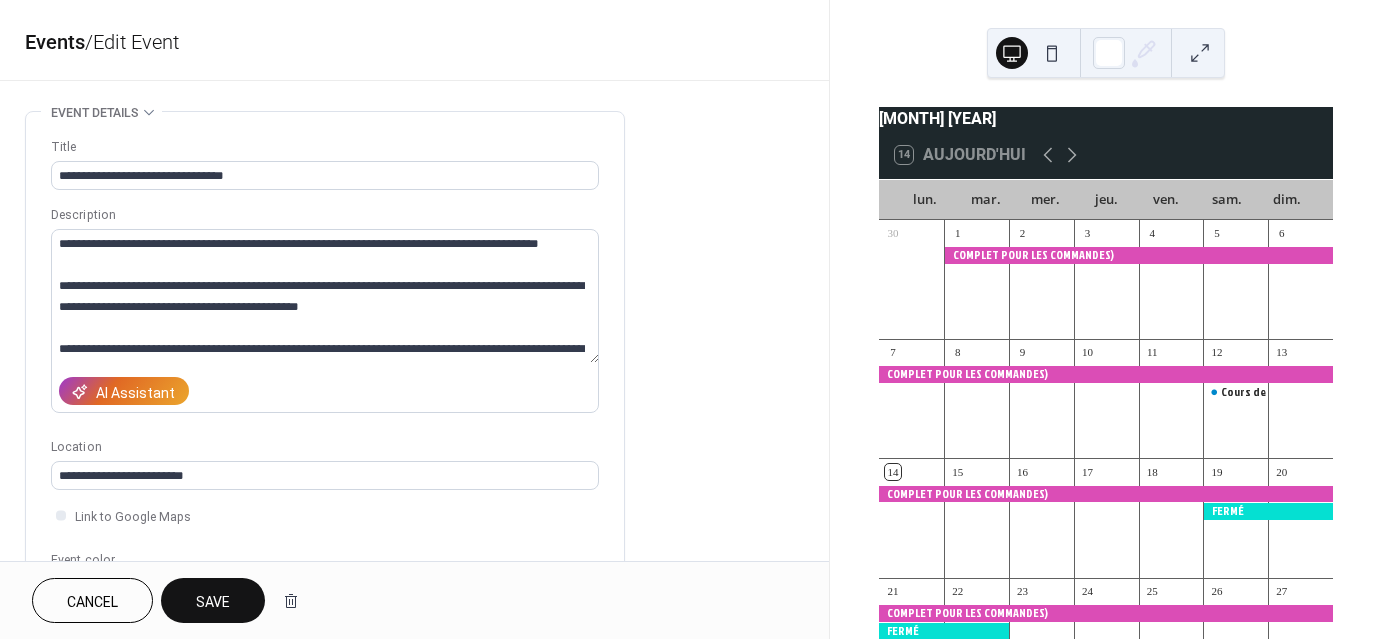 click on "Save" at bounding box center (213, 602) 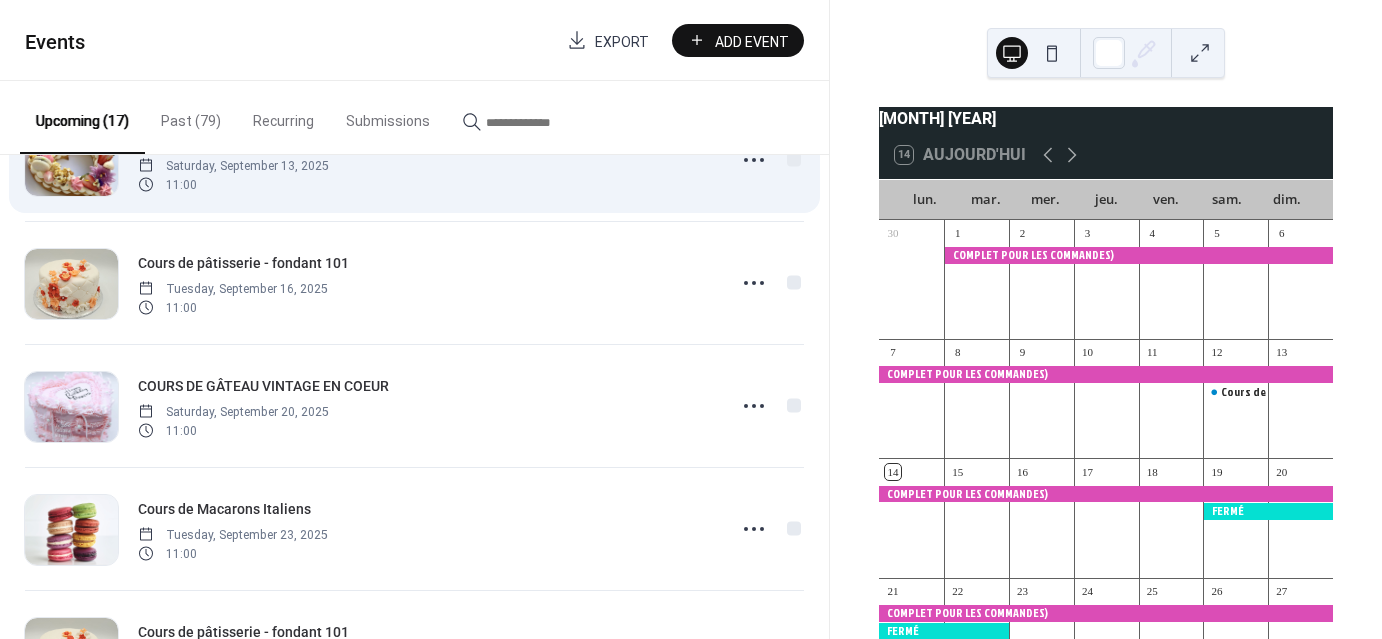 scroll, scrollTop: 333, scrollLeft: 0, axis: vertical 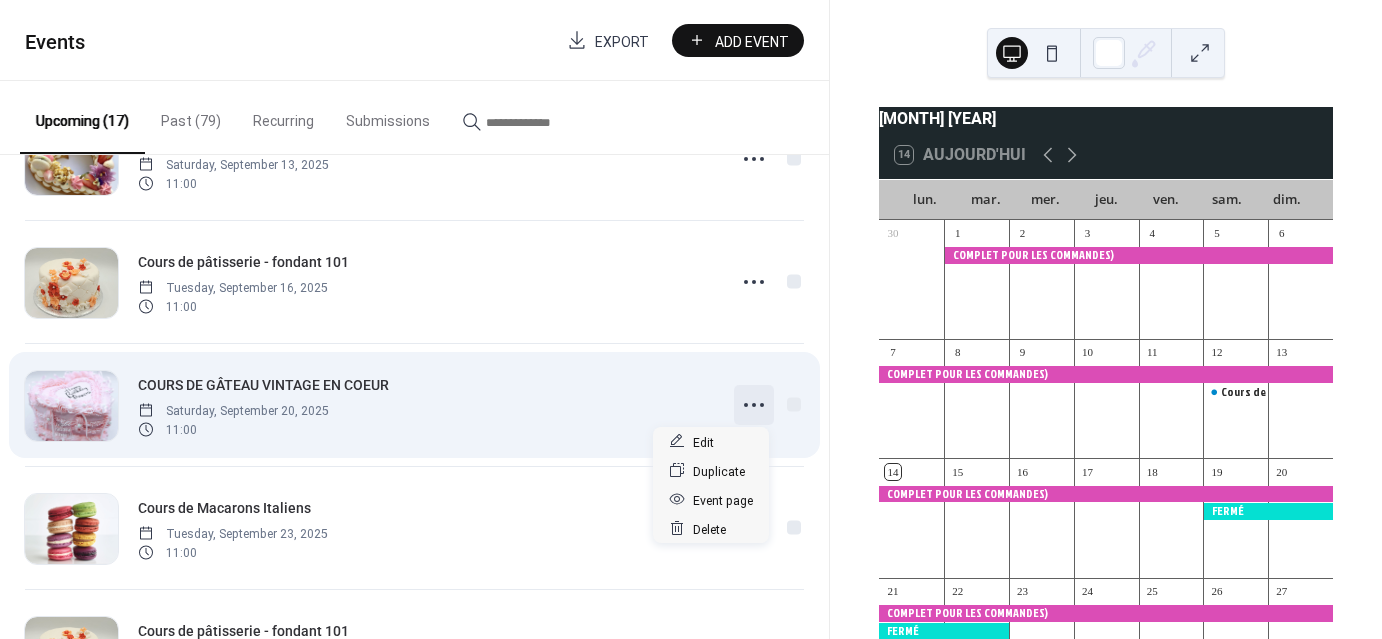 click 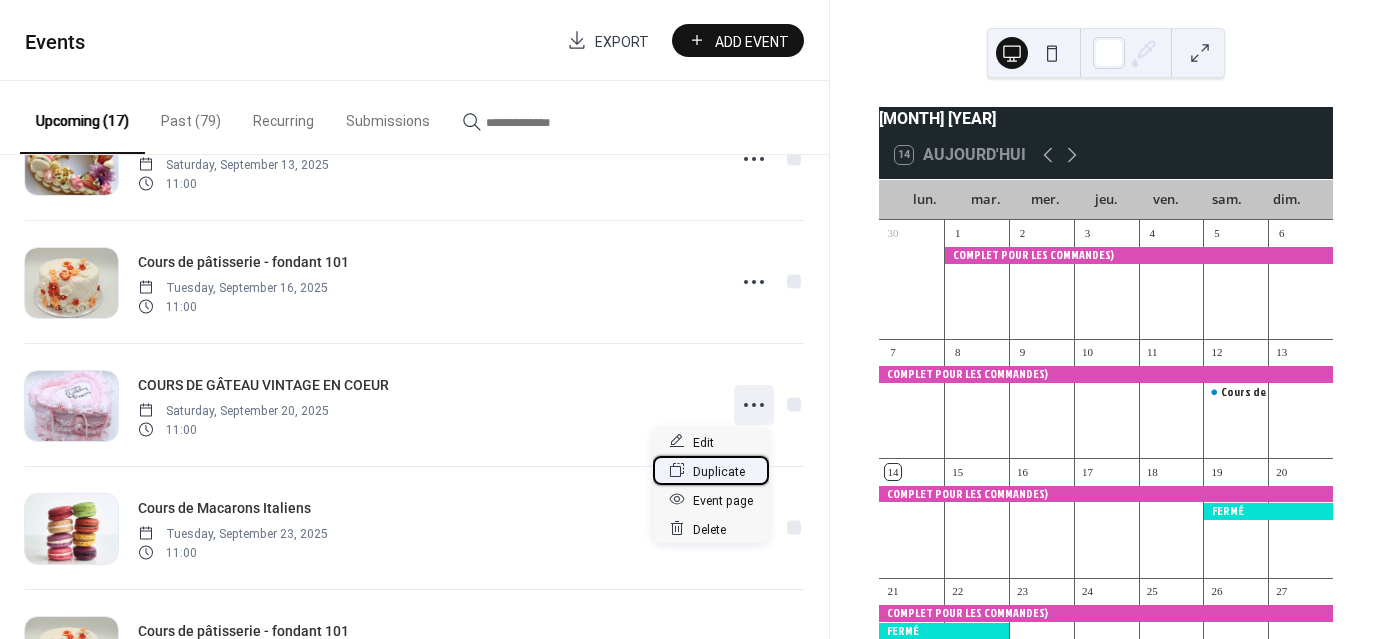click on "Duplicate" at bounding box center (719, 471) 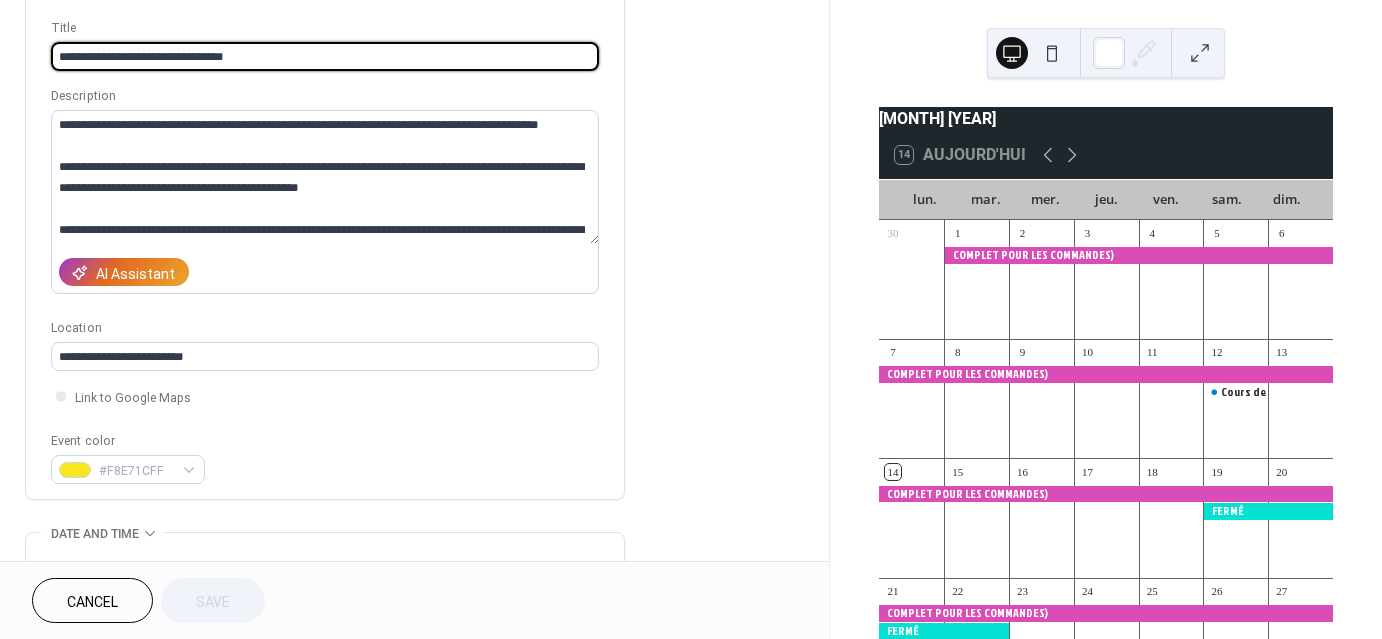 scroll, scrollTop: 333, scrollLeft: 0, axis: vertical 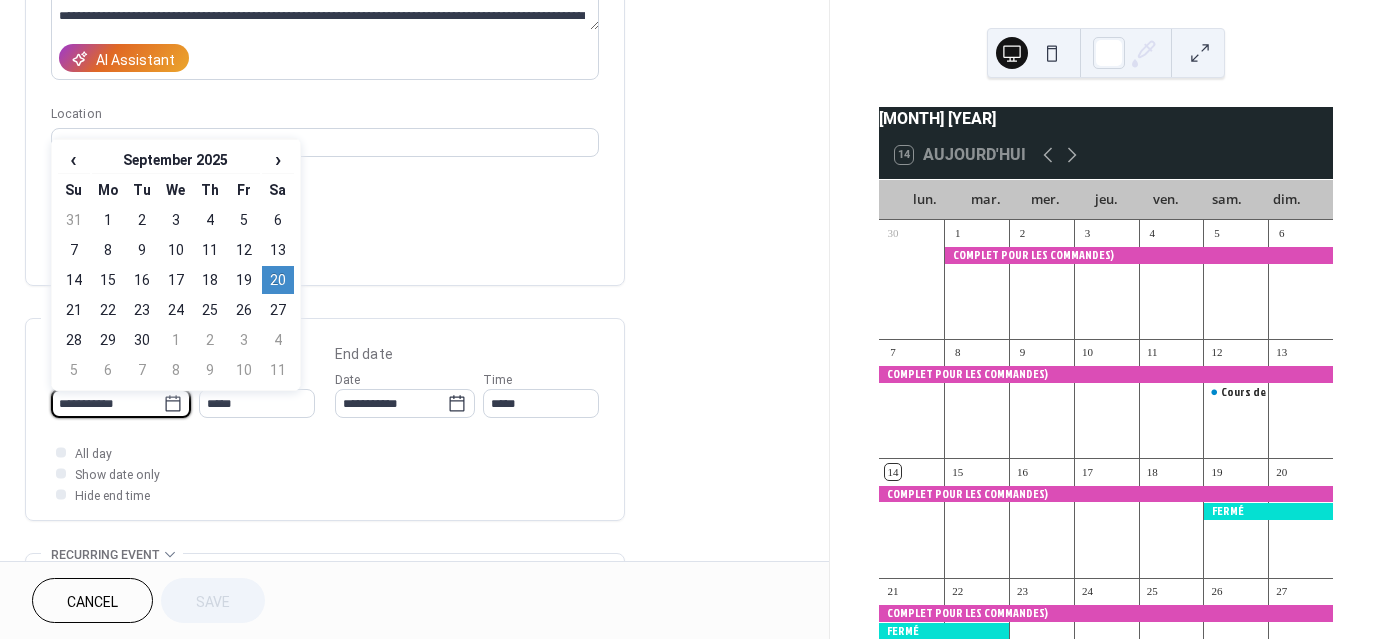 click on "**********" at bounding box center (107, 403) 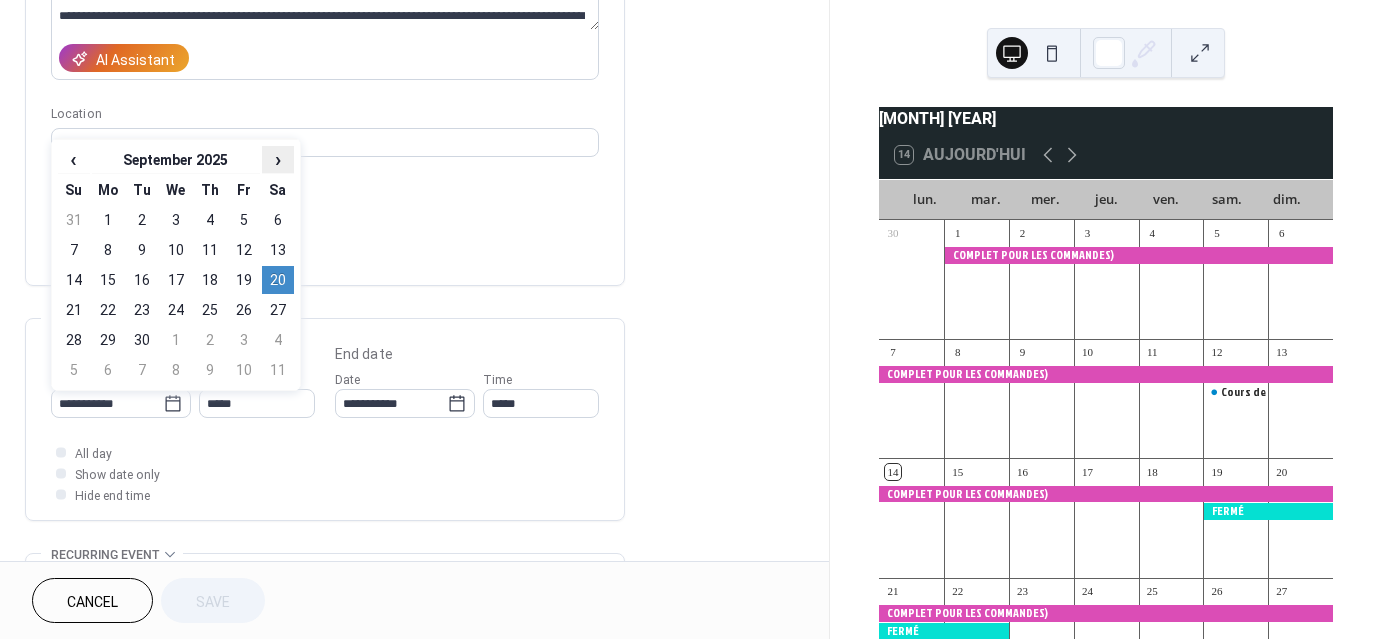 click on "›" at bounding box center (278, 159) 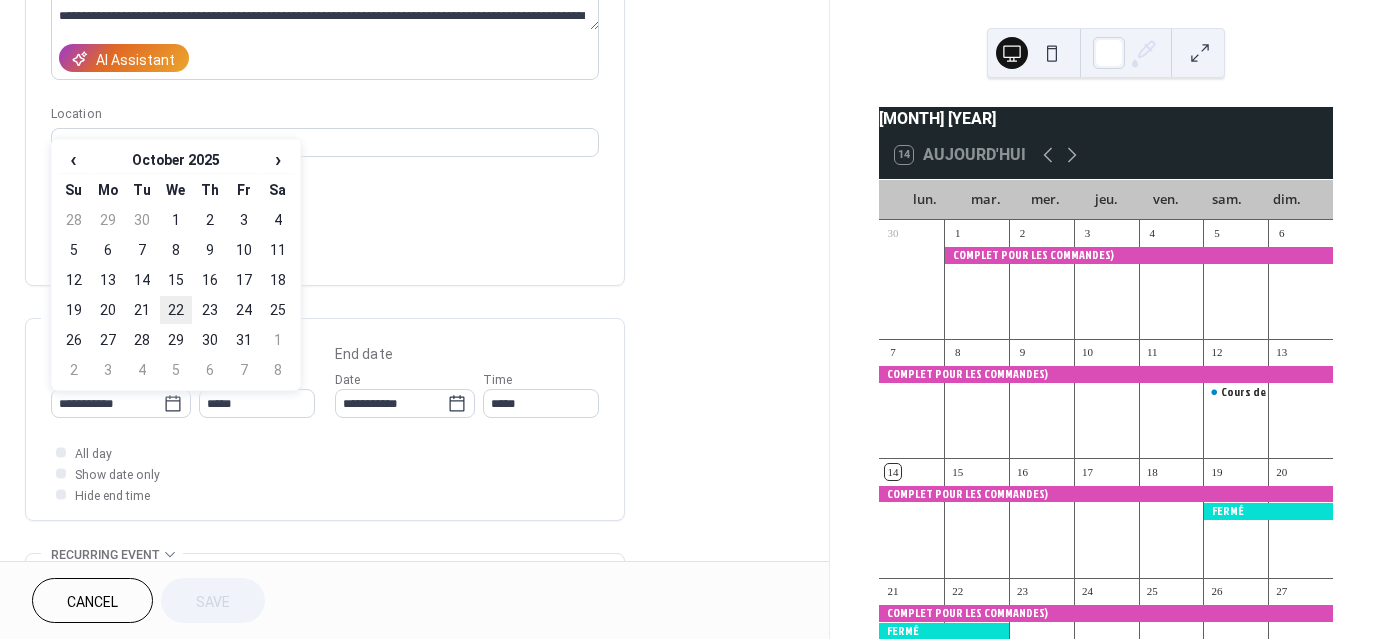 click on "22" at bounding box center [176, 310] 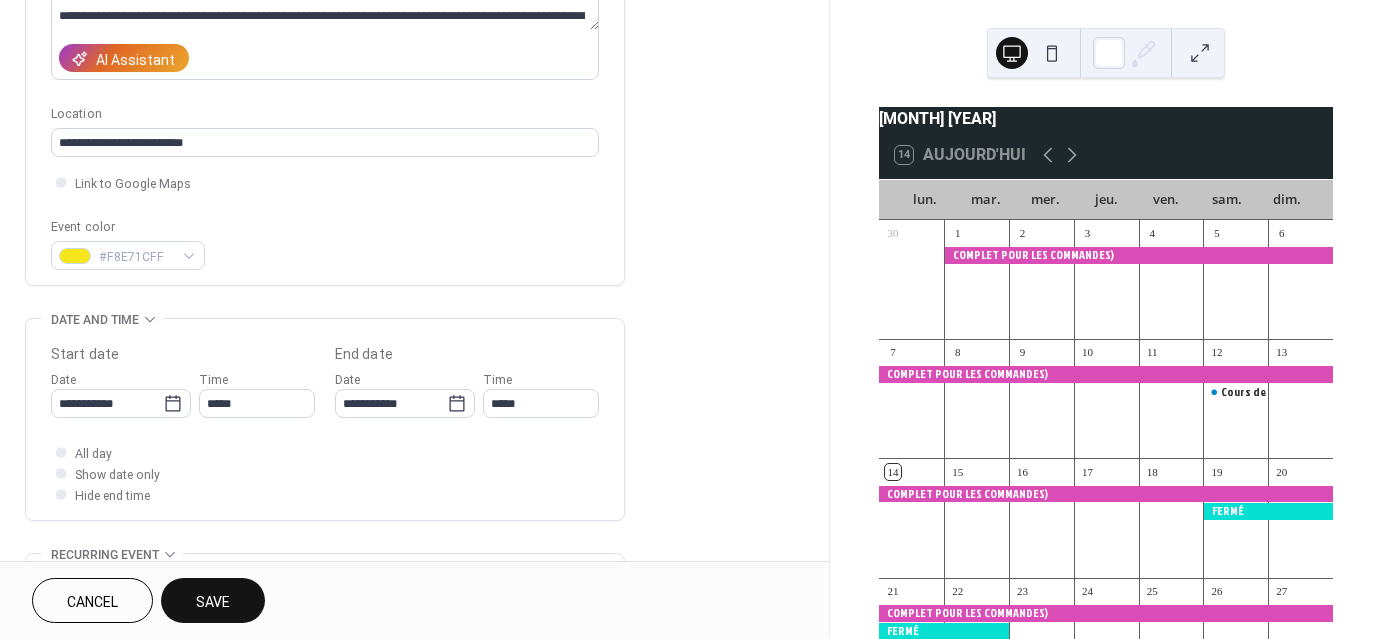 click on "Save" at bounding box center (213, 602) 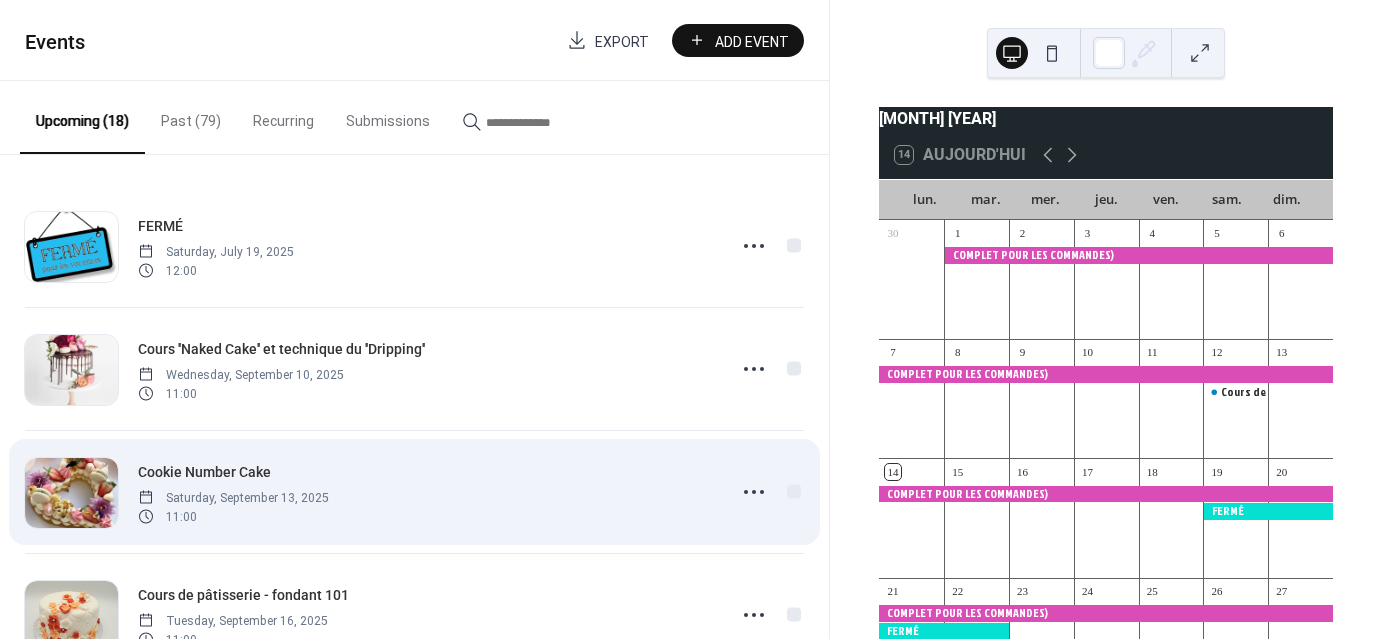scroll, scrollTop: 166, scrollLeft: 0, axis: vertical 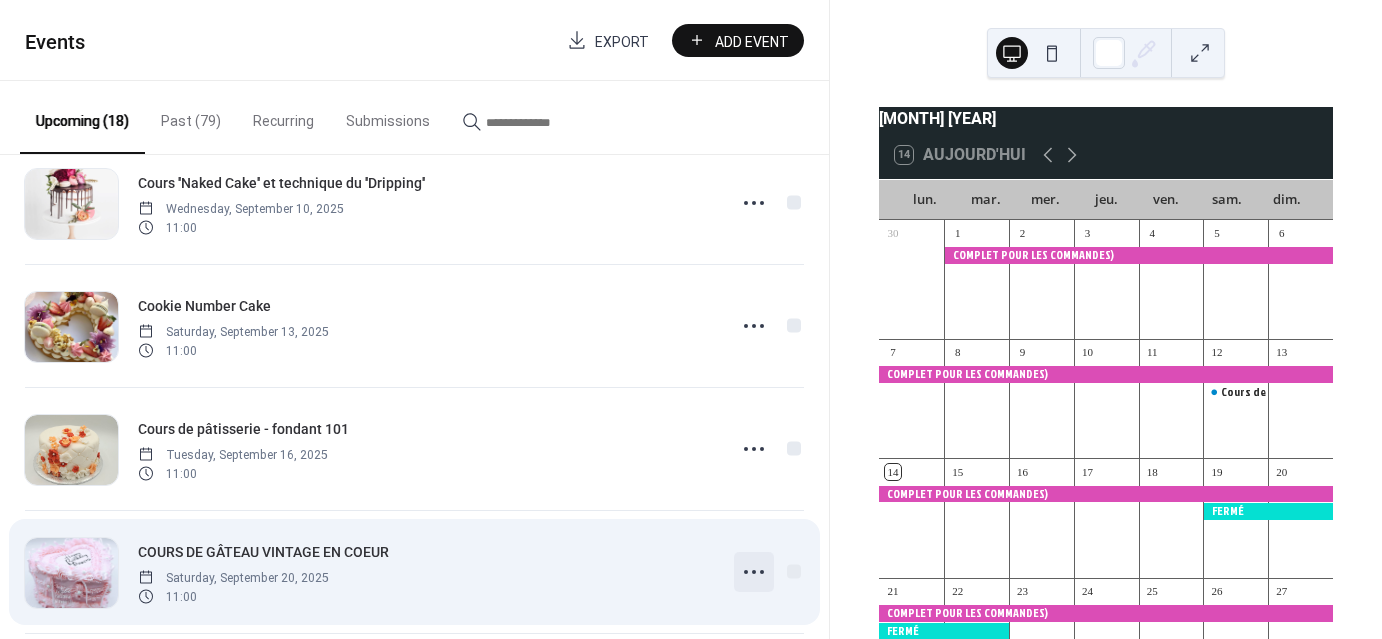 click 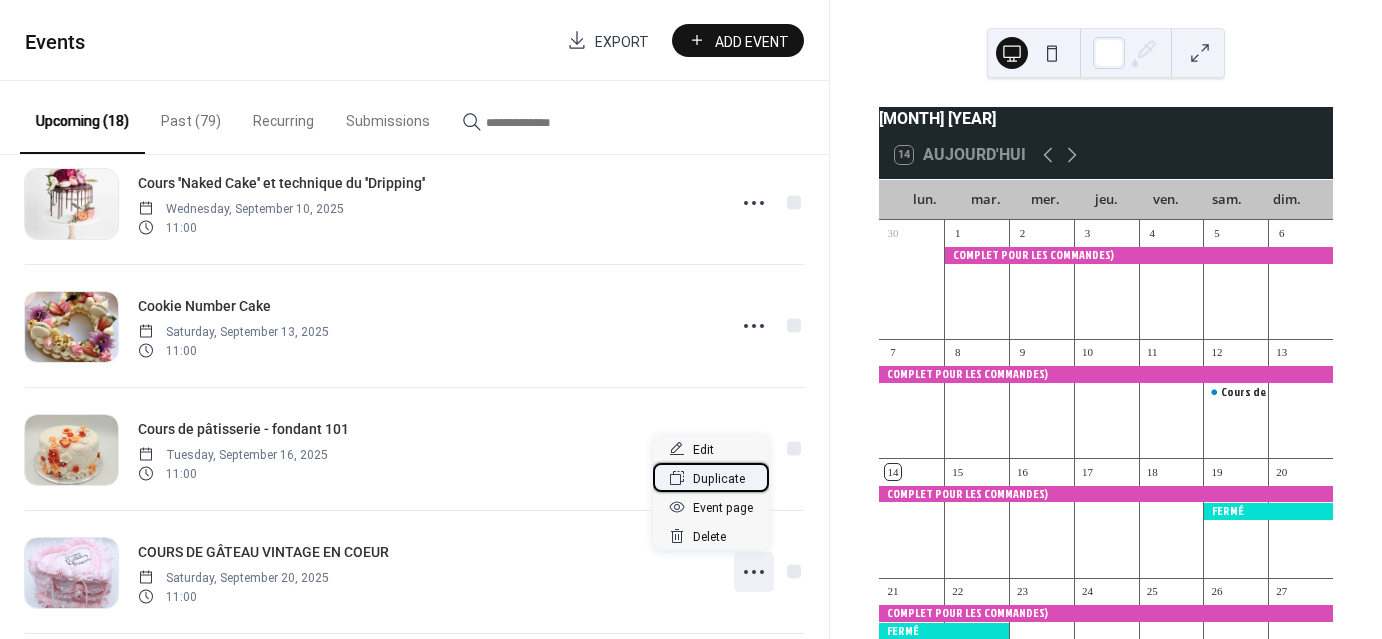 click on "Duplicate" at bounding box center [719, 479] 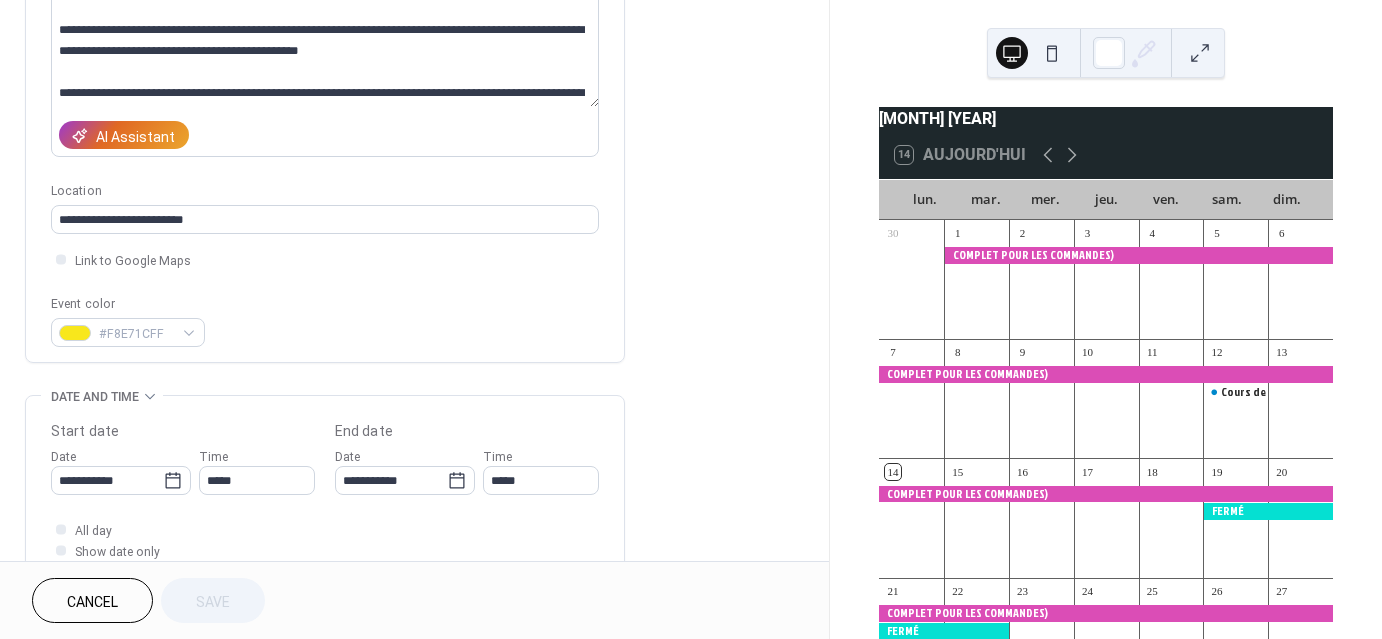 scroll, scrollTop: 333, scrollLeft: 0, axis: vertical 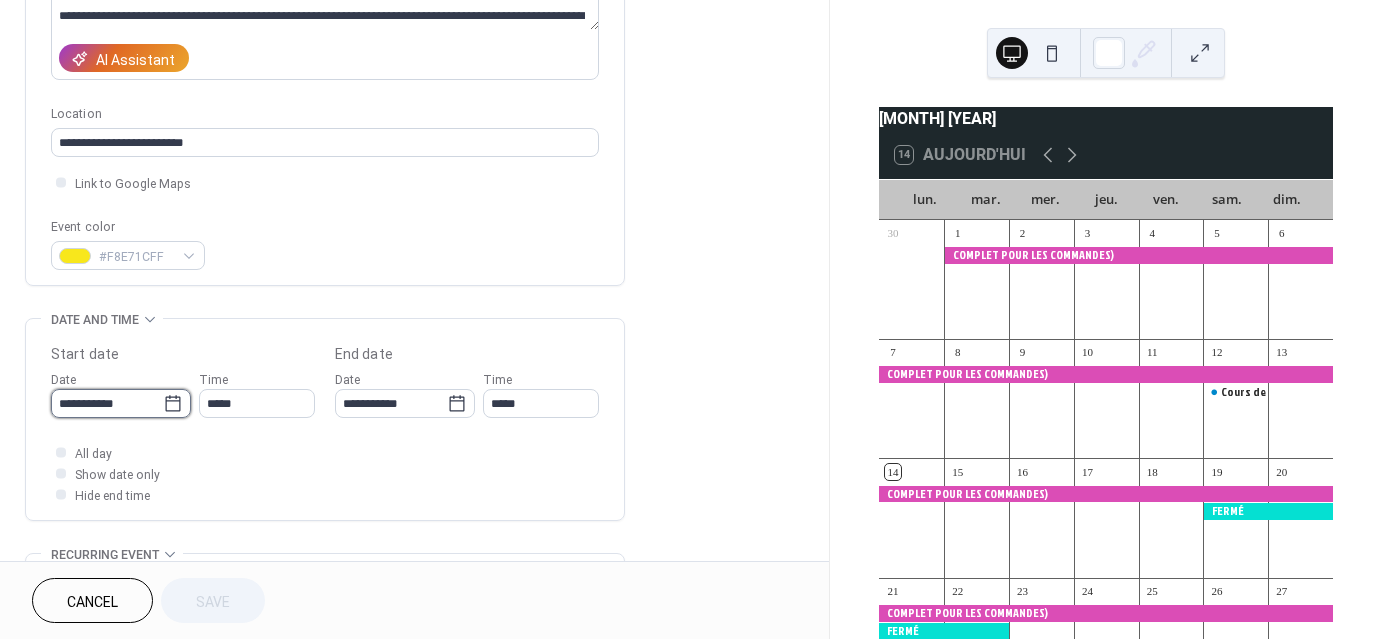 click on "**********" at bounding box center (107, 403) 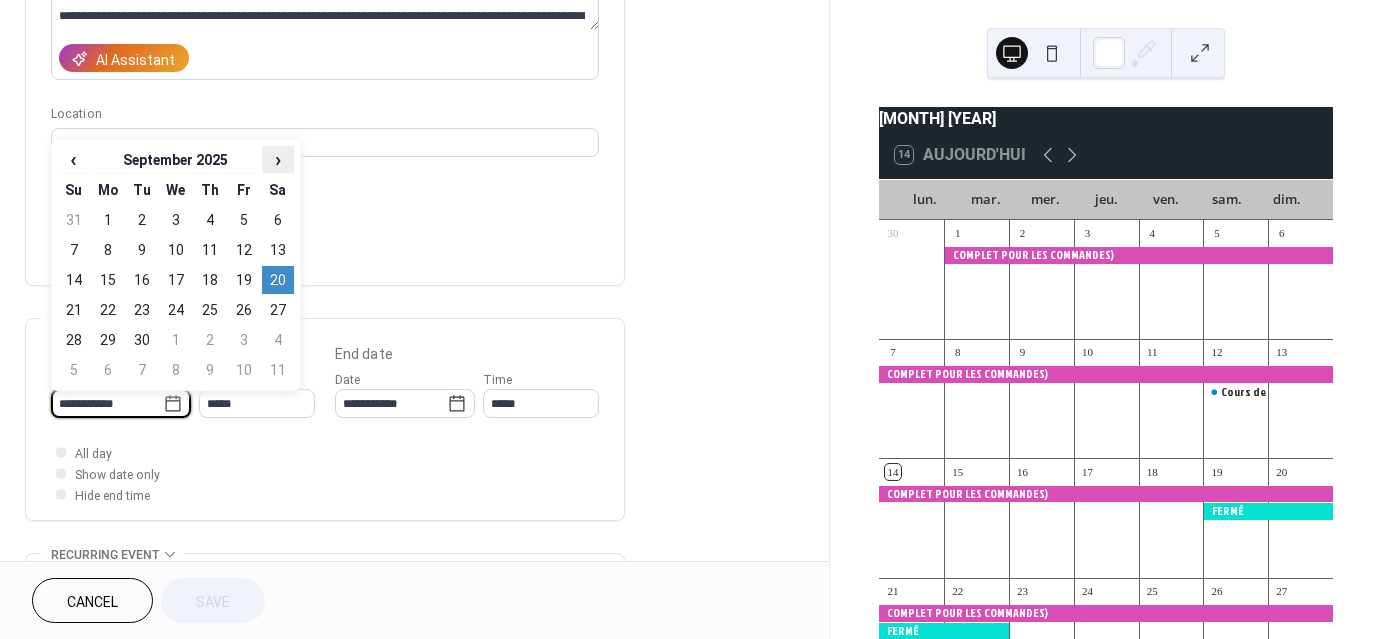 click on "›" at bounding box center (278, 159) 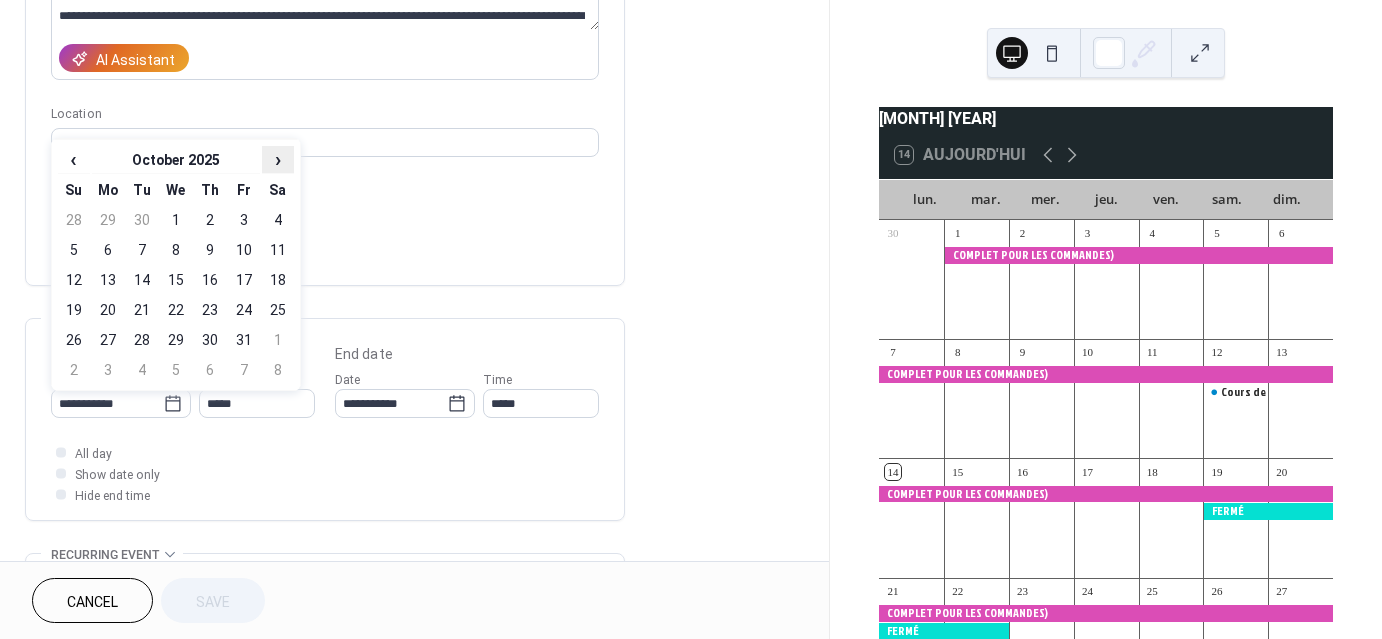 click on "›" at bounding box center (278, 159) 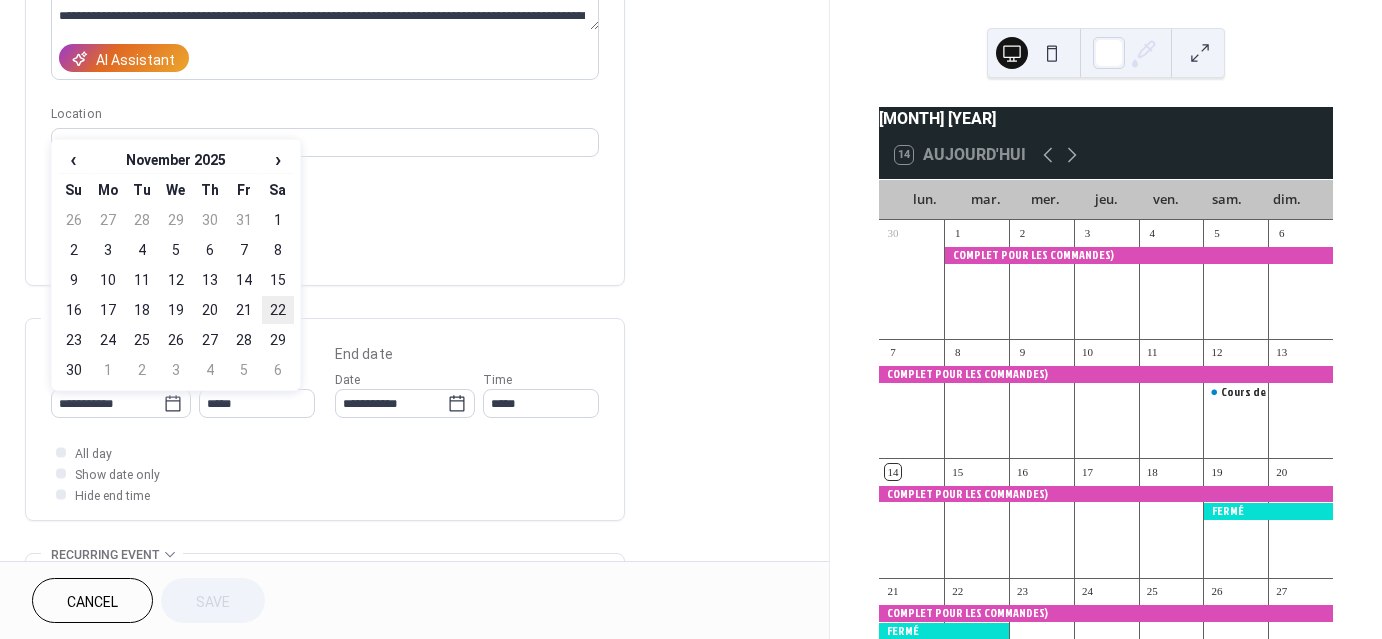 click on "22" at bounding box center (278, 310) 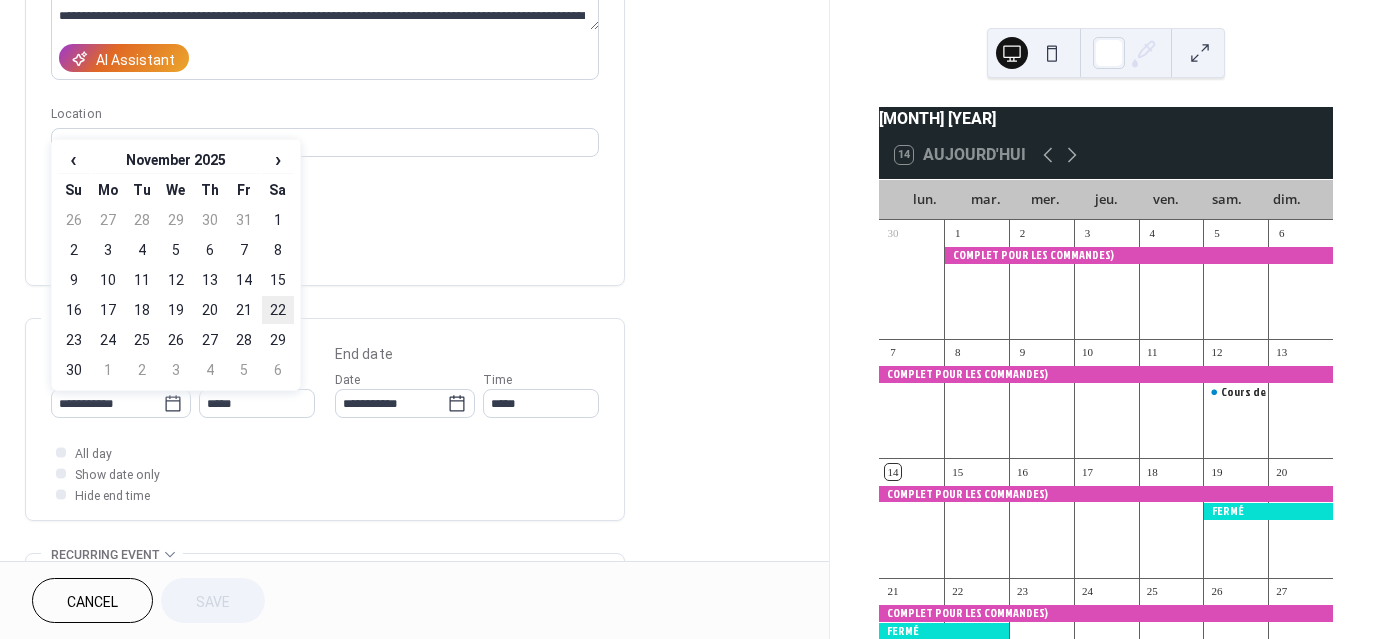 type on "**********" 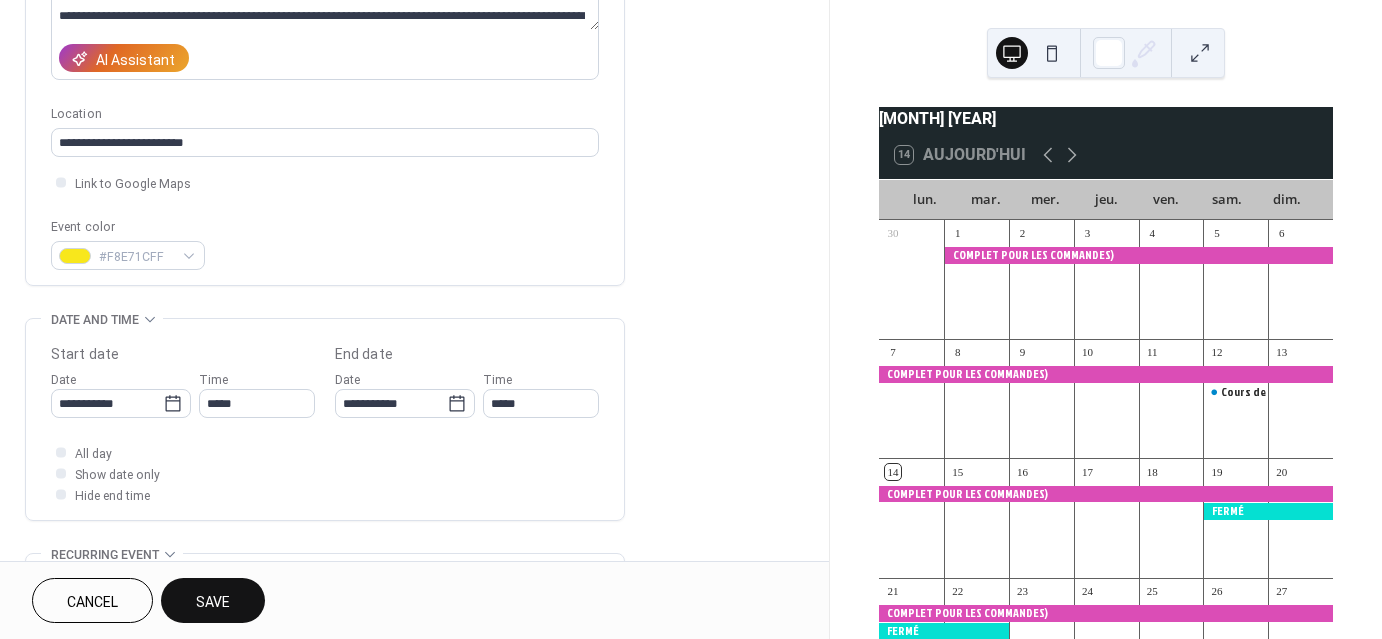 click on "Save" at bounding box center (213, 600) 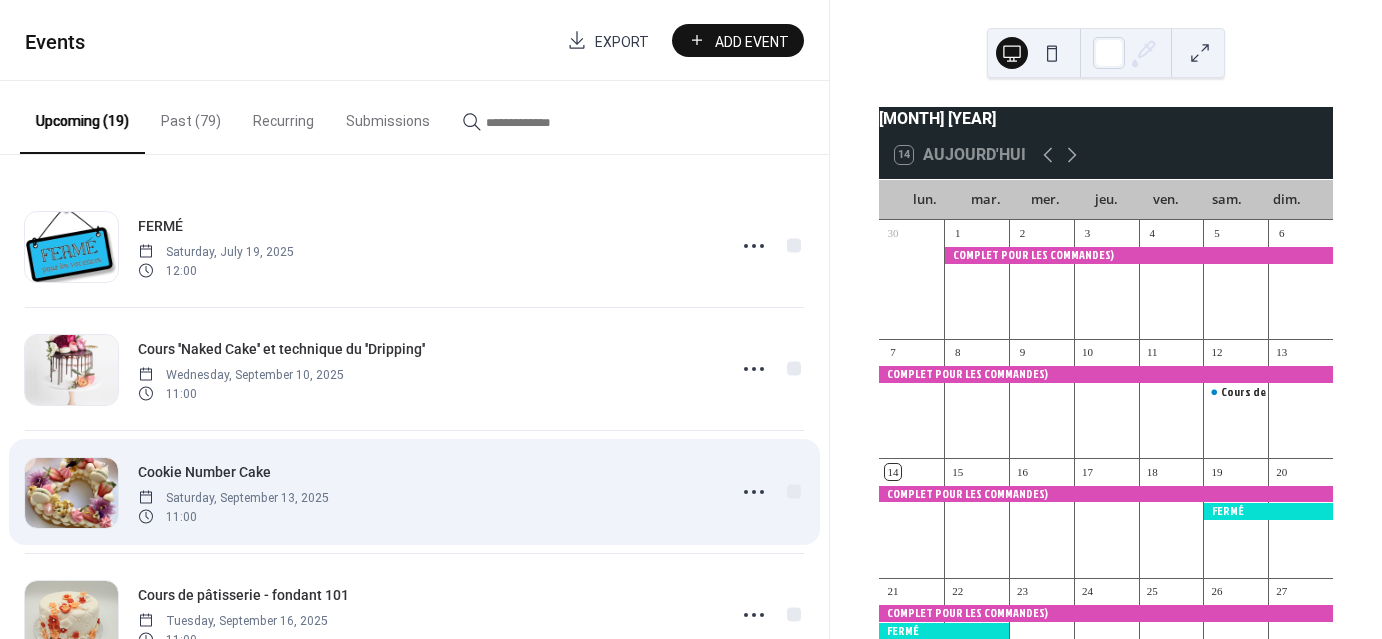 scroll, scrollTop: 166, scrollLeft: 0, axis: vertical 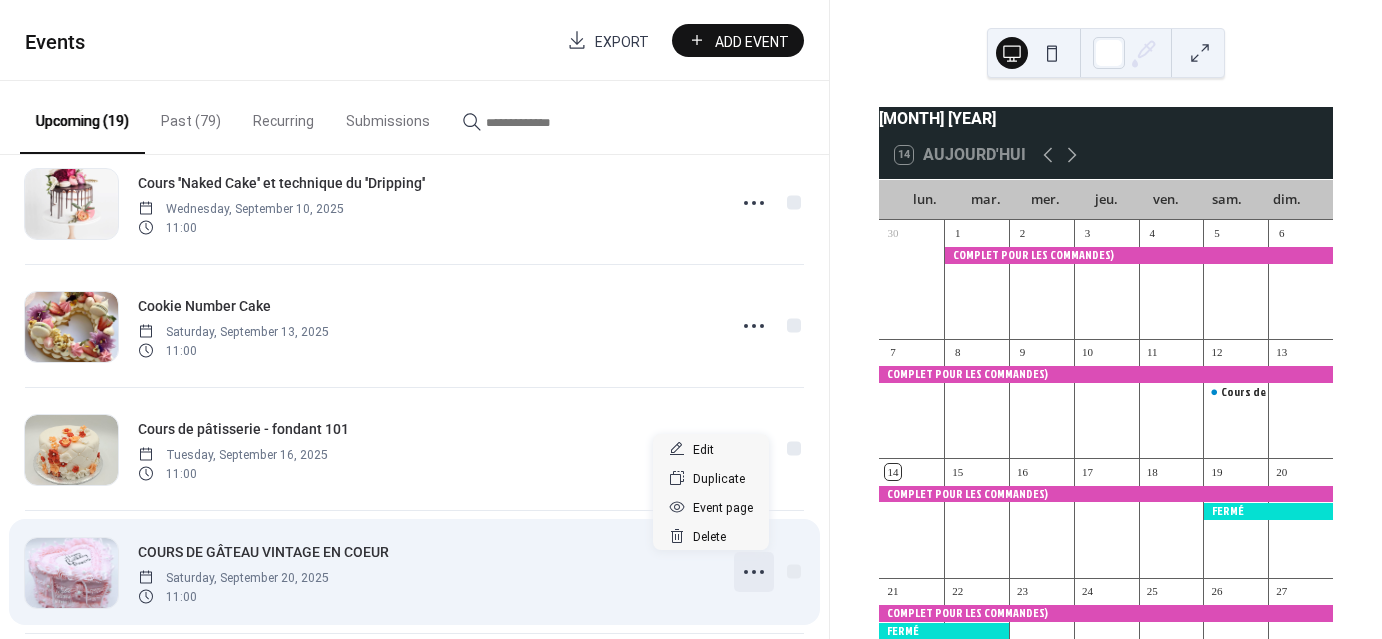 click 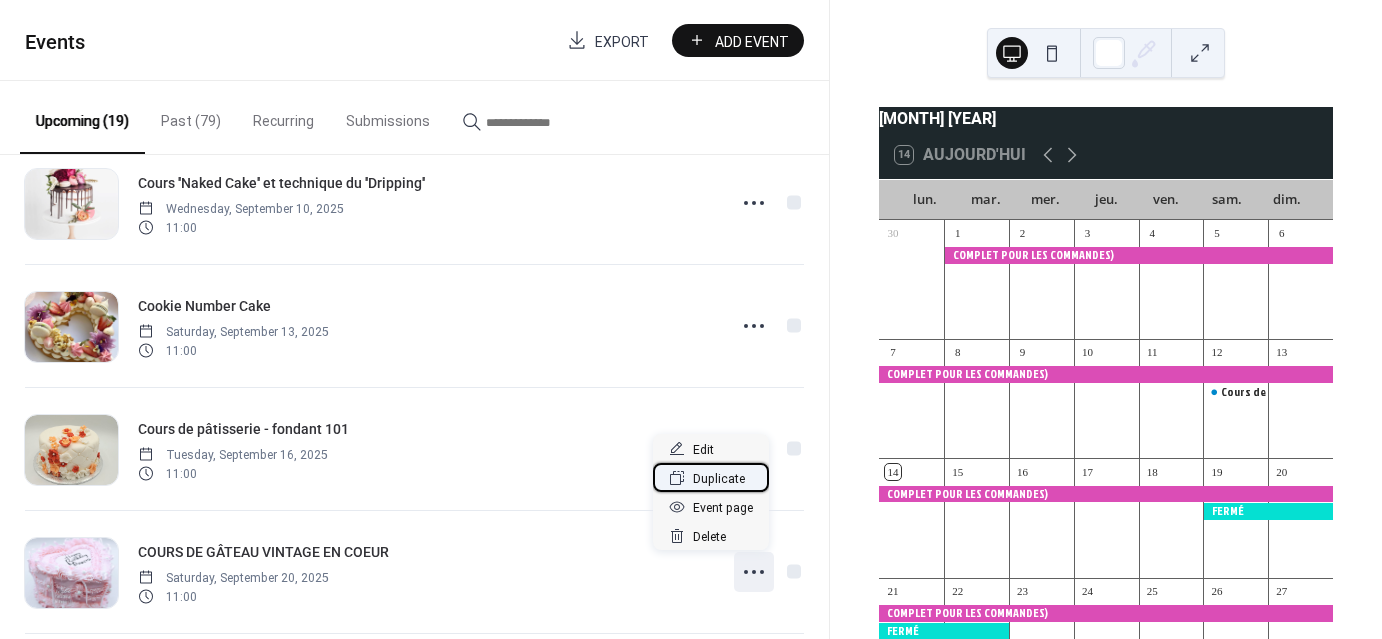click on "Duplicate" at bounding box center [711, 477] 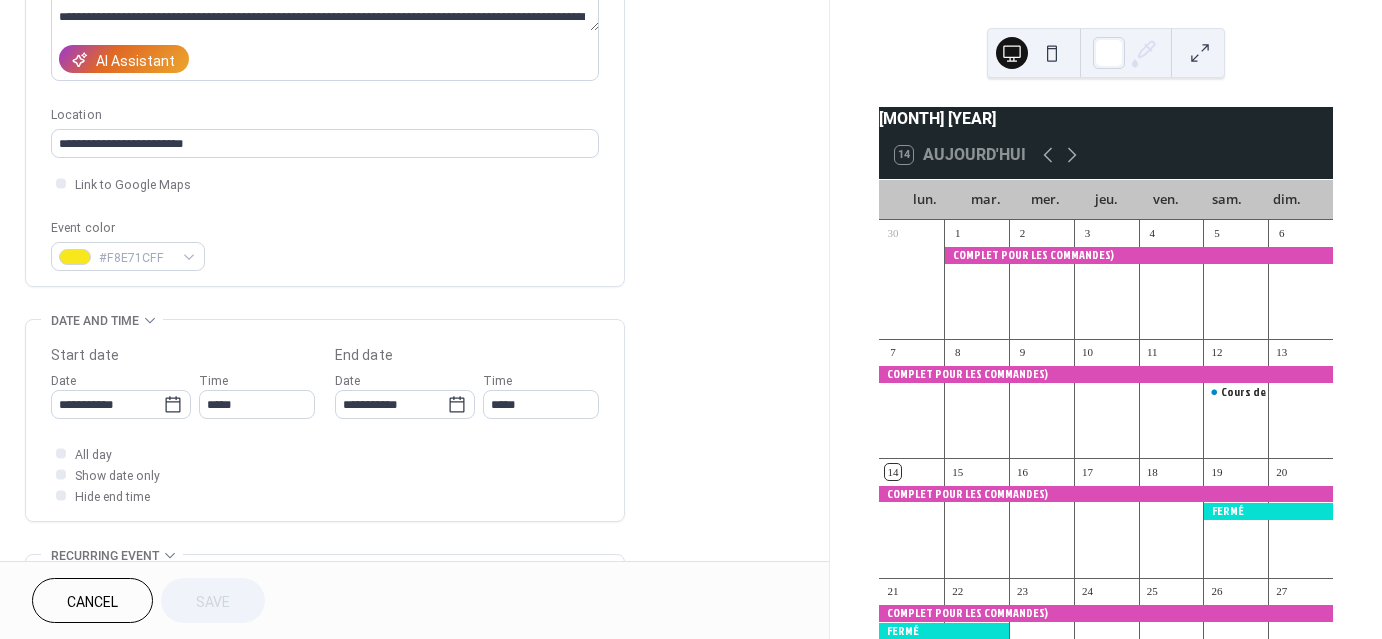 scroll, scrollTop: 333, scrollLeft: 0, axis: vertical 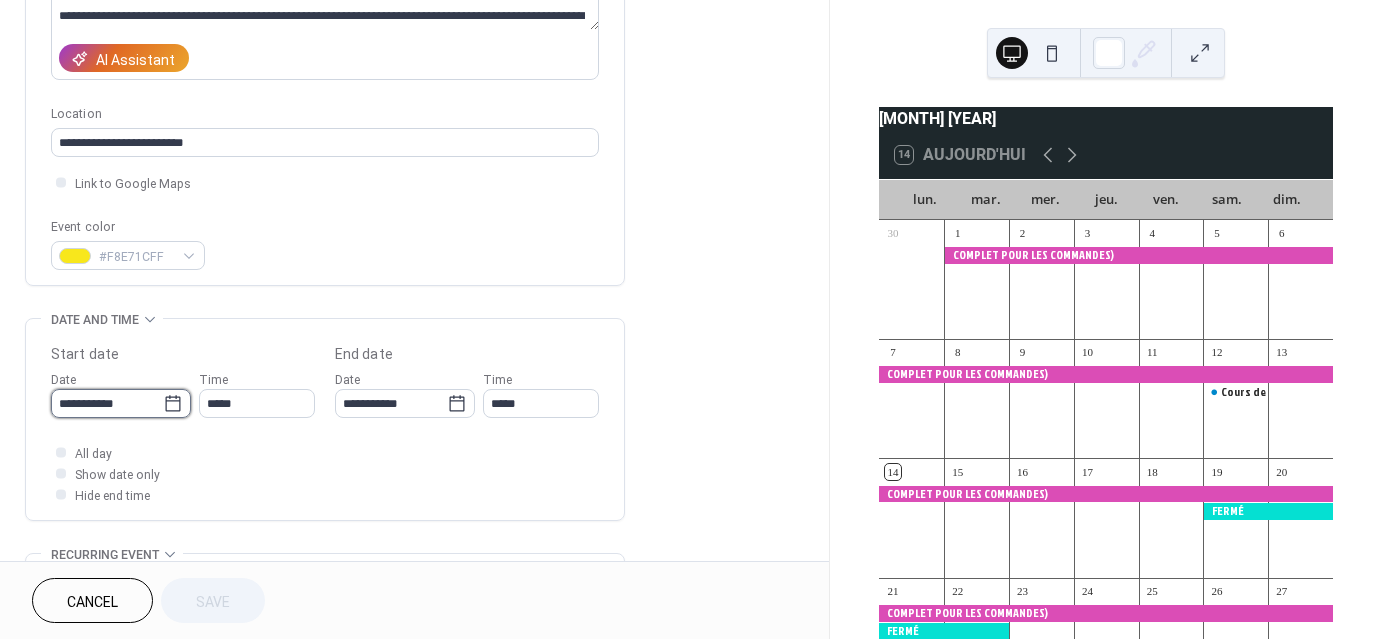 click on "**********" at bounding box center [107, 403] 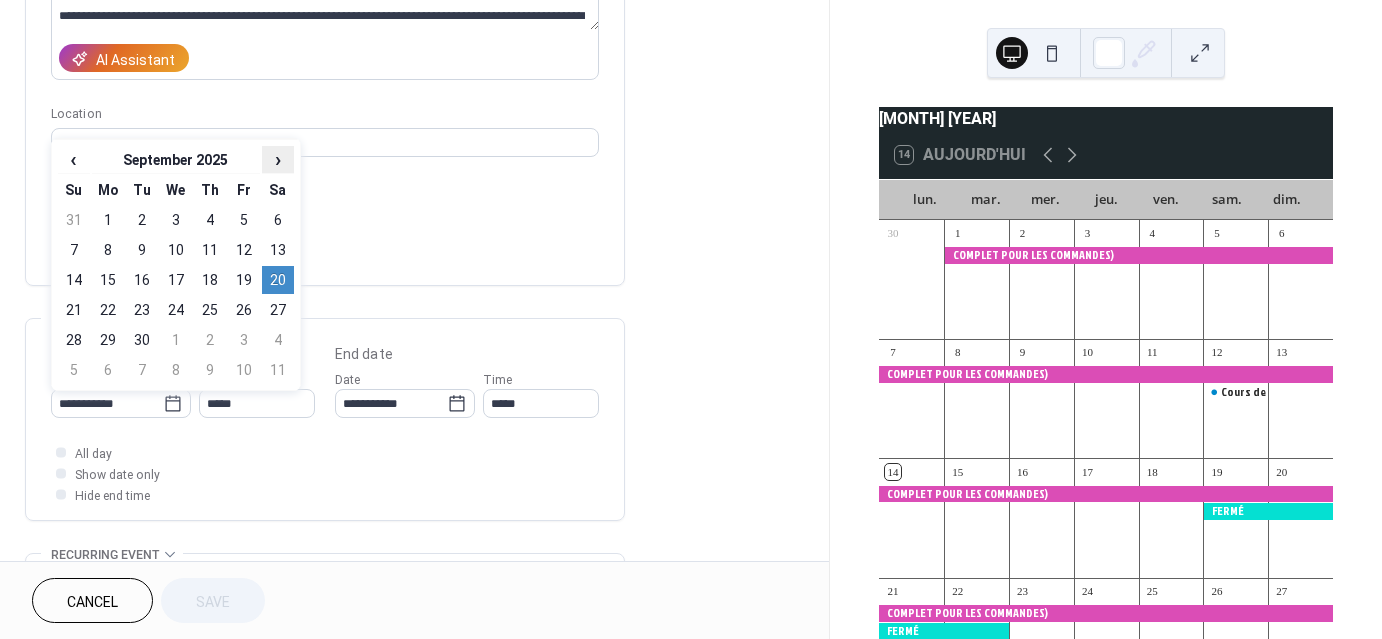 click on "›" at bounding box center [278, 159] 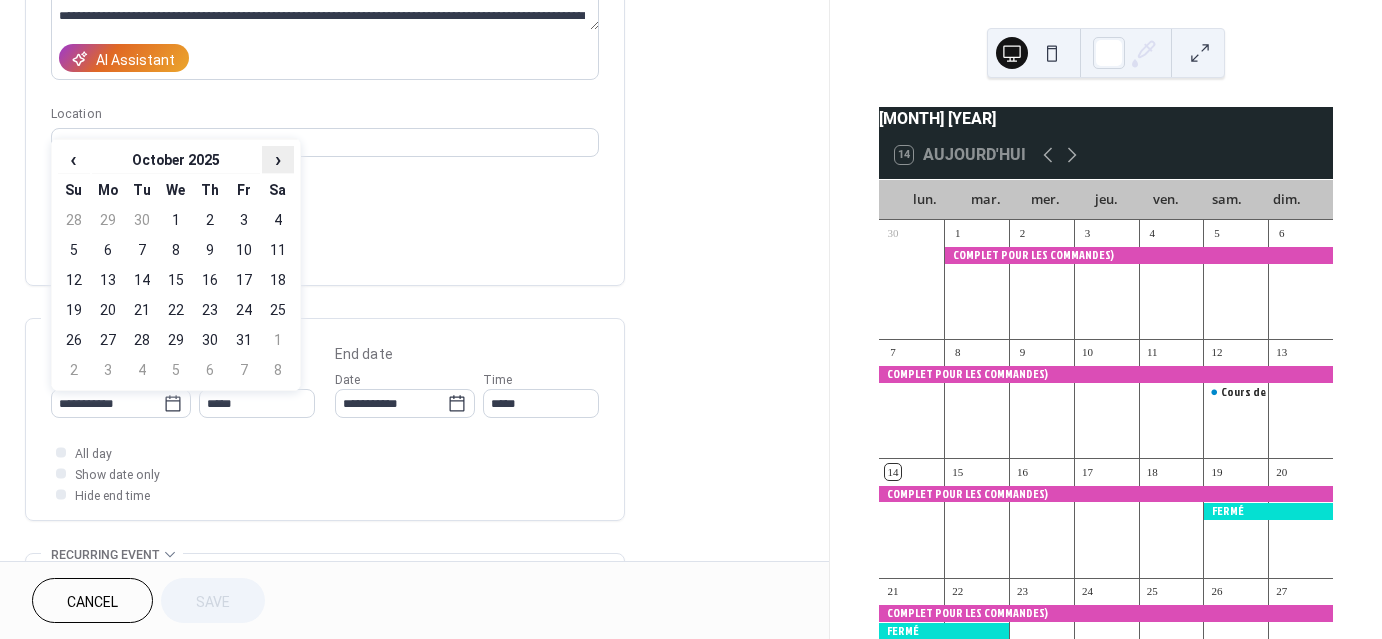 click on "›" at bounding box center (278, 159) 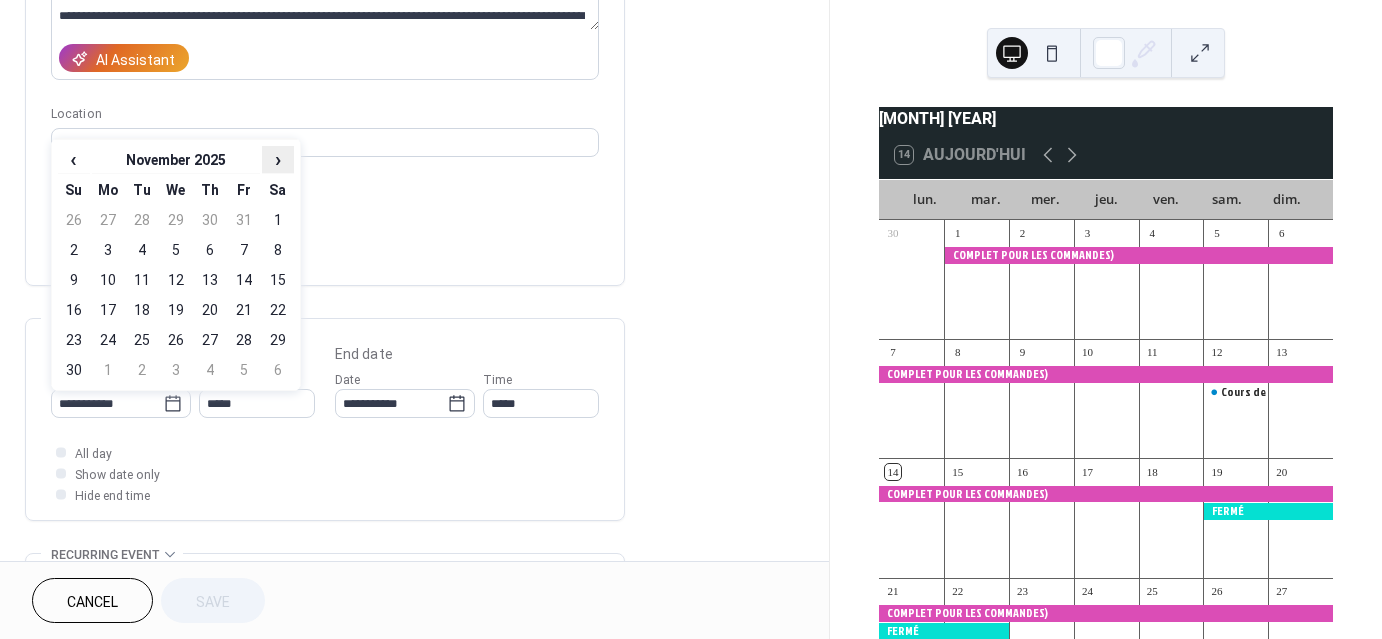 click on "›" at bounding box center [278, 159] 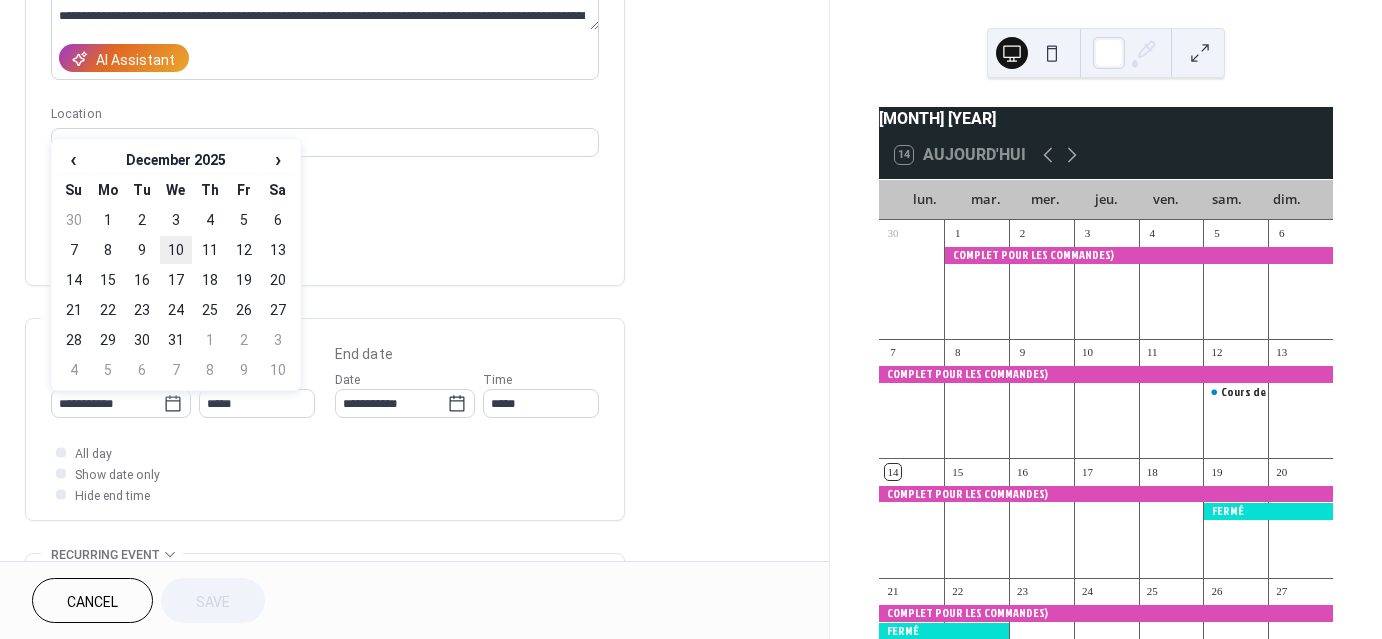 click on "10" at bounding box center [176, 250] 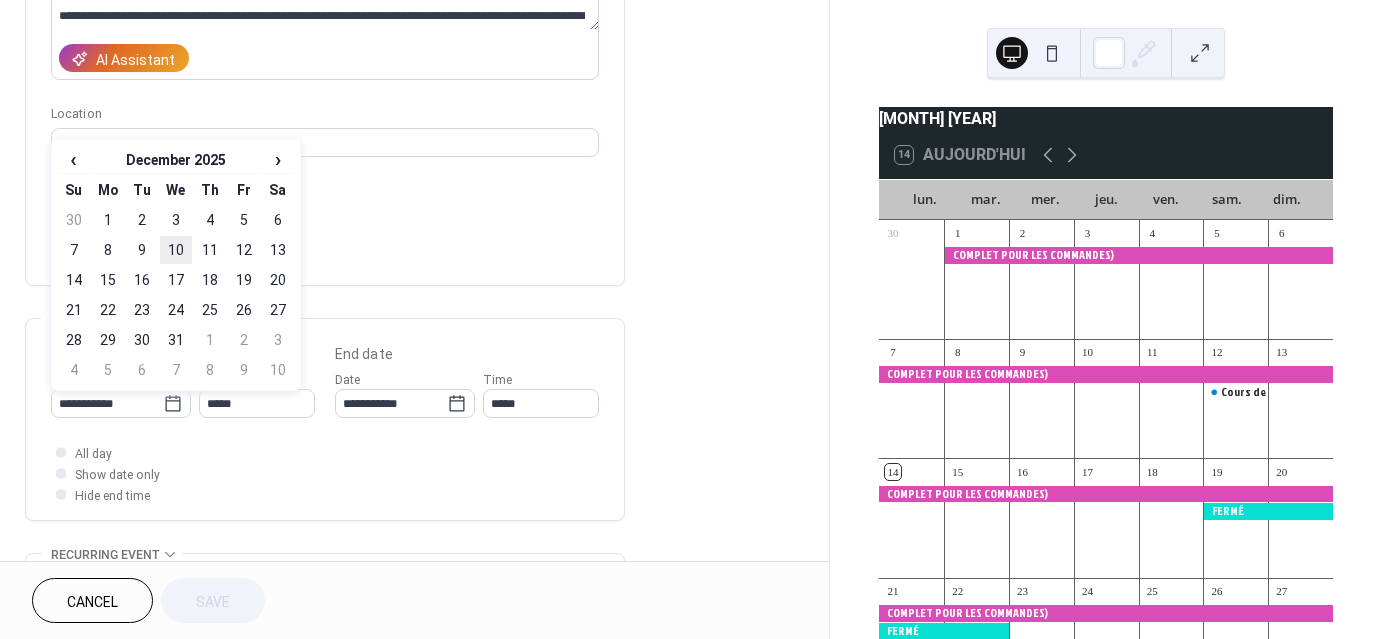 type on "**********" 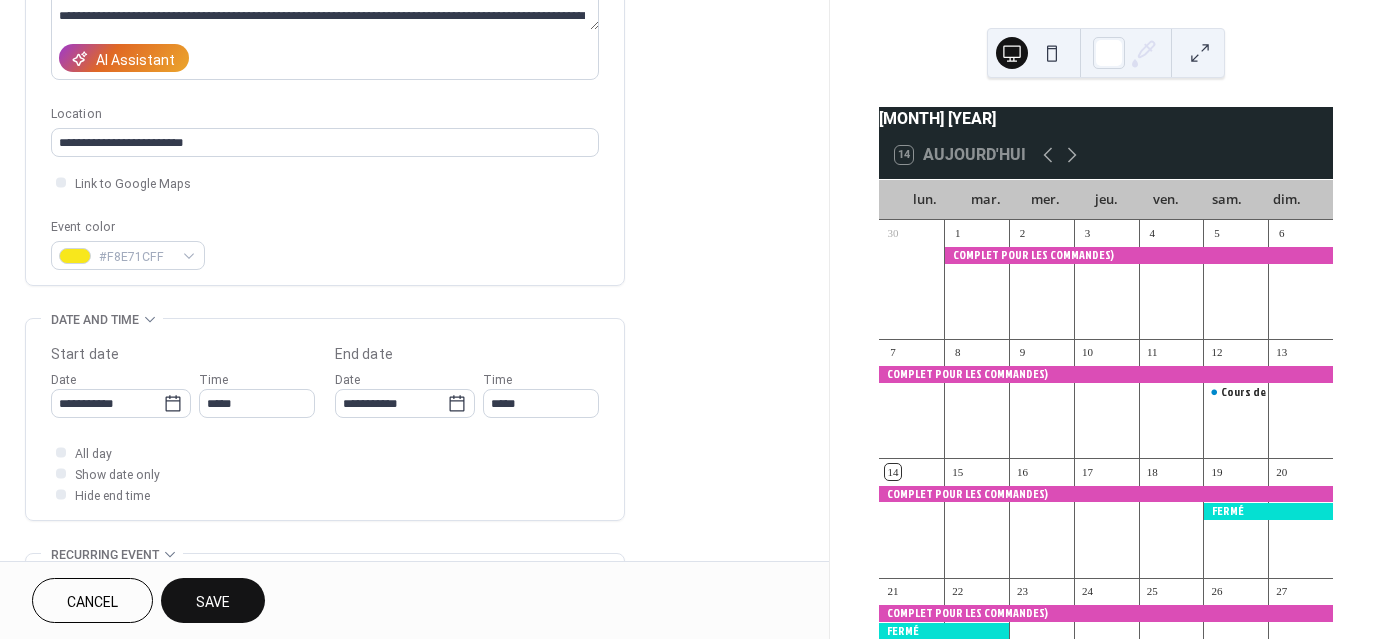 click on "Save" at bounding box center (213, 602) 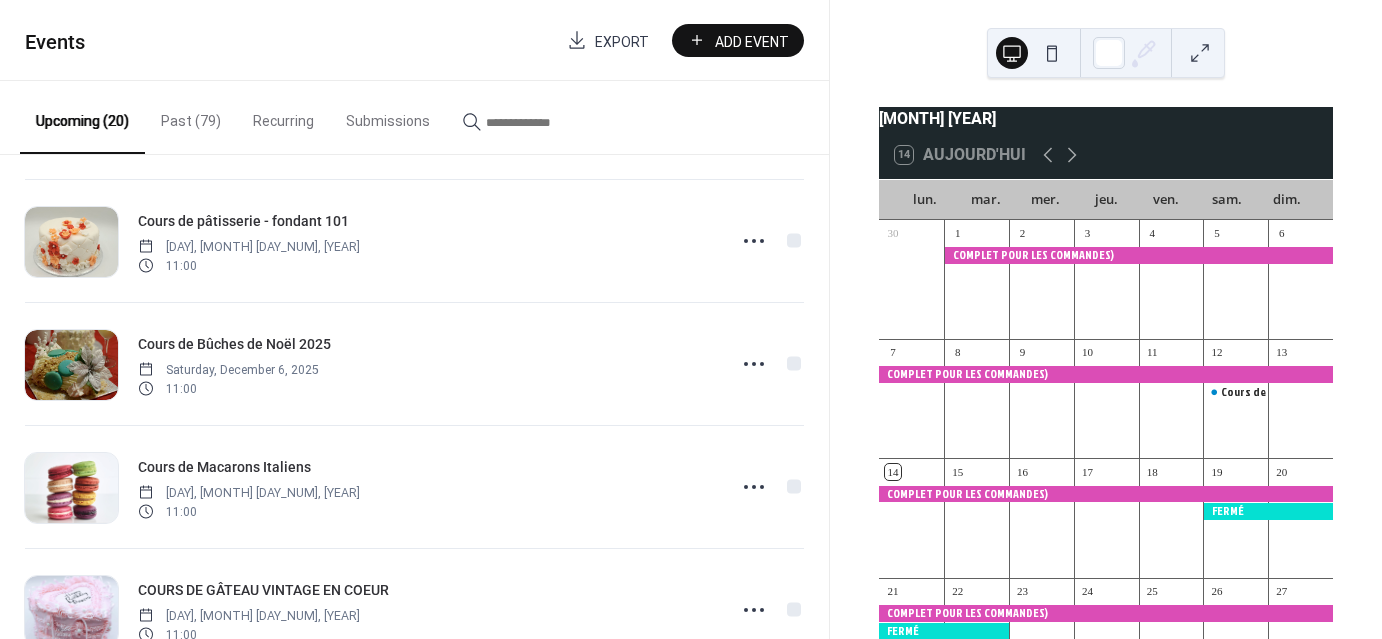 scroll, scrollTop: 1666, scrollLeft: 0, axis: vertical 